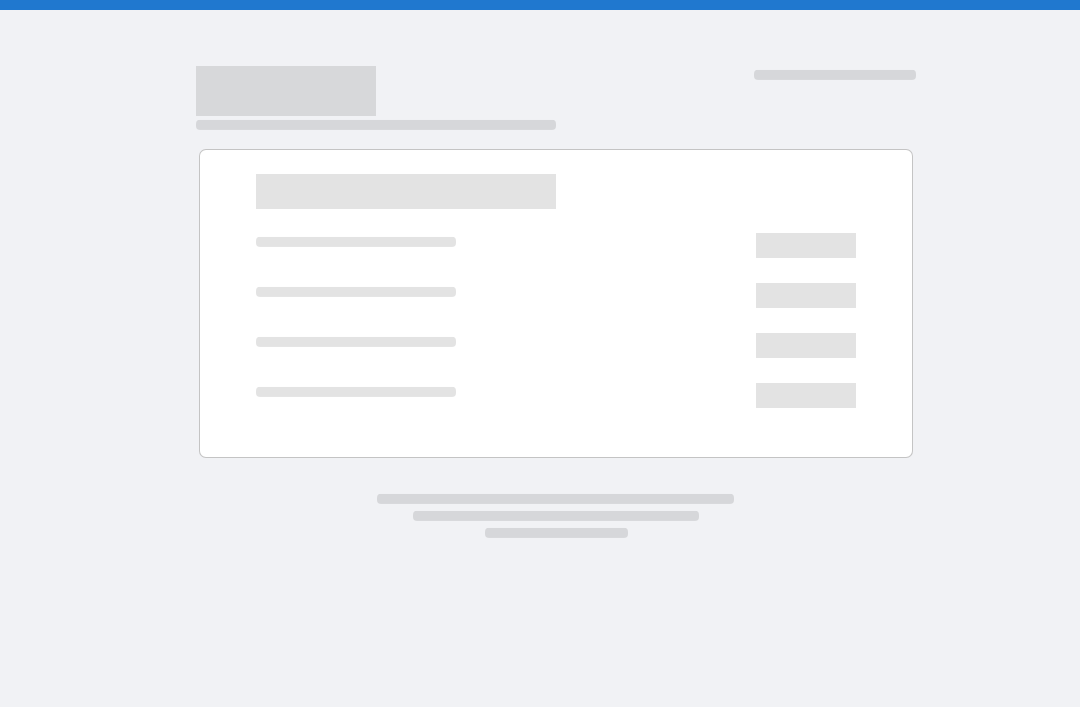 scroll, scrollTop: 0, scrollLeft: 0, axis: both 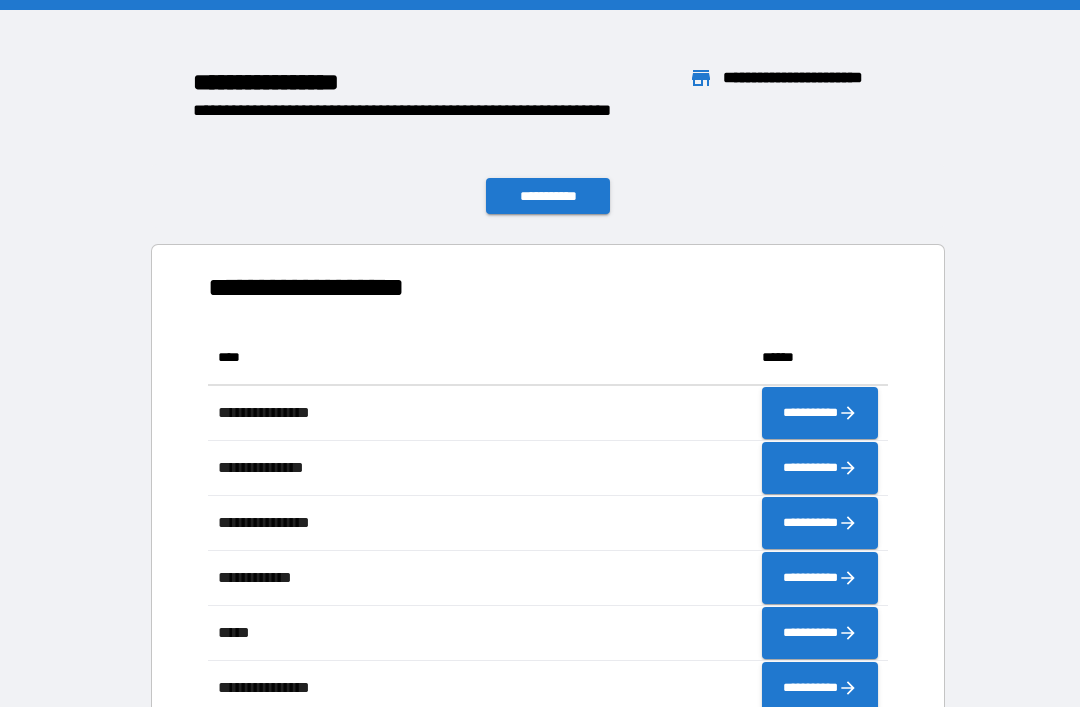 click on "**********" at bounding box center (548, 196) 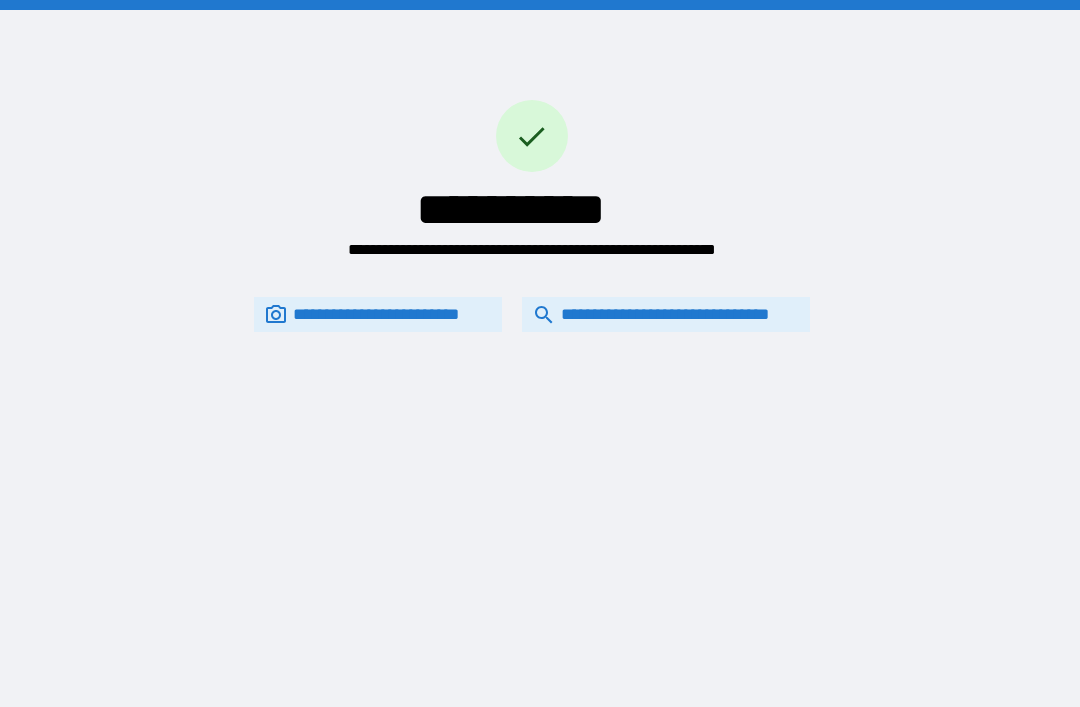click on "**********" at bounding box center [666, 314] 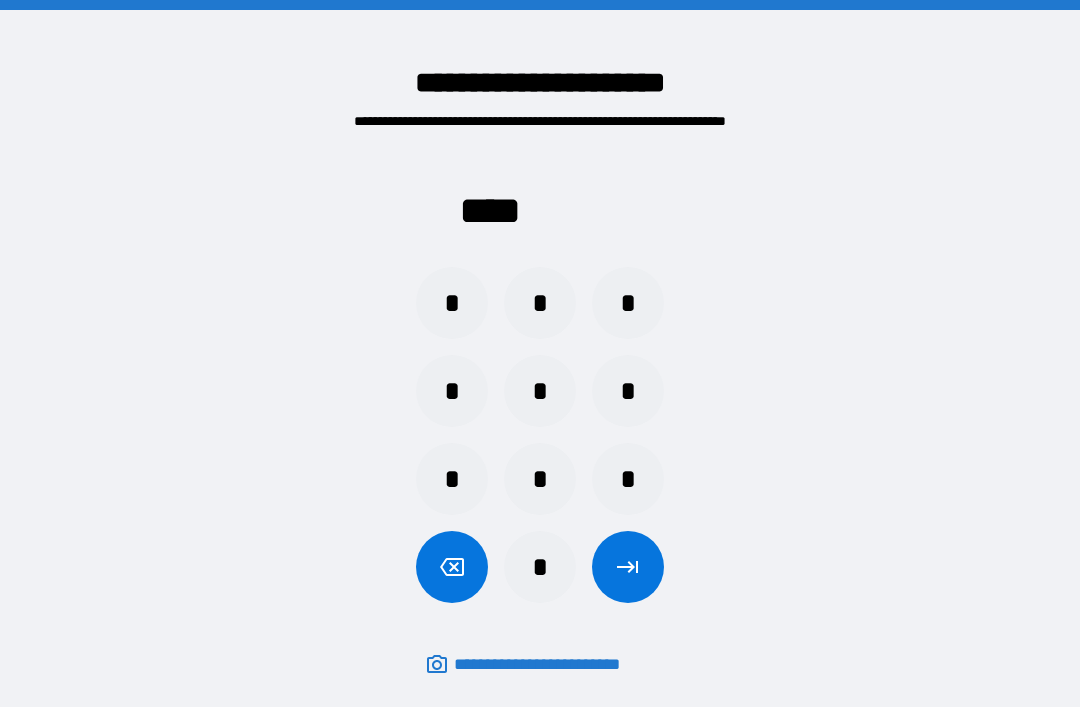 click on "*" at bounding box center (540, 391) 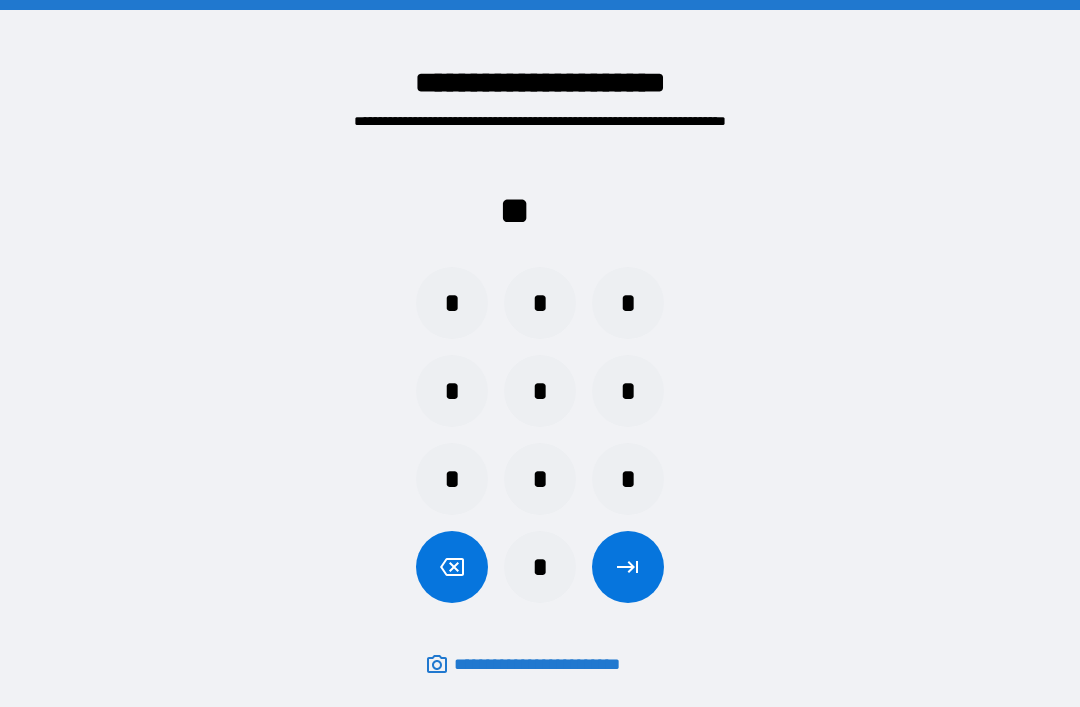 click on "*" at bounding box center (540, 567) 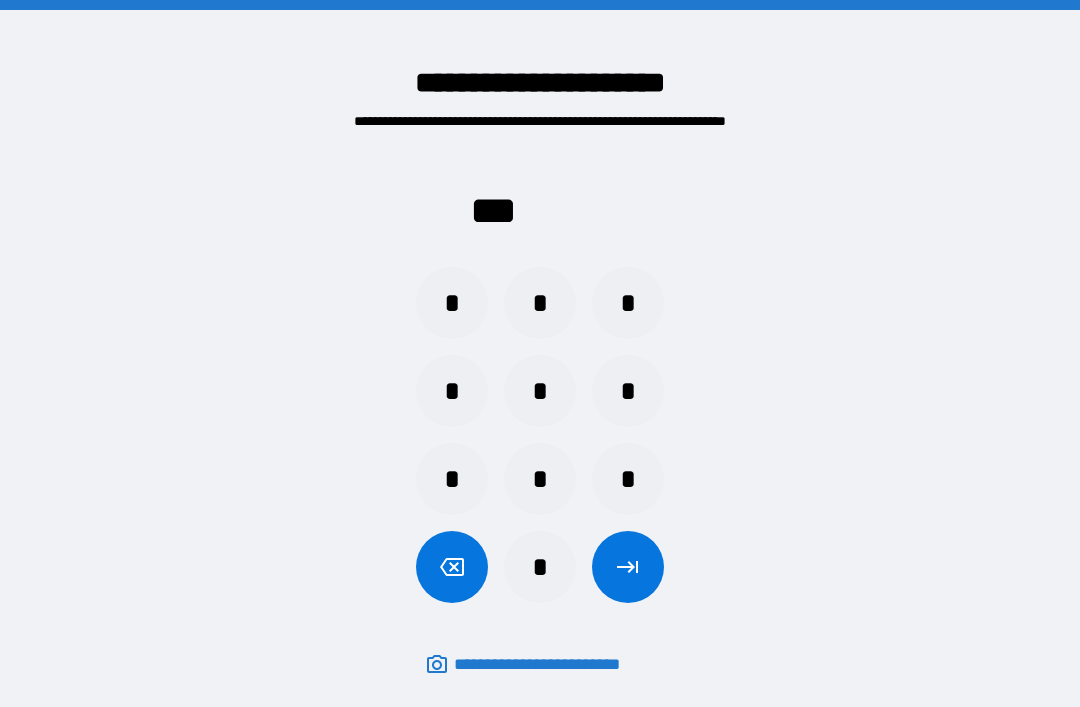 click on "*" at bounding box center [452, 303] 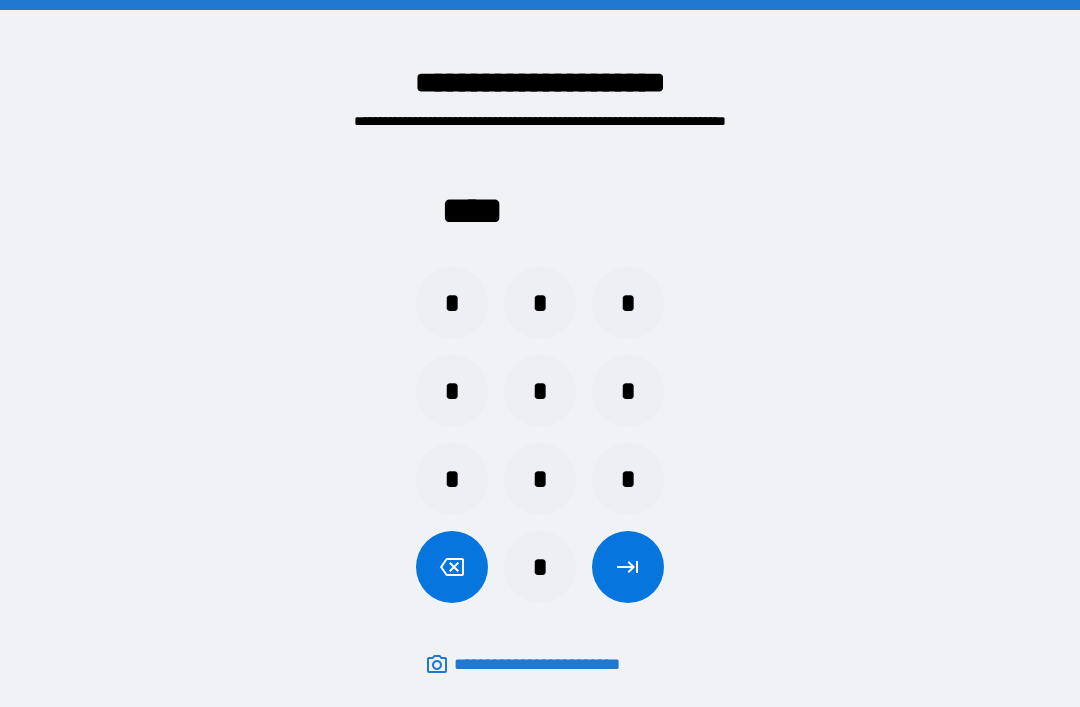 click 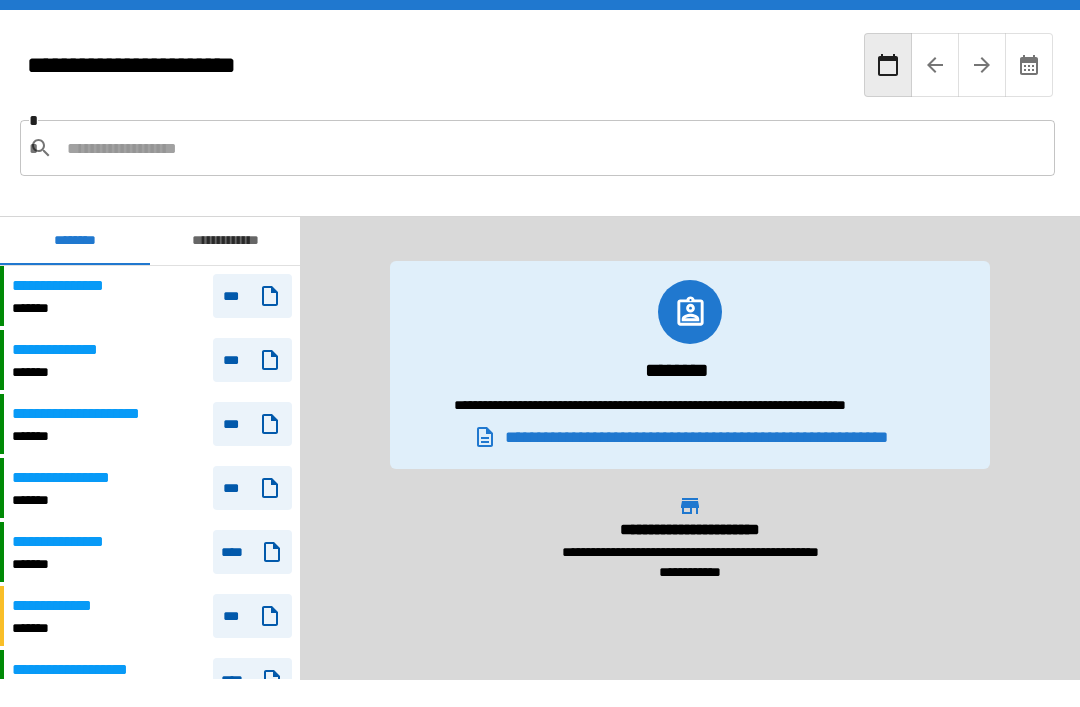 scroll, scrollTop: 94, scrollLeft: 0, axis: vertical 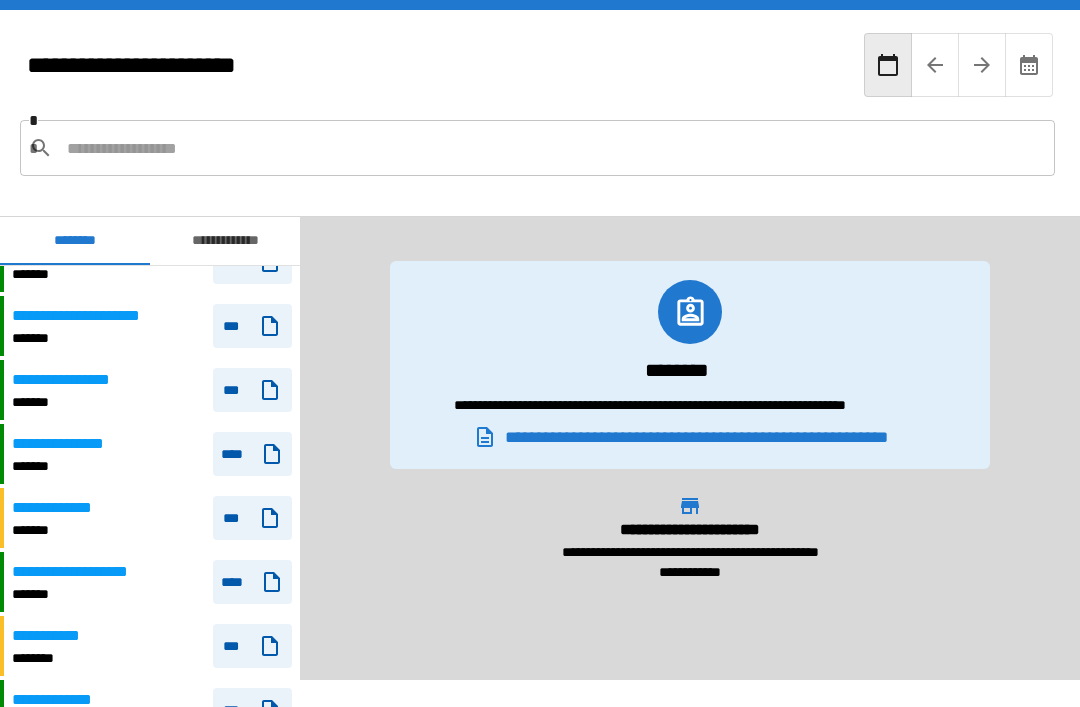 click on "*******" at bounding box center (73, 402) 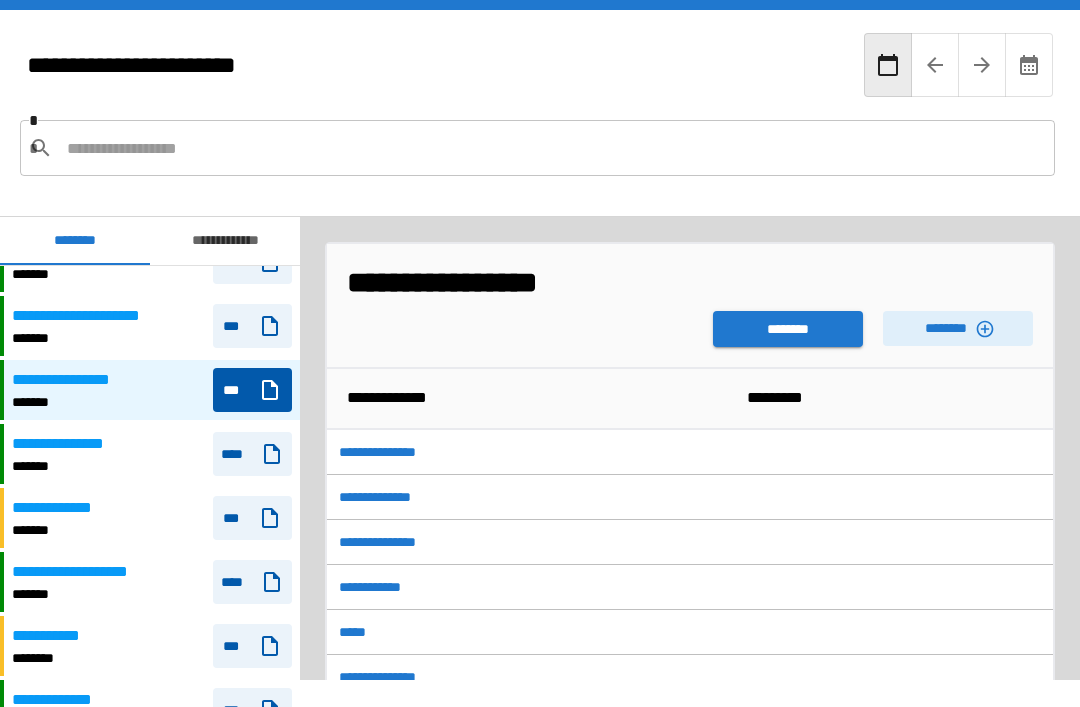 click on "********" at bounding box center (788, 329) 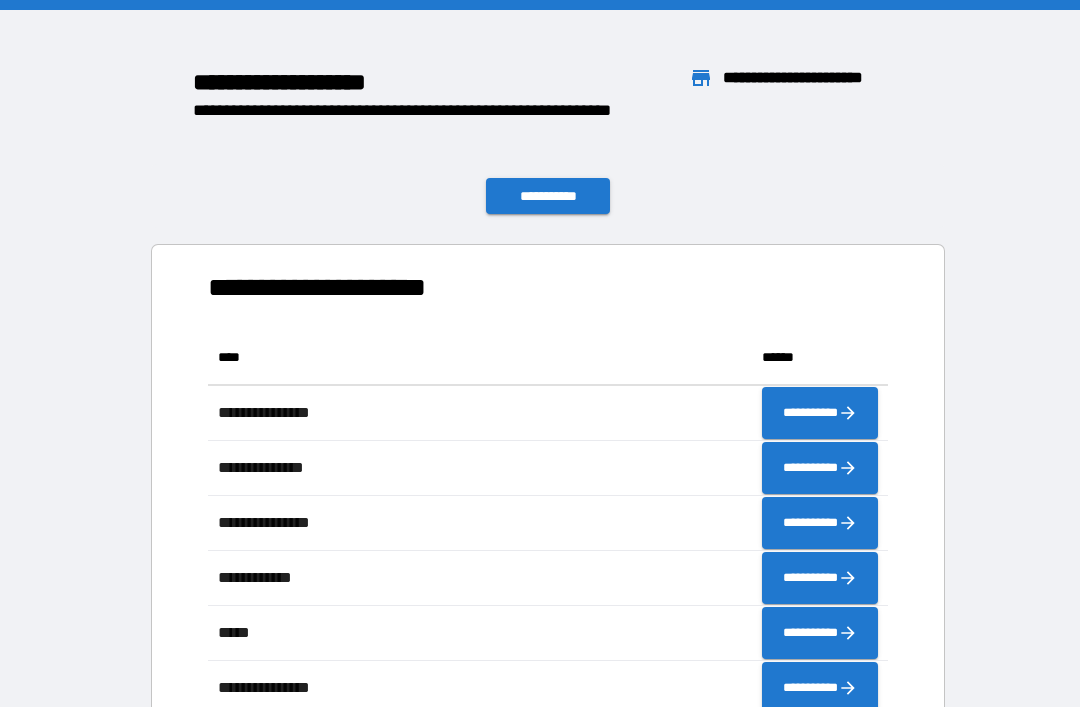 scroll, scrollTop: 1, scrollLeft: 1, axis: both 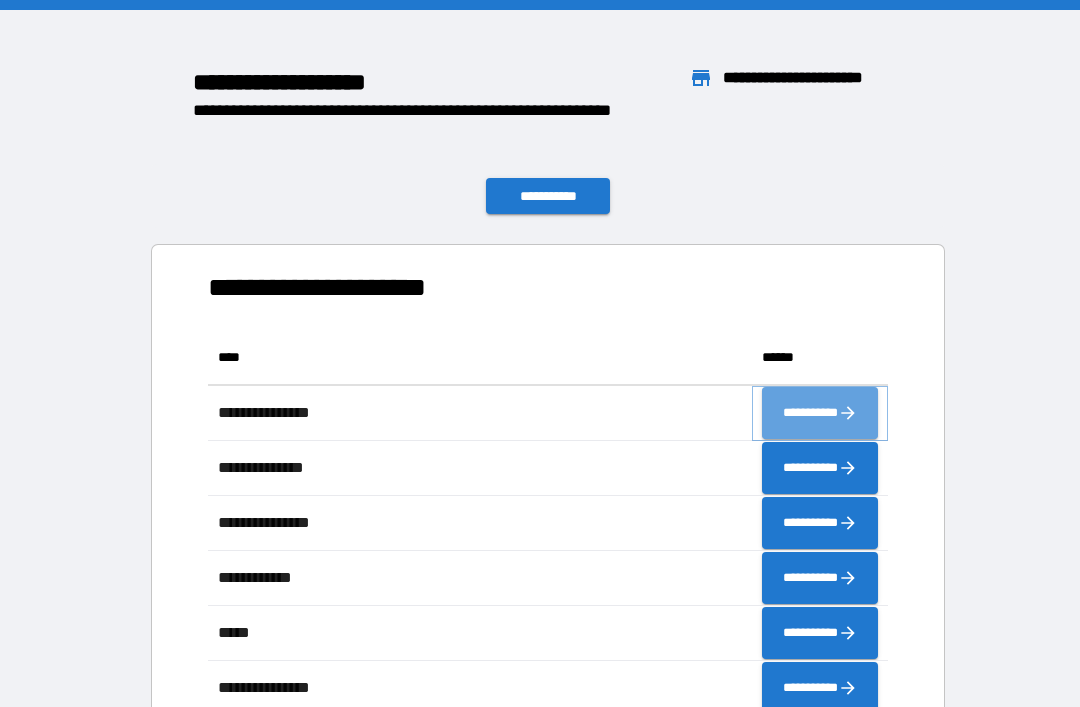 click on "**********" at bounding box center (820, 413) 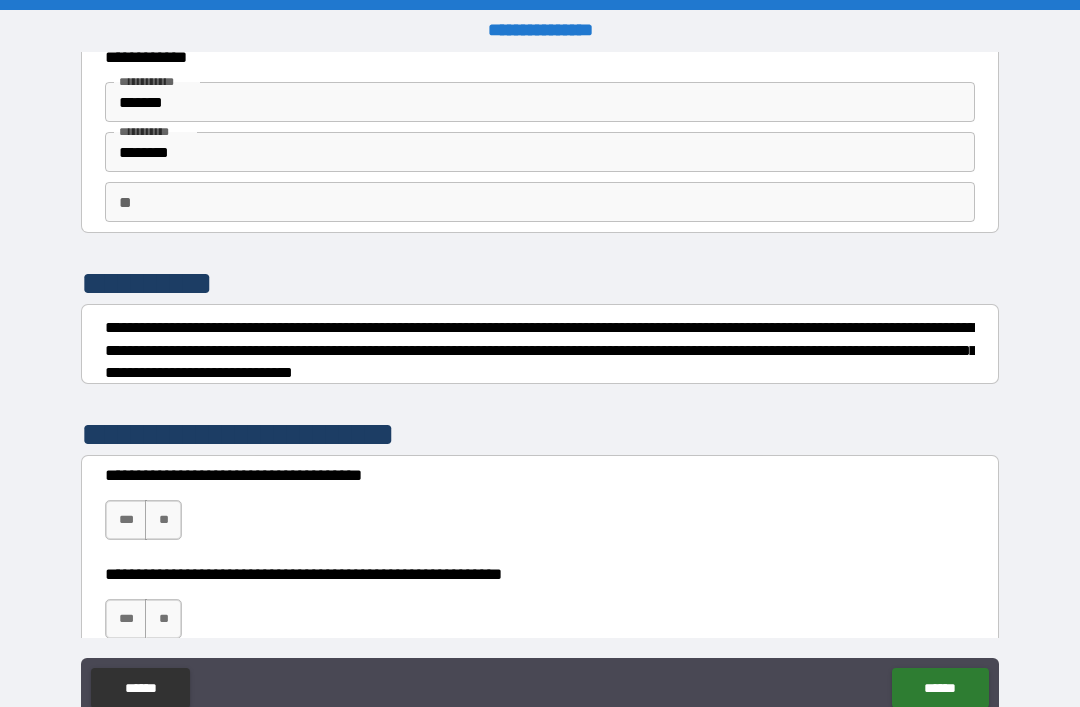 scroll, scrollTop: 97, scrollLeft: 0, axis: vertical 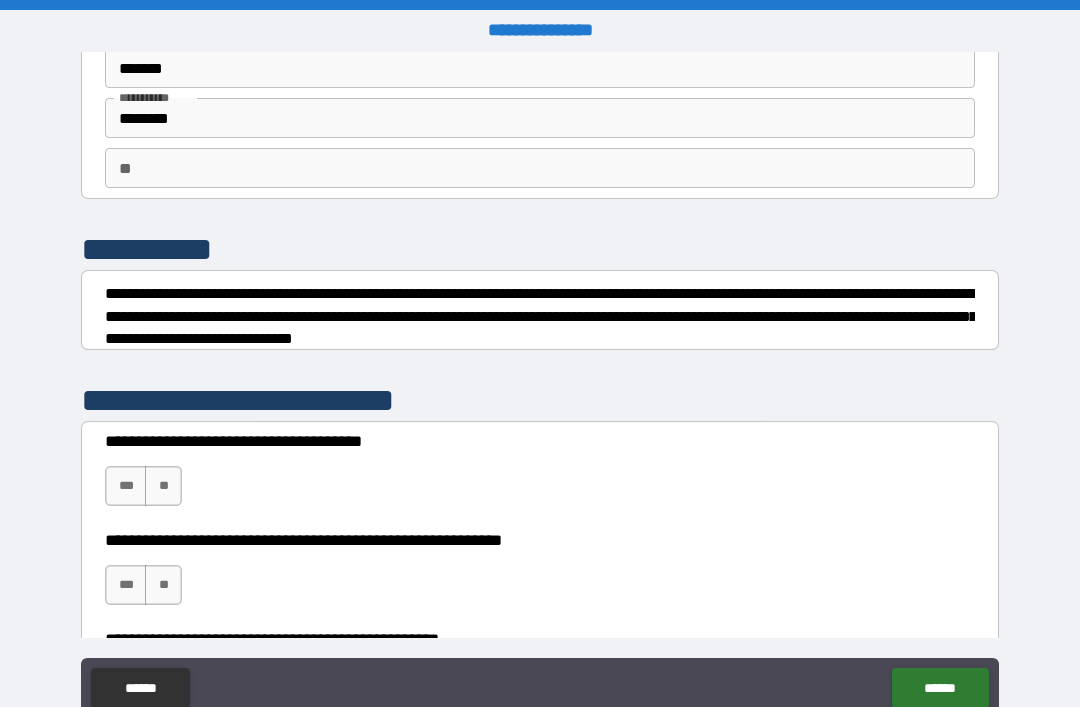 click on "***" at bounding box center (126, 486) 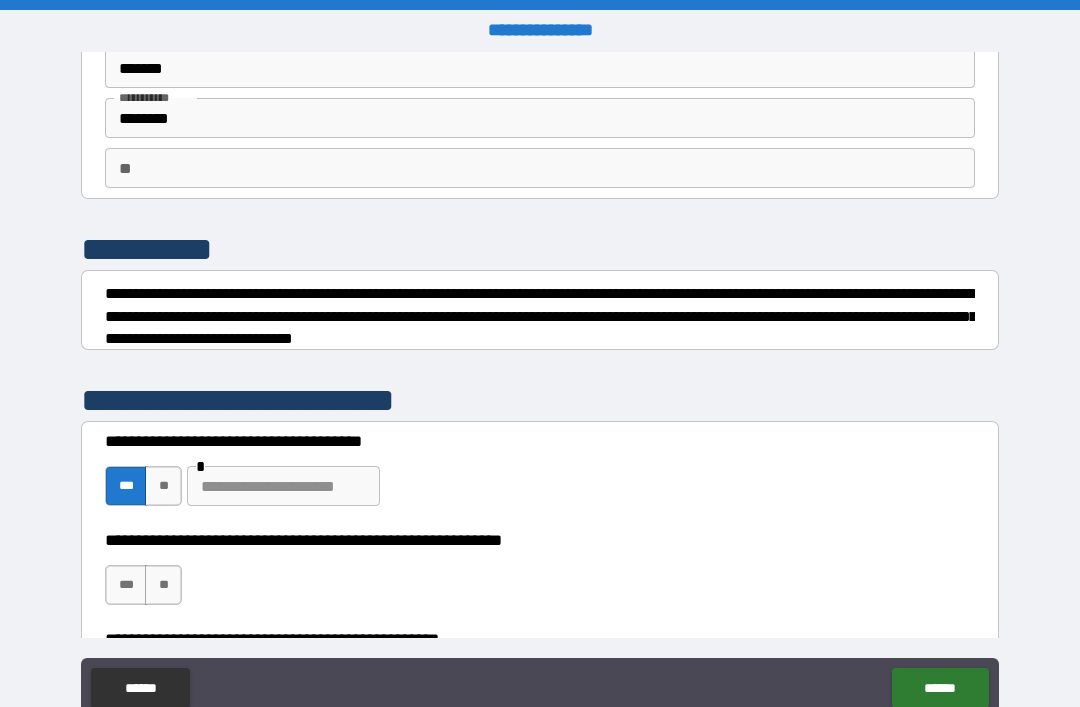 click on "**" at bounding box center [163, 486] 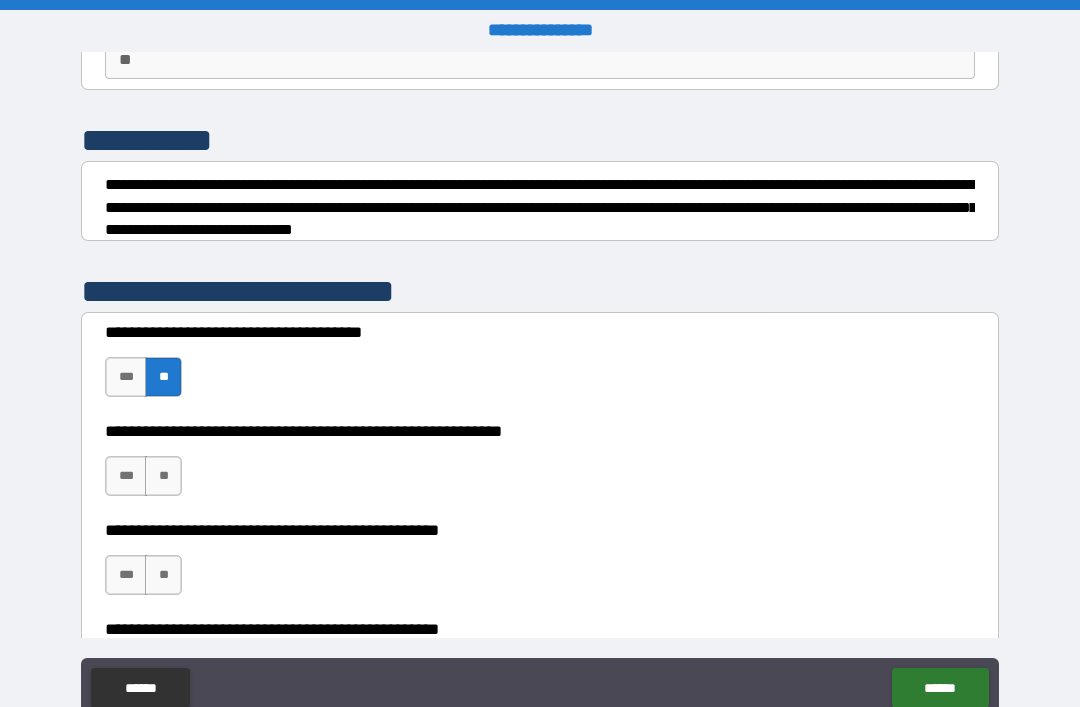 scroll, scrollTop: 213, scrollLeft: 0, axis: vertical 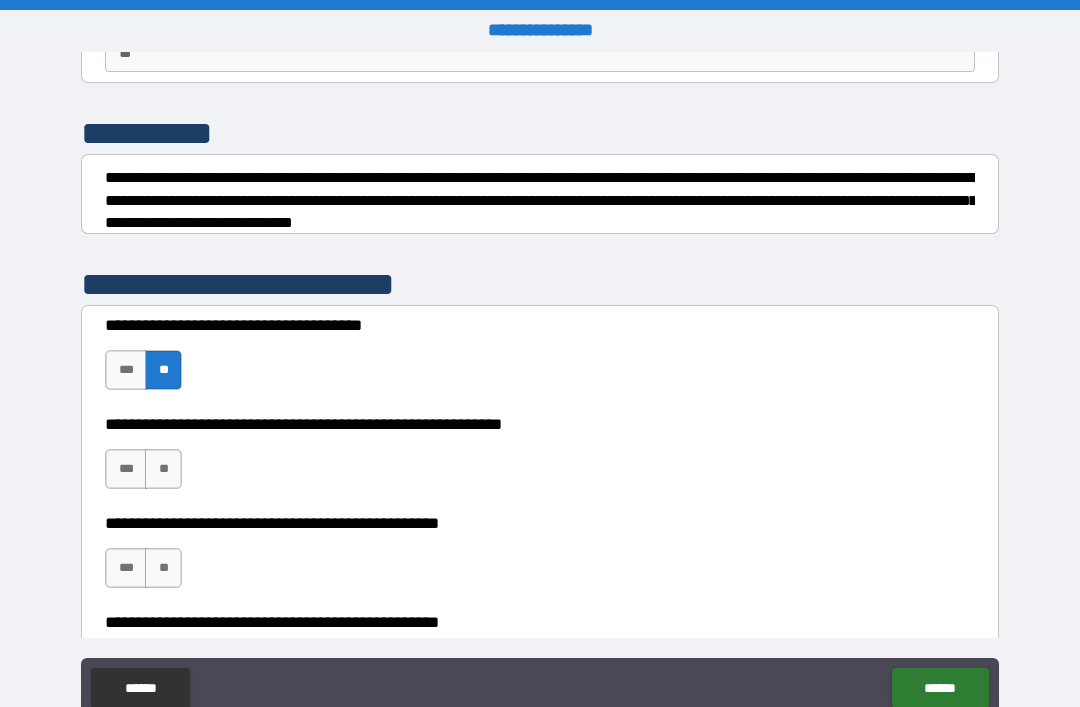 click on "***" at bounding box center [126, 469] 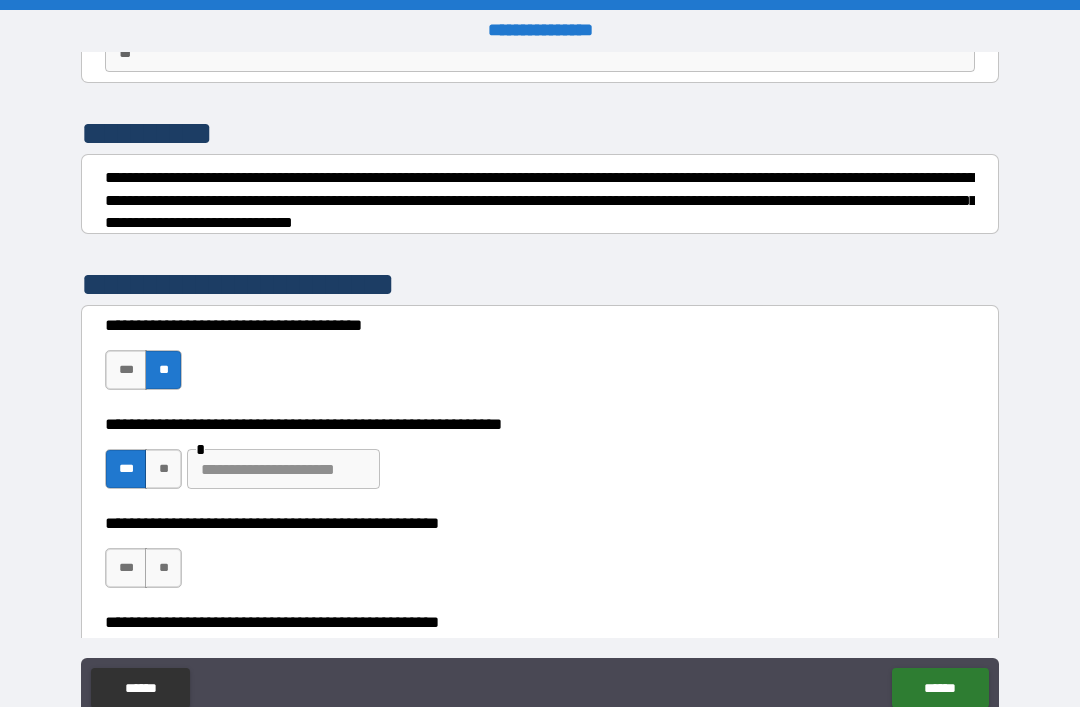 click at bounding box center (283, 469) 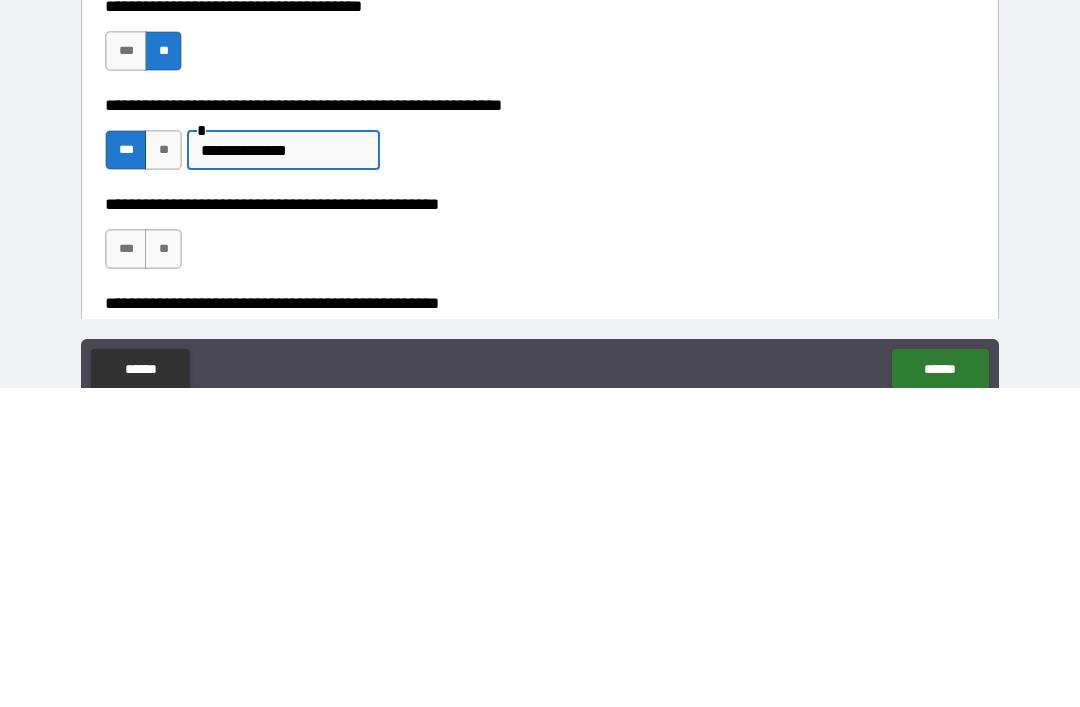 type on "**********" 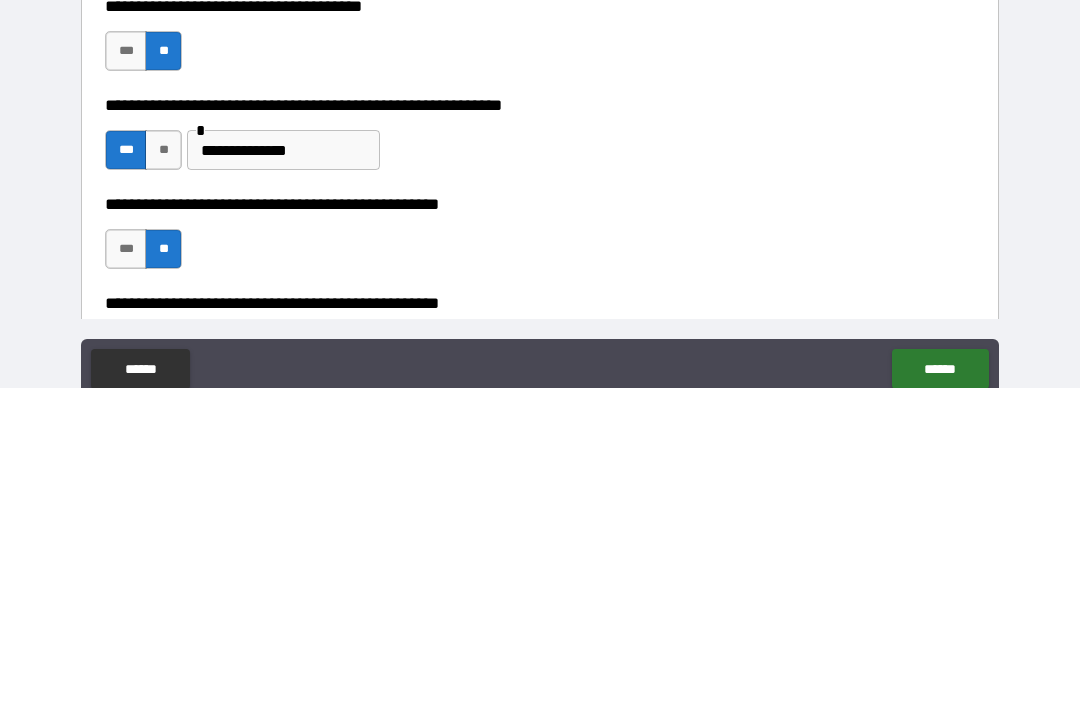 scroll, scrollTop: 64, scrollLeft: 0, axis: vertical 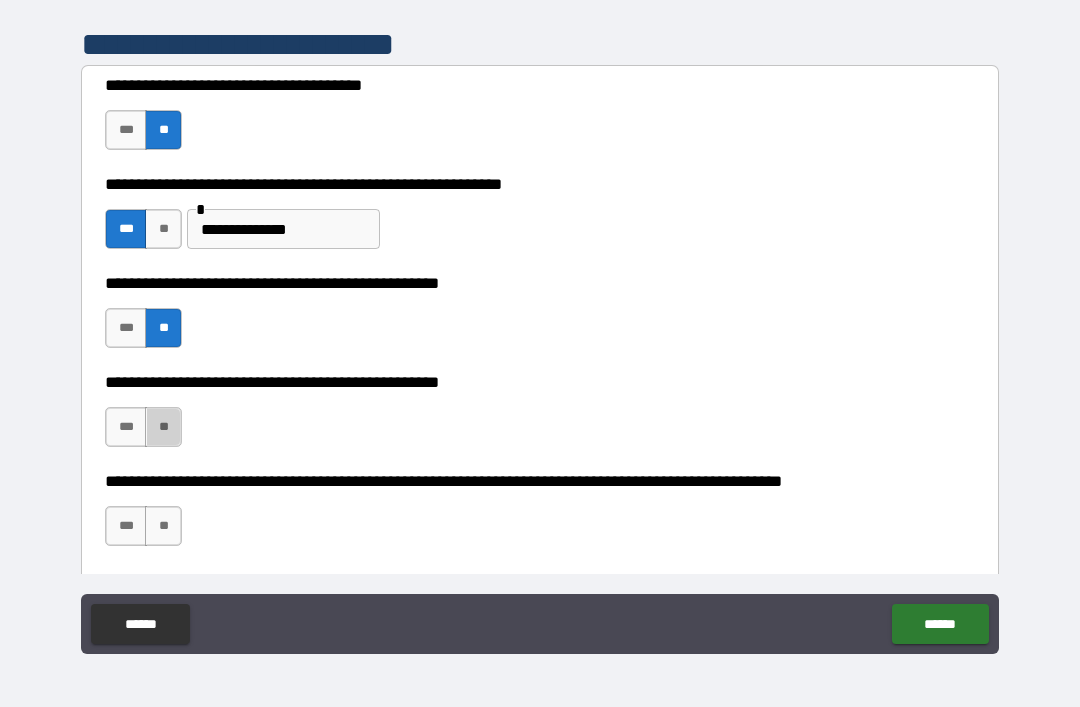 click on "**" at bounding box center (163, 427) 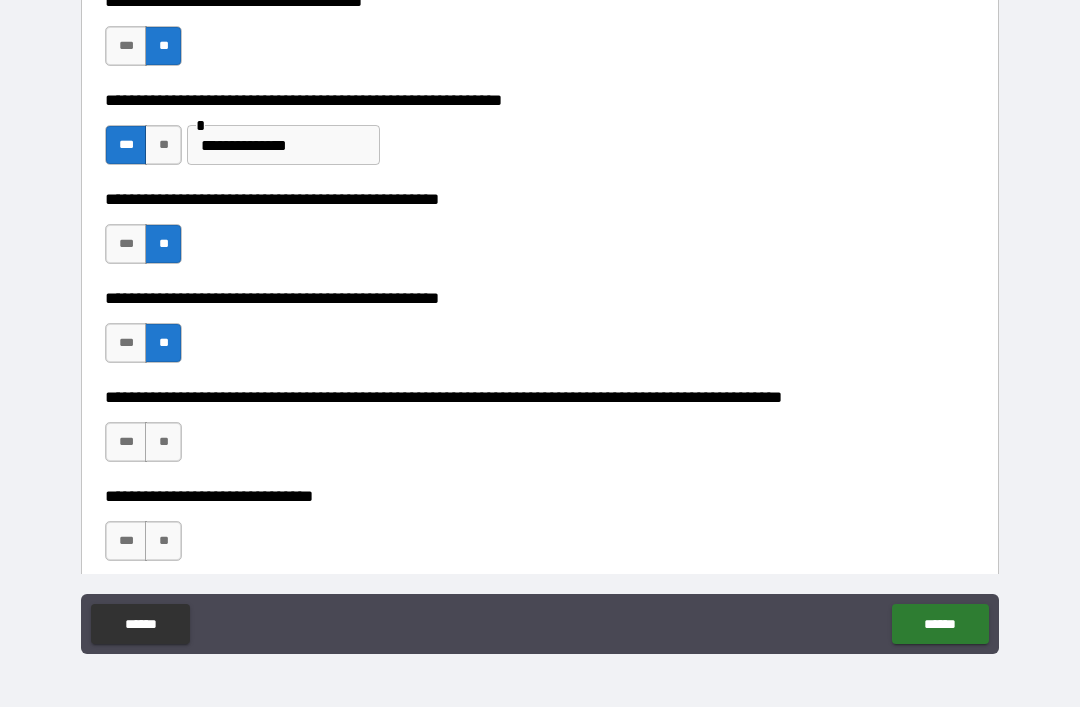 scroll, scrollTop: 478, scrollLeft: 0, axis: vertical 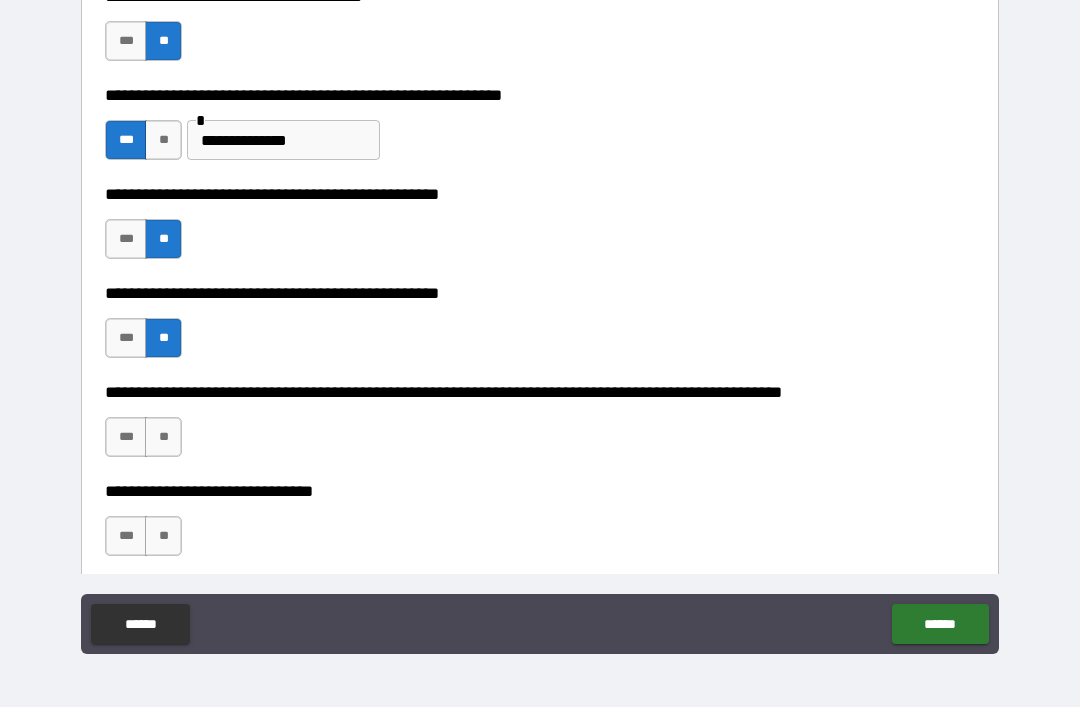 click on "**" at bounding box center (163, 437) 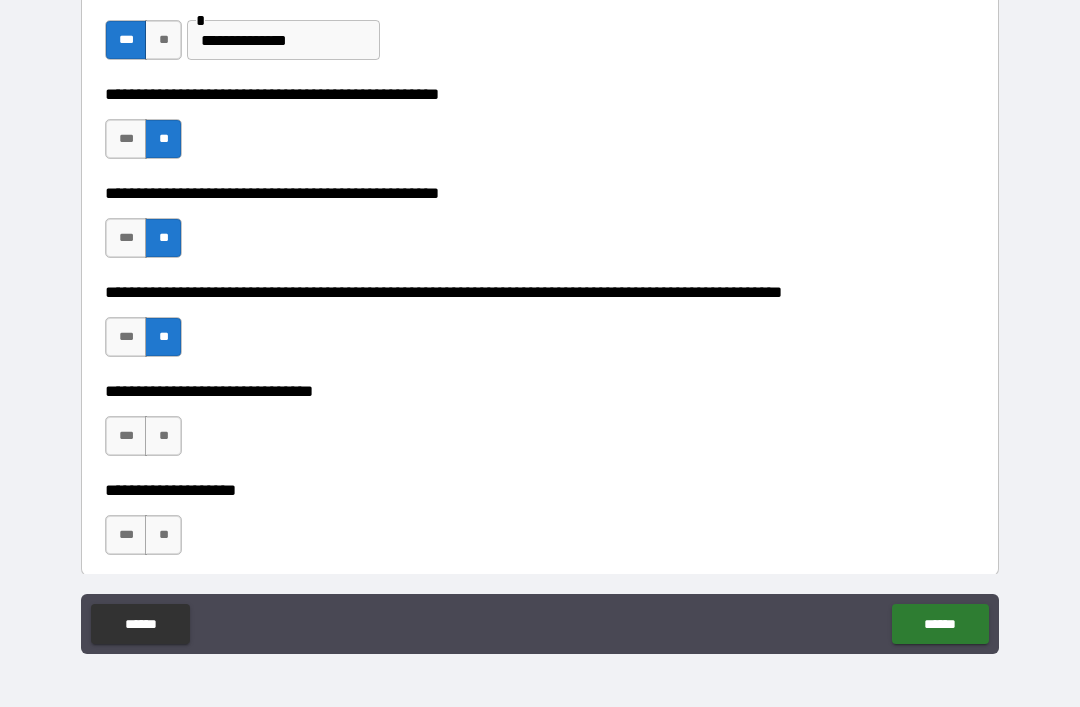 scroll, scrollTop: 581, scrollLeft: 0, axis: vertical 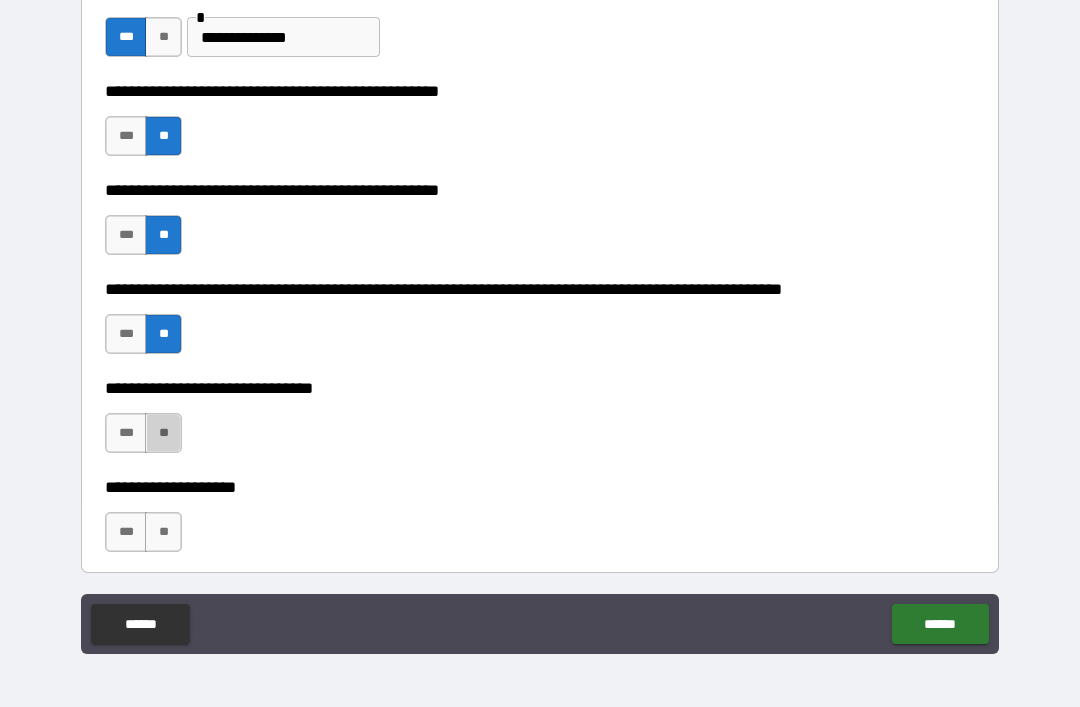 click on "**" at bounding box center (163, 433) 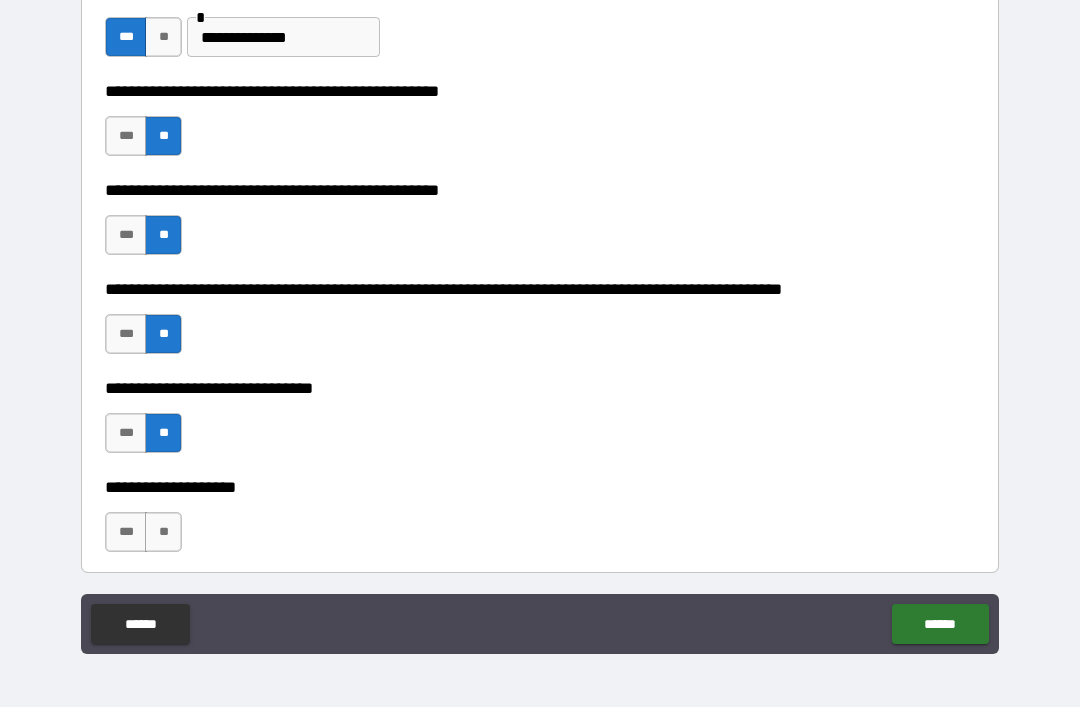 click on "**" at bounding box center (163, 532) 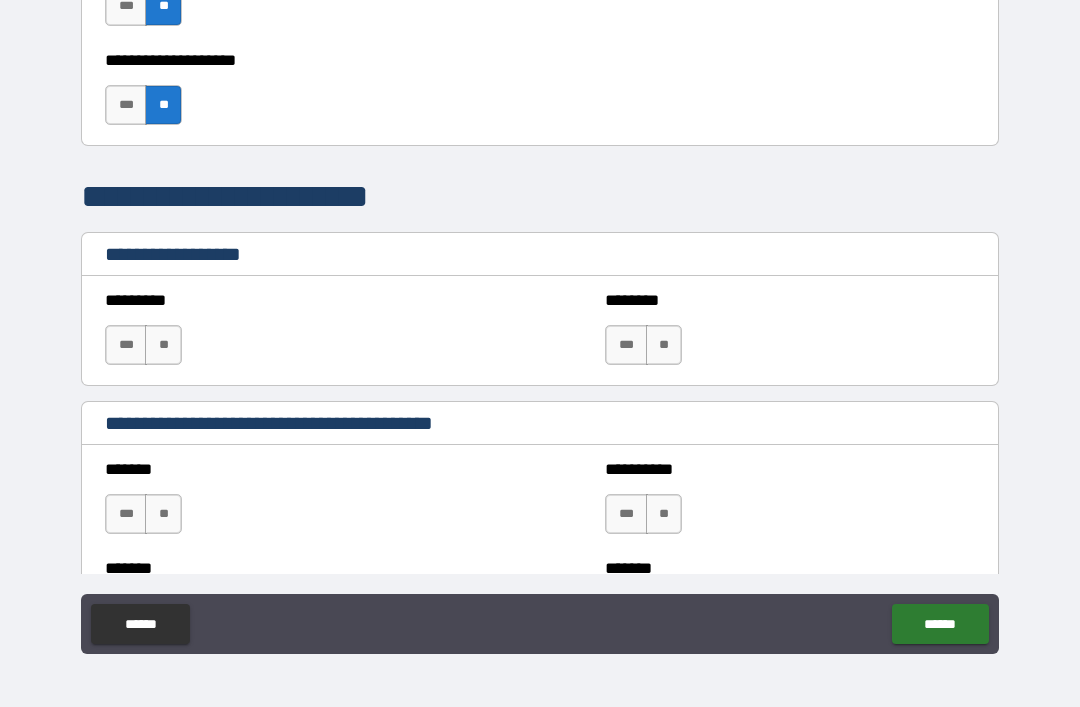 scroll, scrollTop: 1009, scrollLeft: 0, axis: vertical 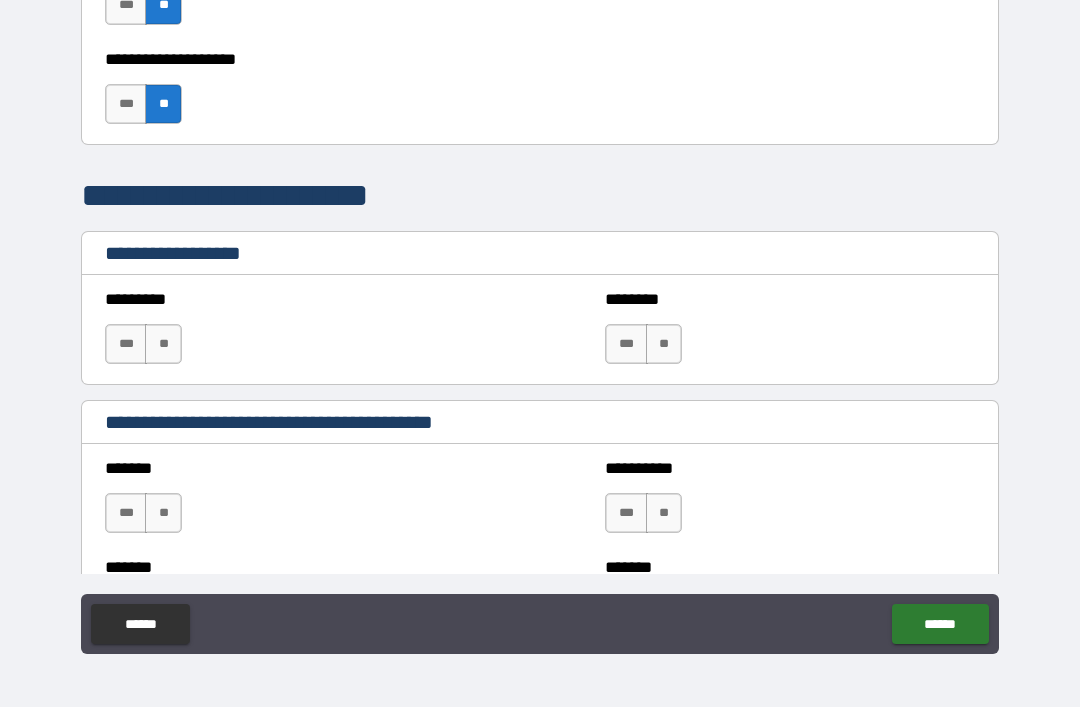 click on "**" at bounding box center (163, 344) 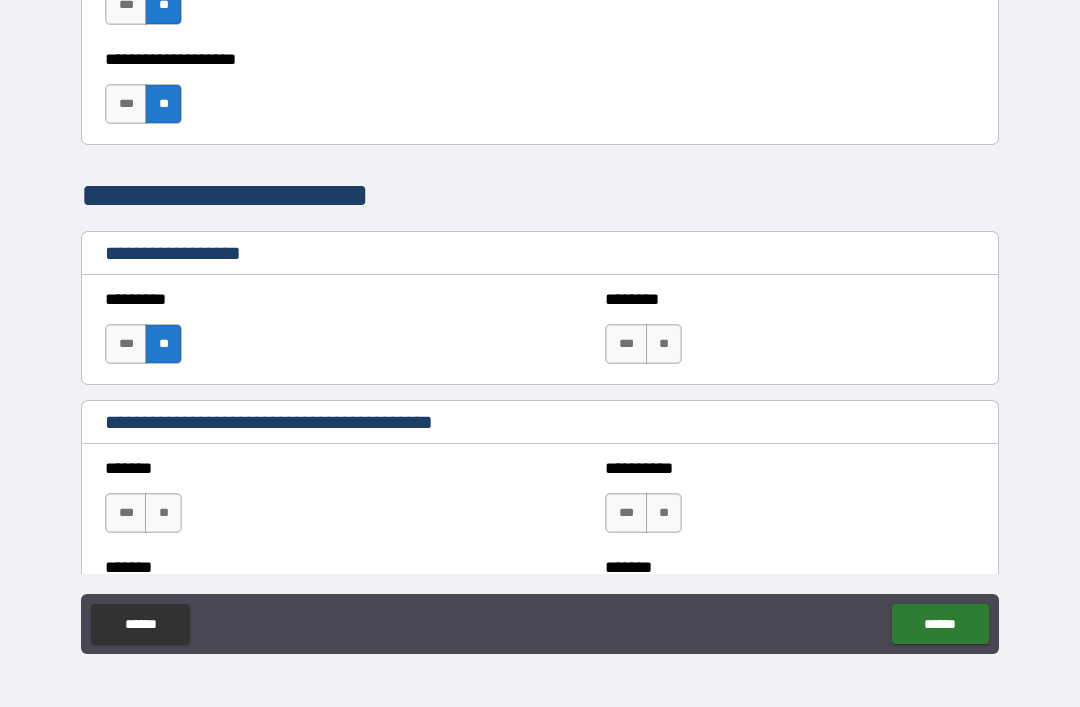 click on "**" at bounding box center [664, 344] 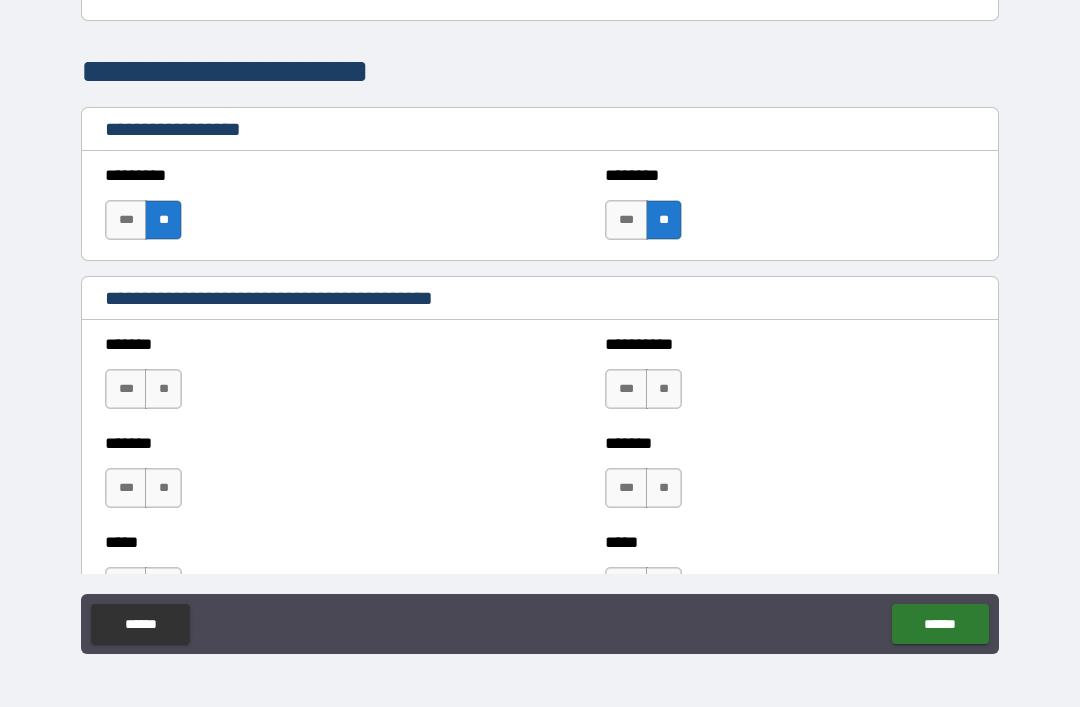 scroll, scrollTop: 1140, scrollLeft: 0, axis: vertical 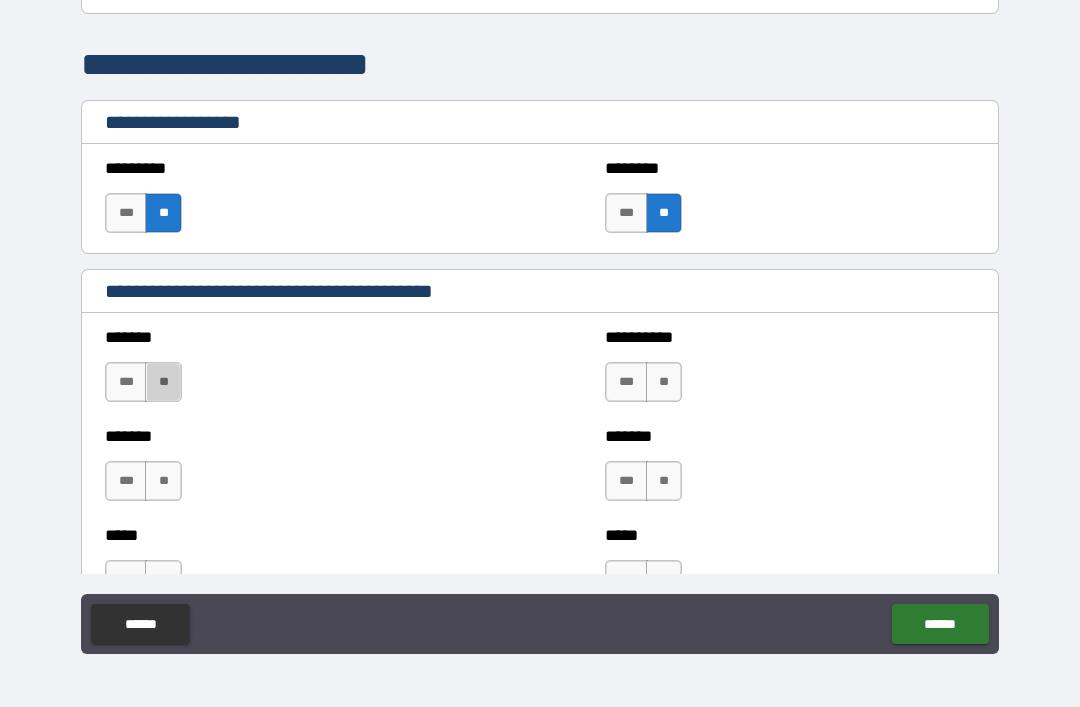 click on "**" at bounding box center (163, 382) 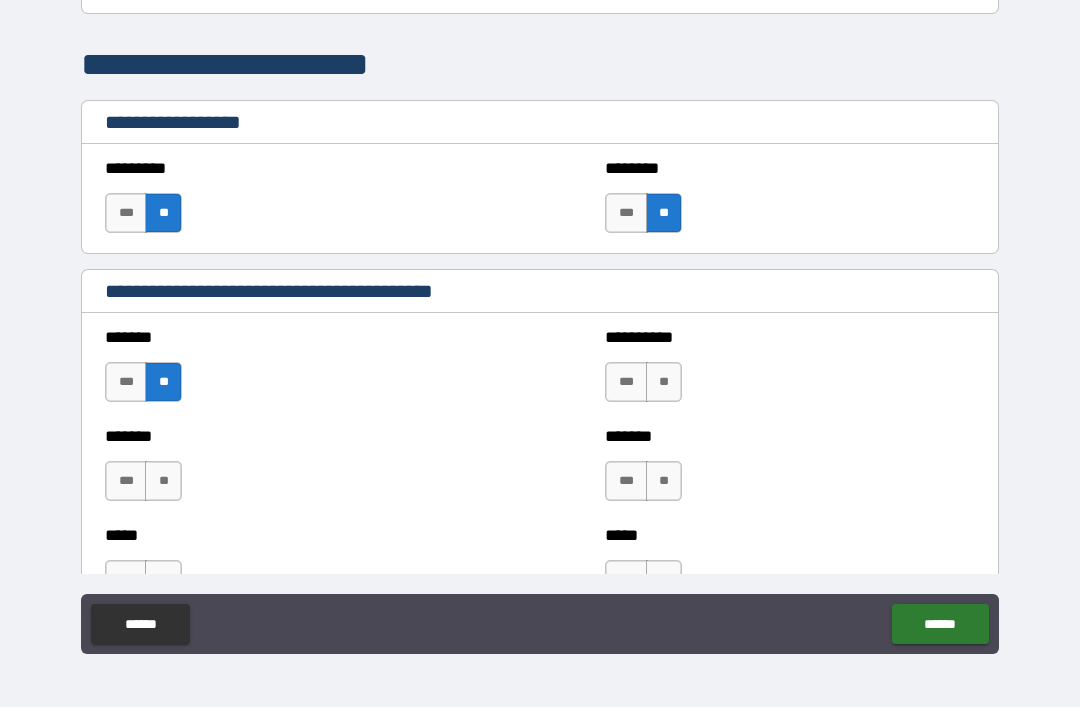 click on "**" at bounding box center (664, 382) 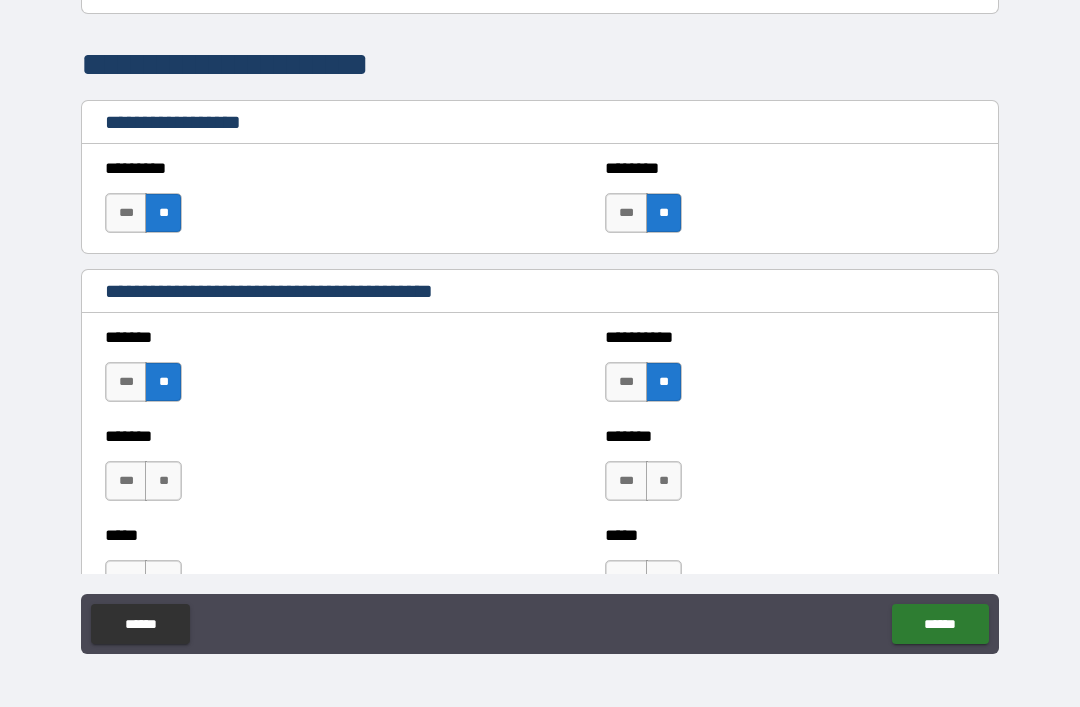 click on "**" at bounding box center [664, 481] 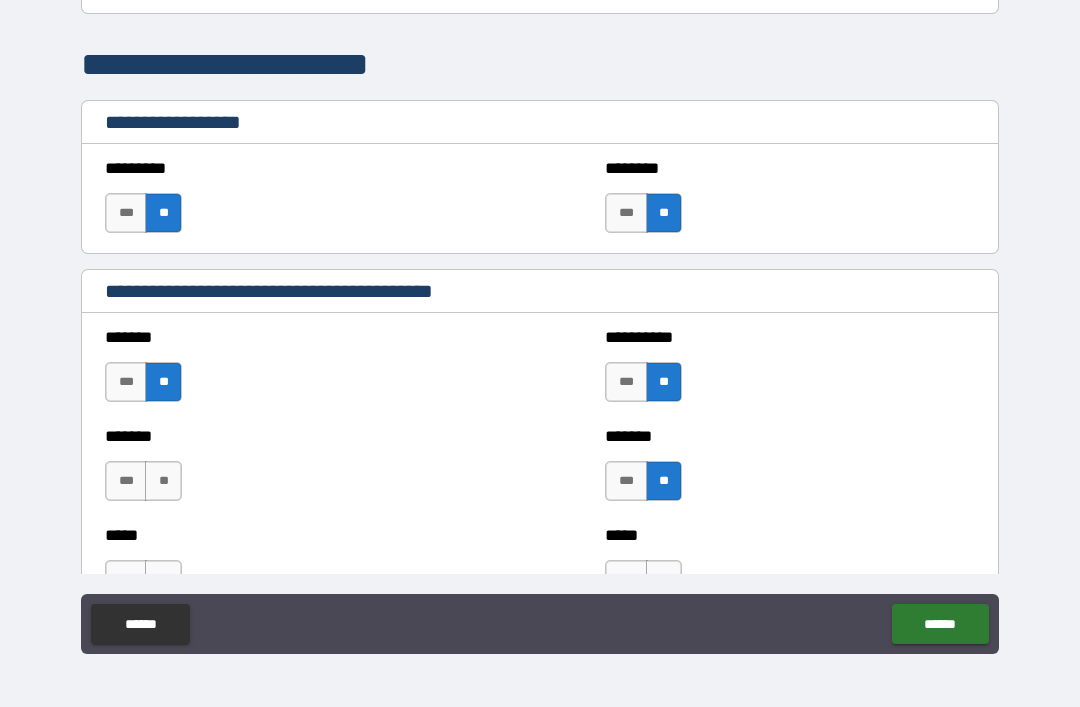 click on "**" at bounding box center (163, 481) 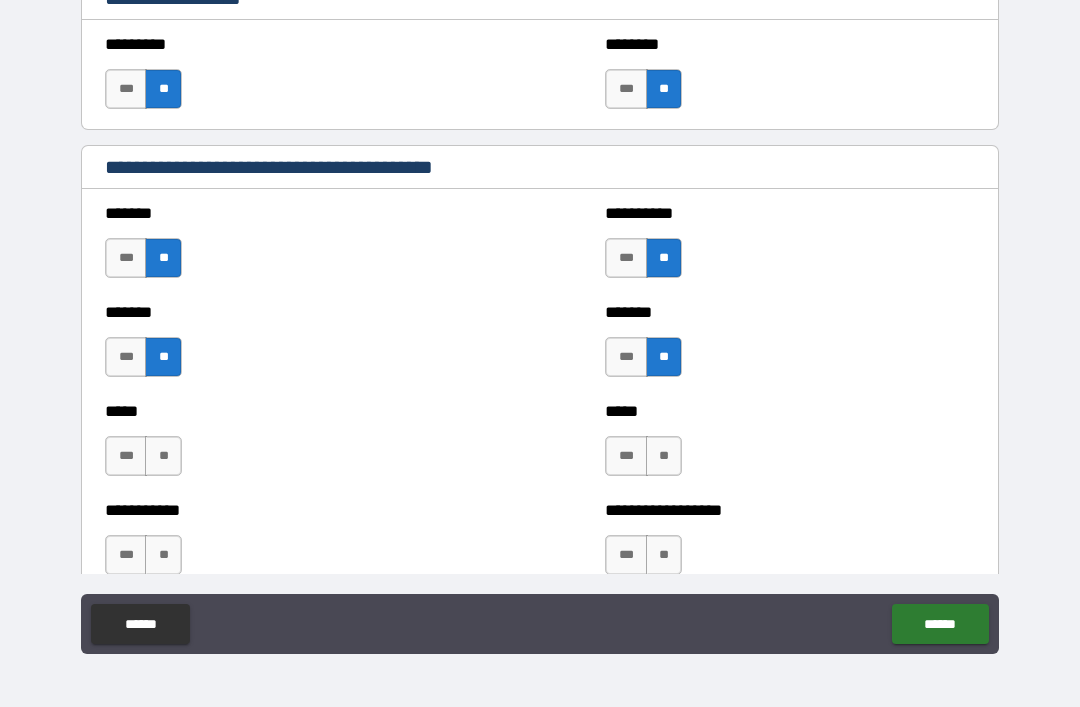 scroll, scrollTop: 1268, scrollLeft: 0, axis: vertical 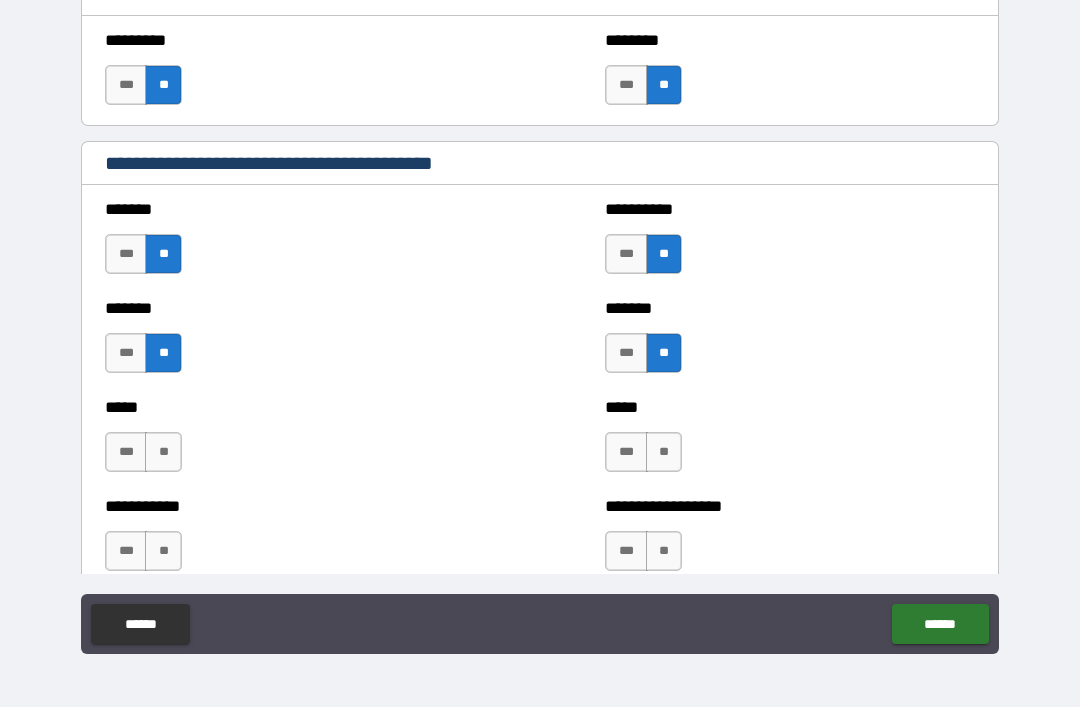 click on "**" at bounding box center [664, 452] 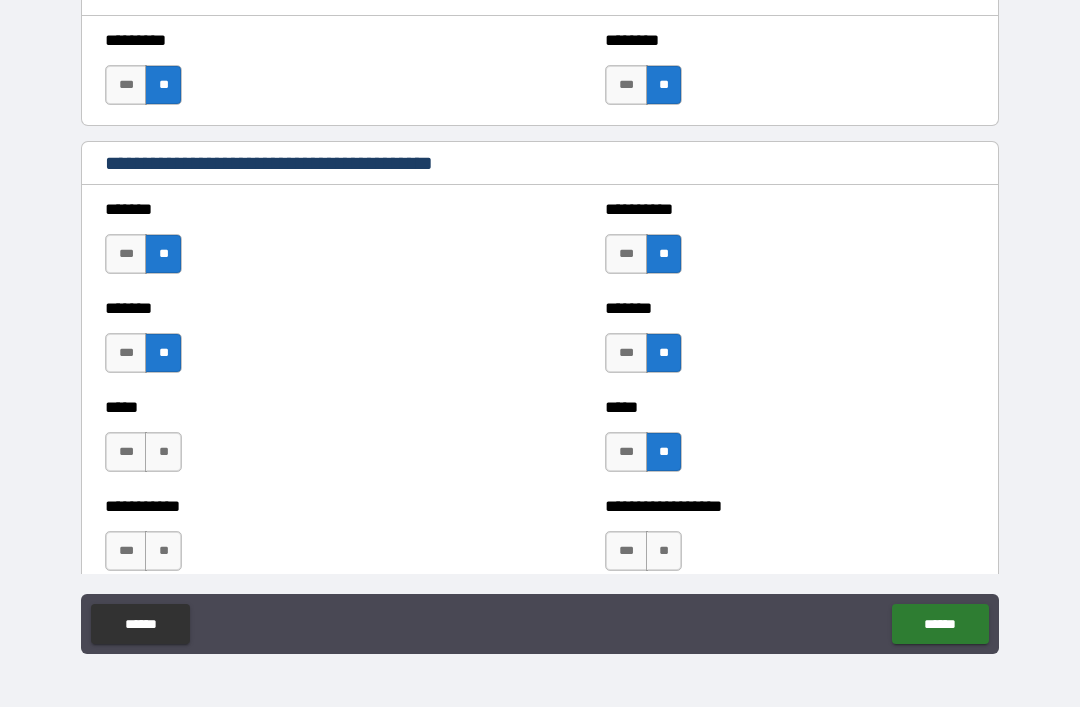 click on "**" at bounding box center (163, 452) 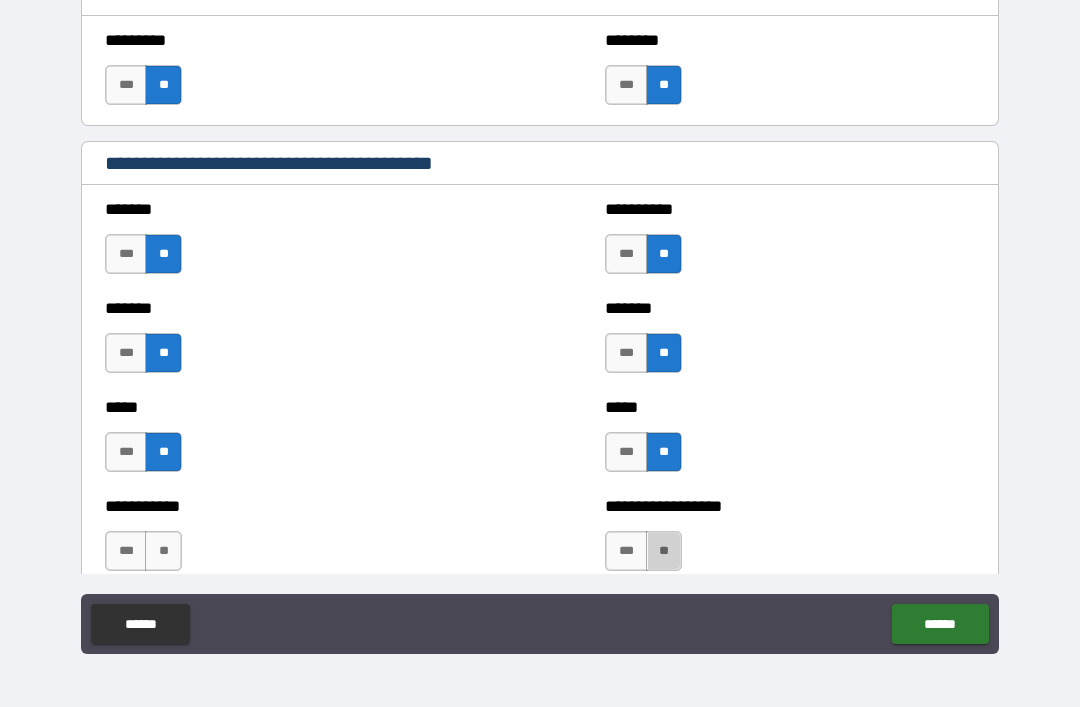 click on "**" at bounding box center (664, 551) 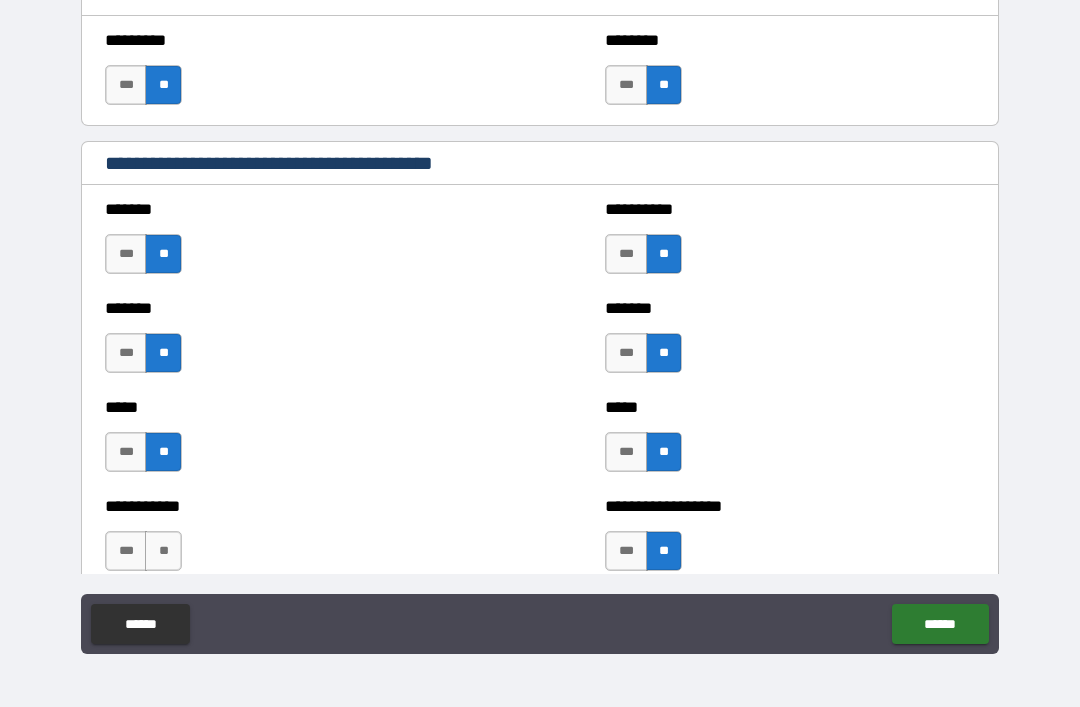 click on "**" at bounding box center (163, 551) 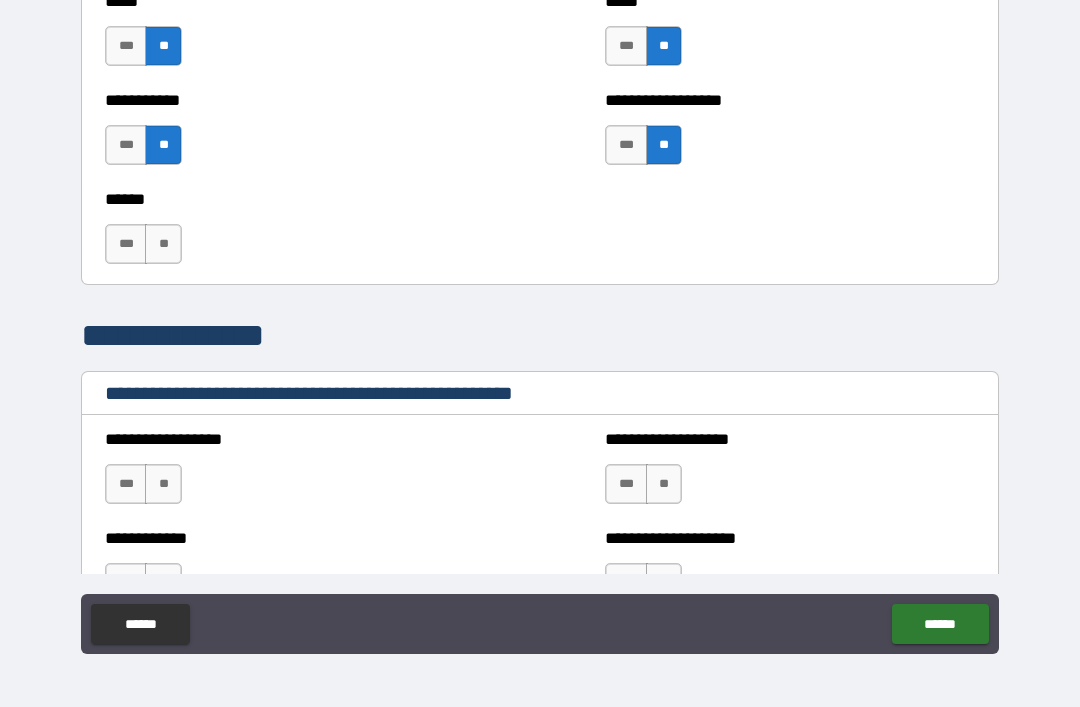 scroll, scrollTop: 1673, scrollLeft: 0, axis: vertical 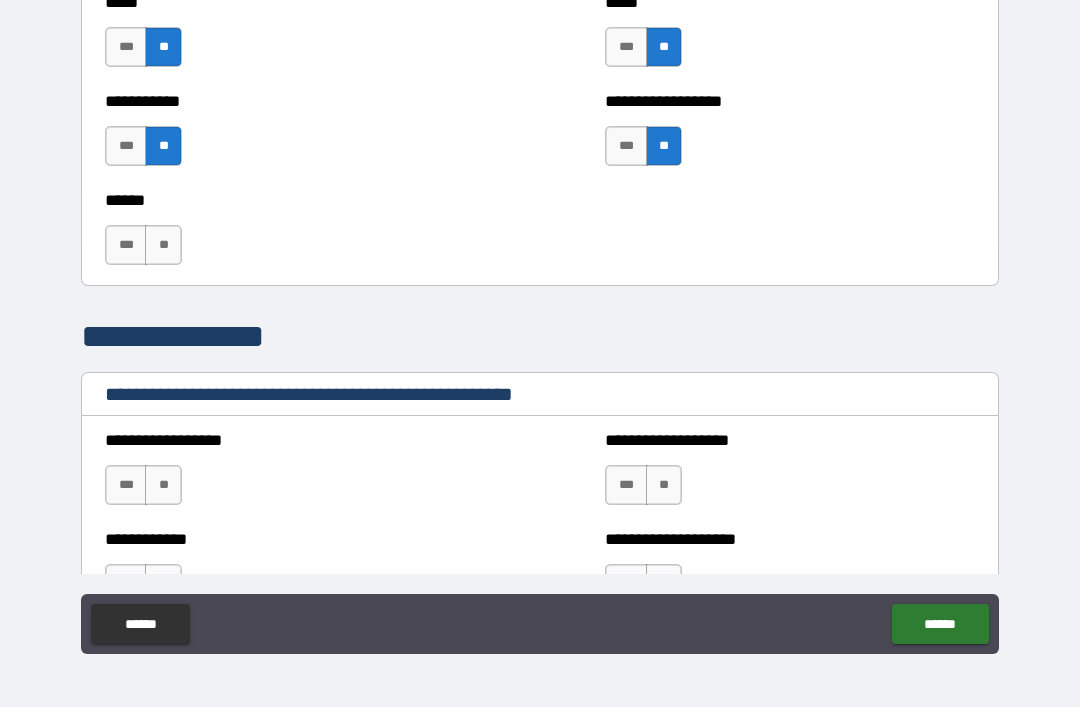 click on "**" at bounding box center [163, 245] 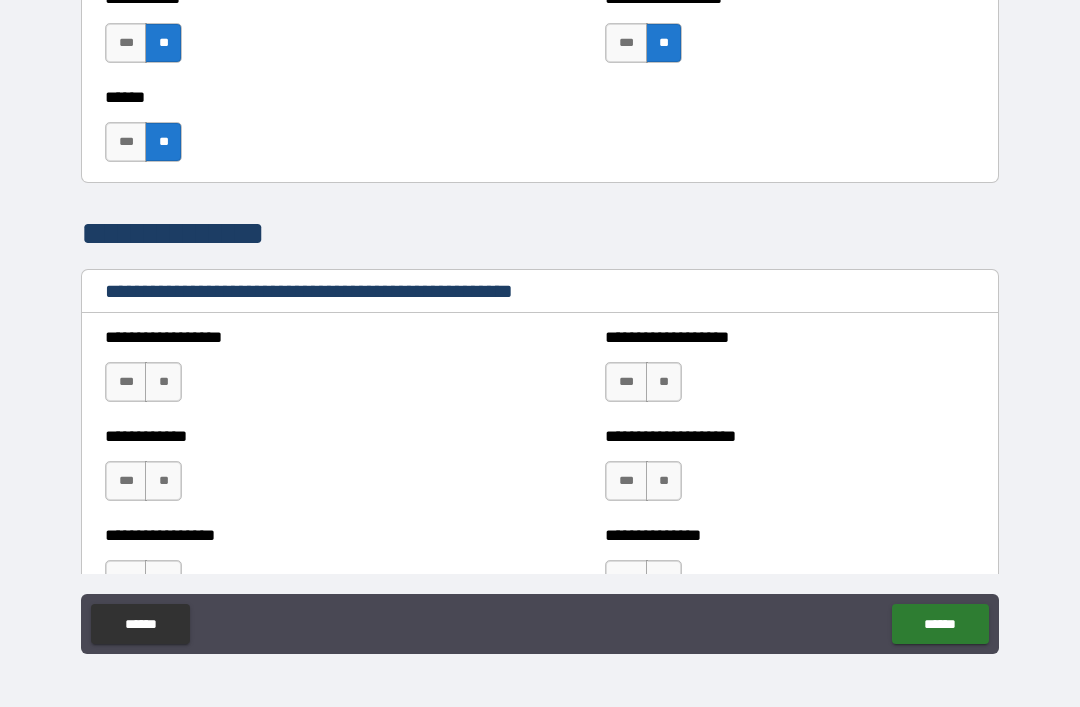scroll, scrollTop: 1791, scrollLeft: 0, axis: vertical 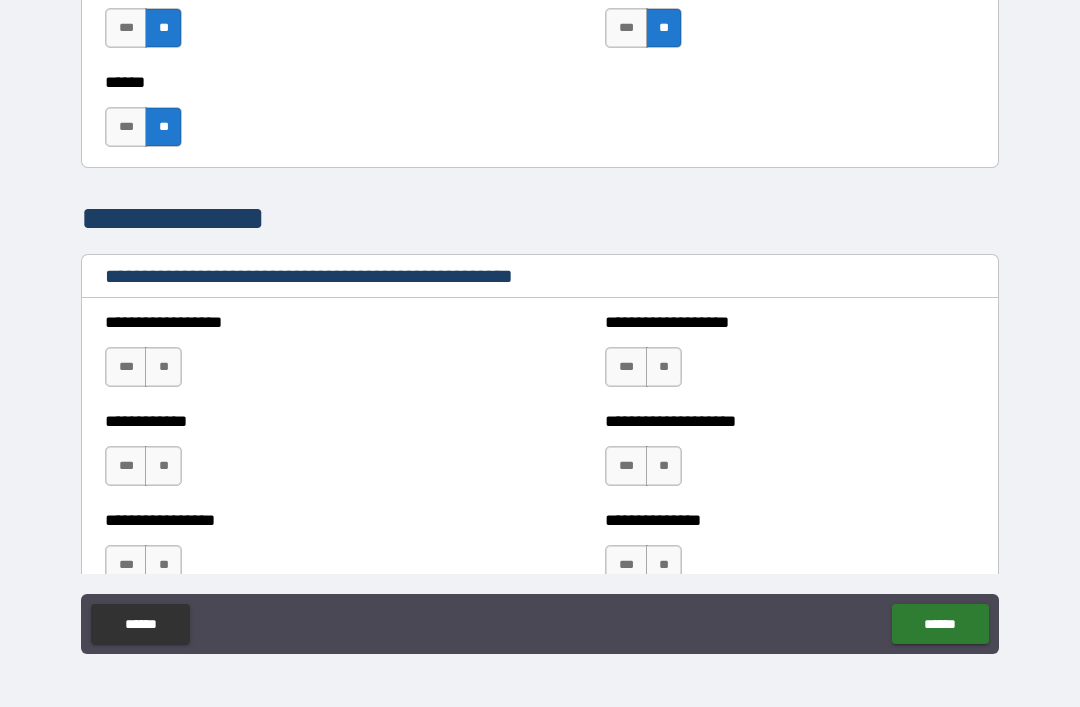 click on "**" at bounding box center [163, 367] 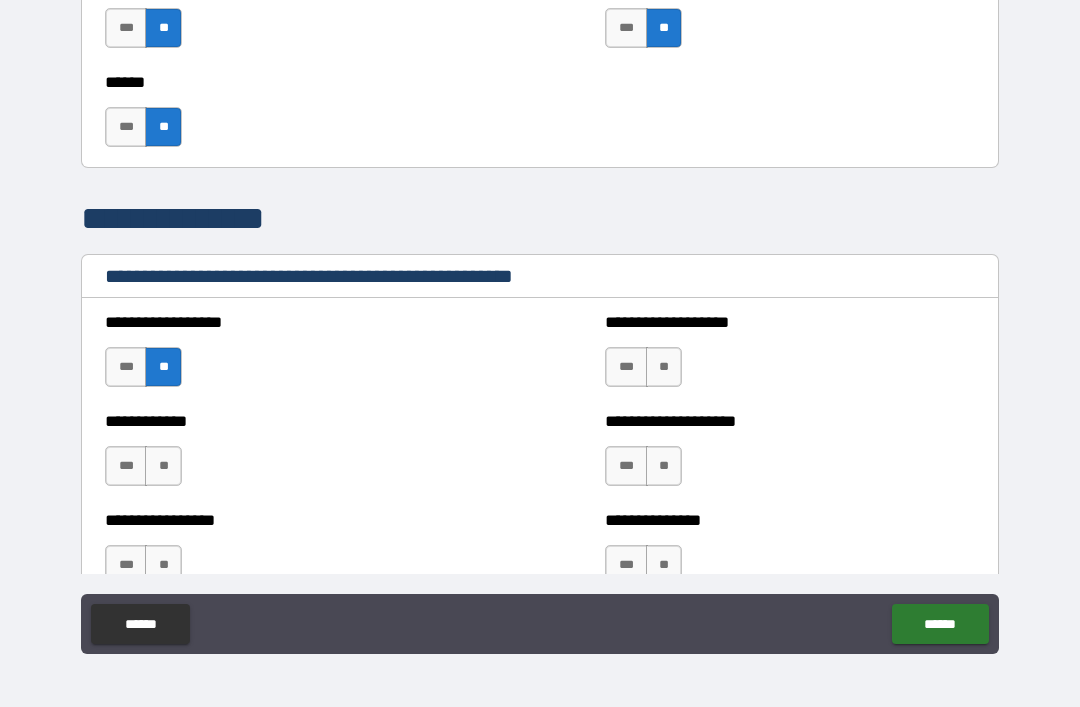 click on "**" at bounding box center [664, 367] 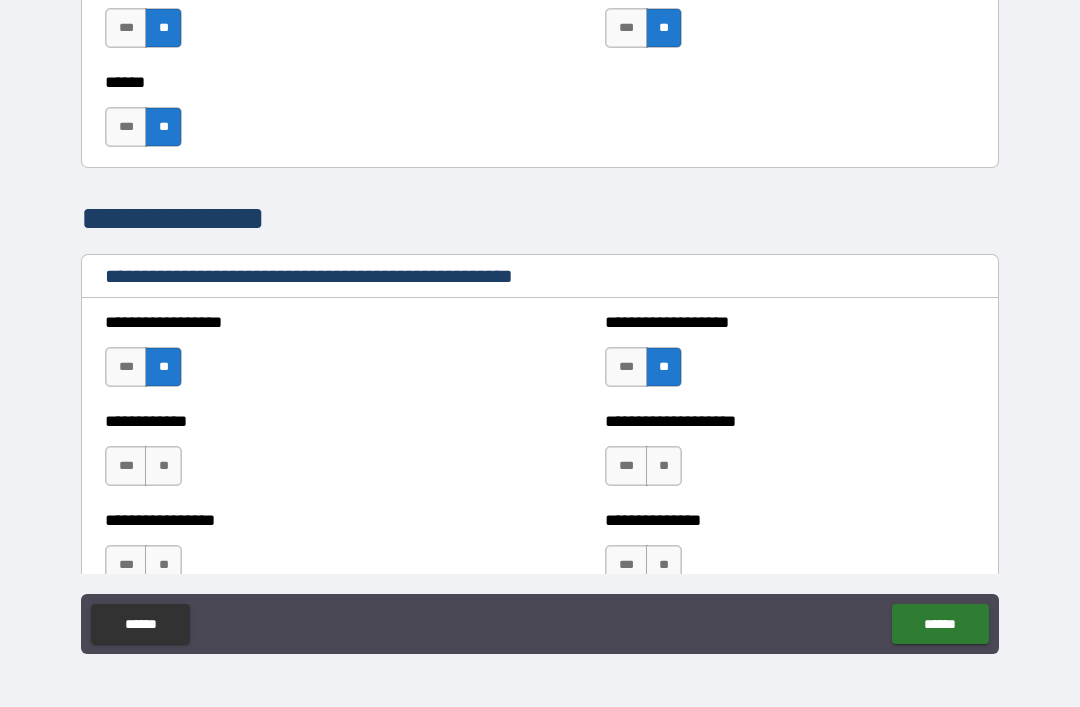 click on "**" at bounding box center [664, 466] 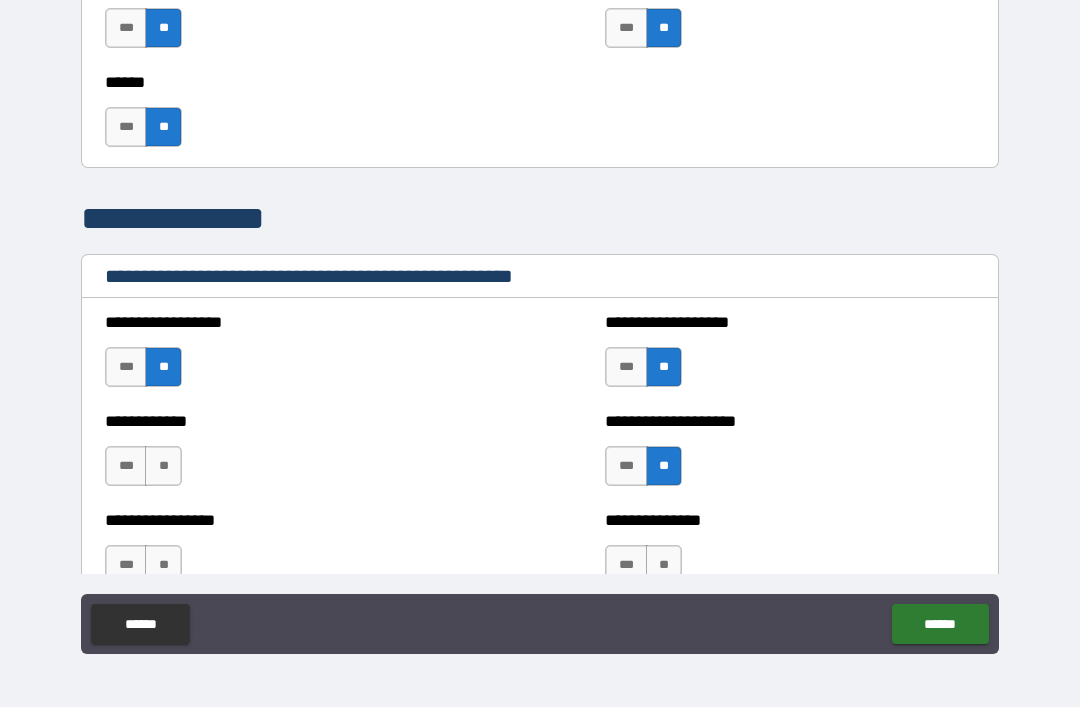 click on "**" at bounding box center (163, 466) 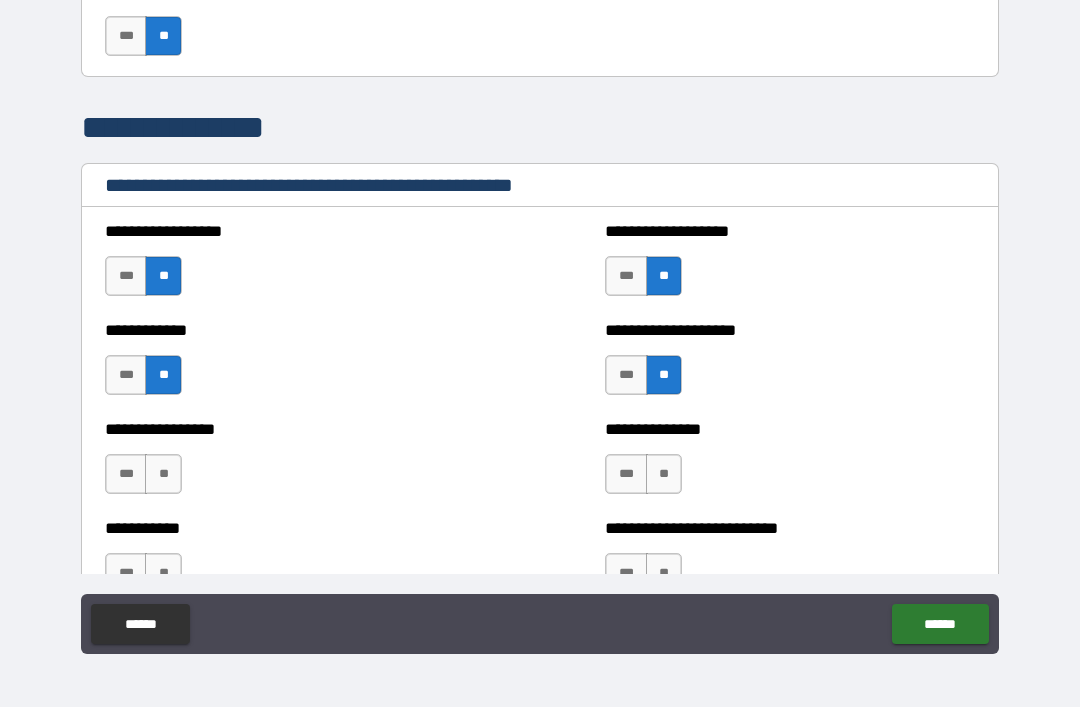 scroll, scrollTop: 1904, scrollLeft: 0, axis: vertical 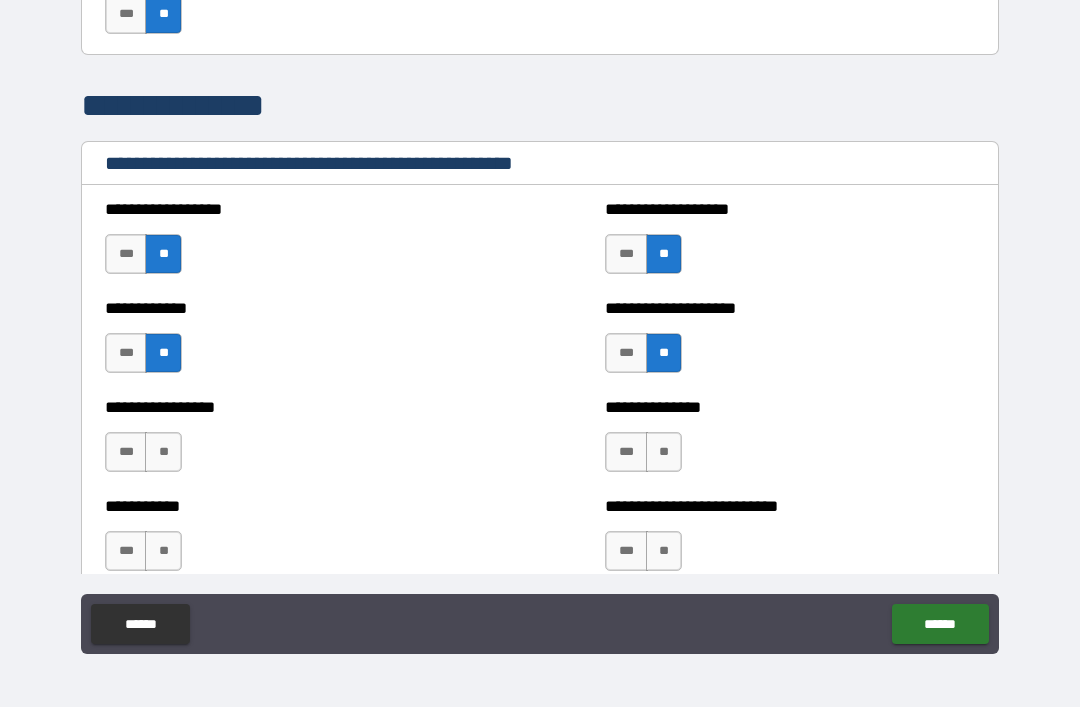 click on "**" at bounding box center [664, 452] 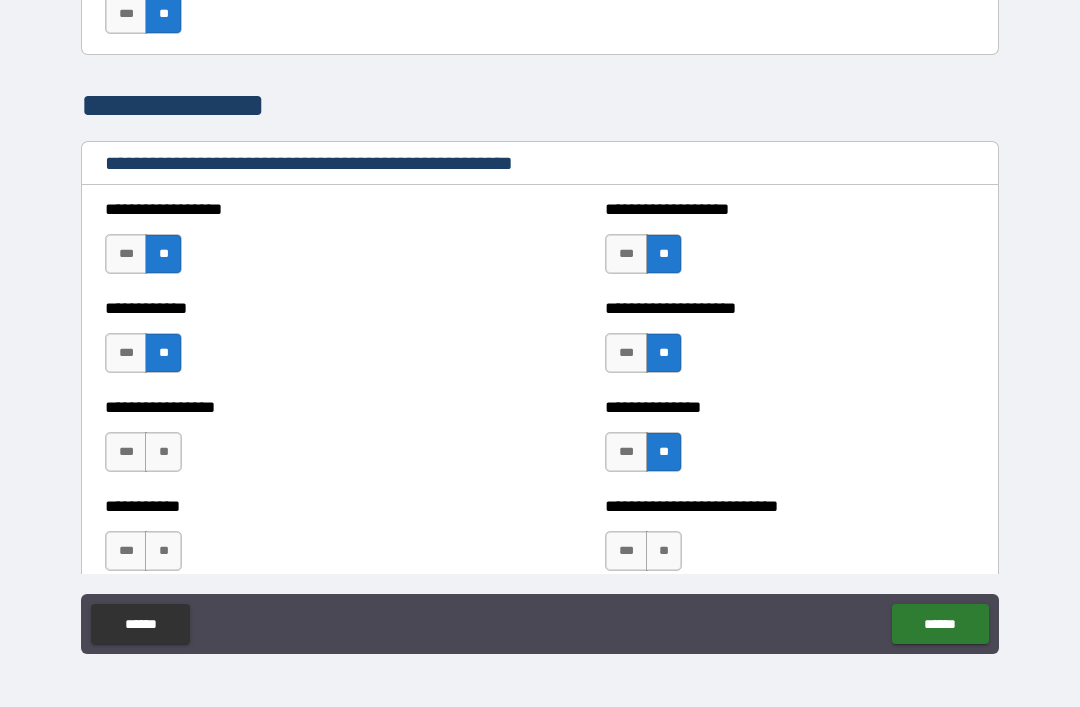 click on "**" at bounding box center (163, 452) 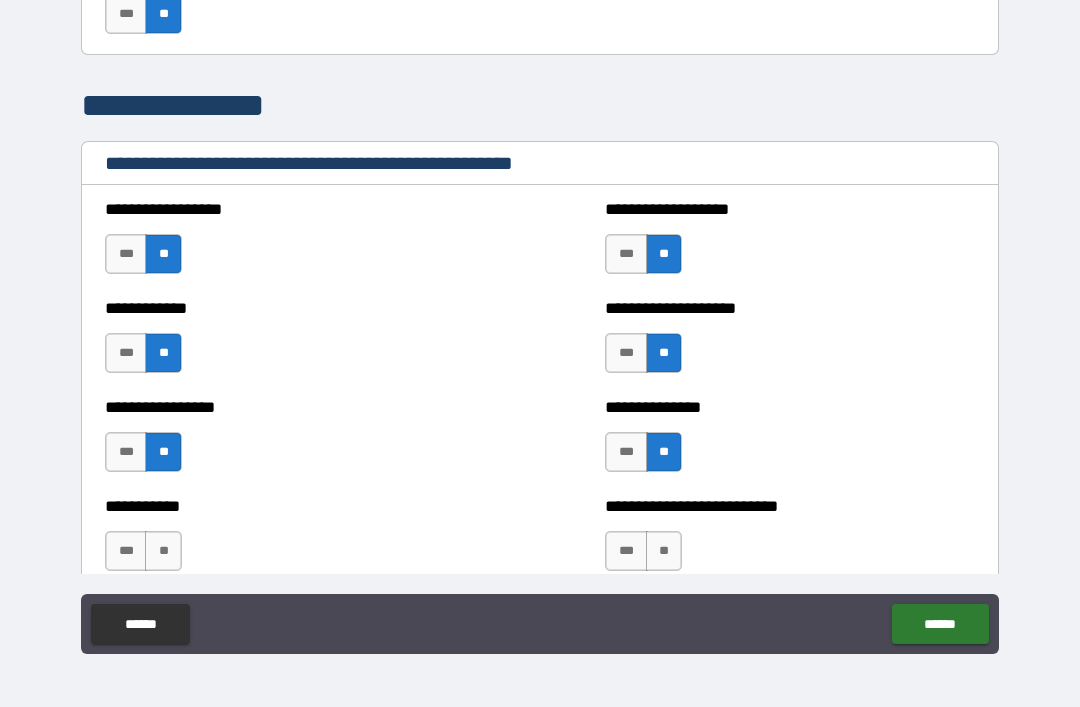 click on "**" at bounding box center [664, 551] 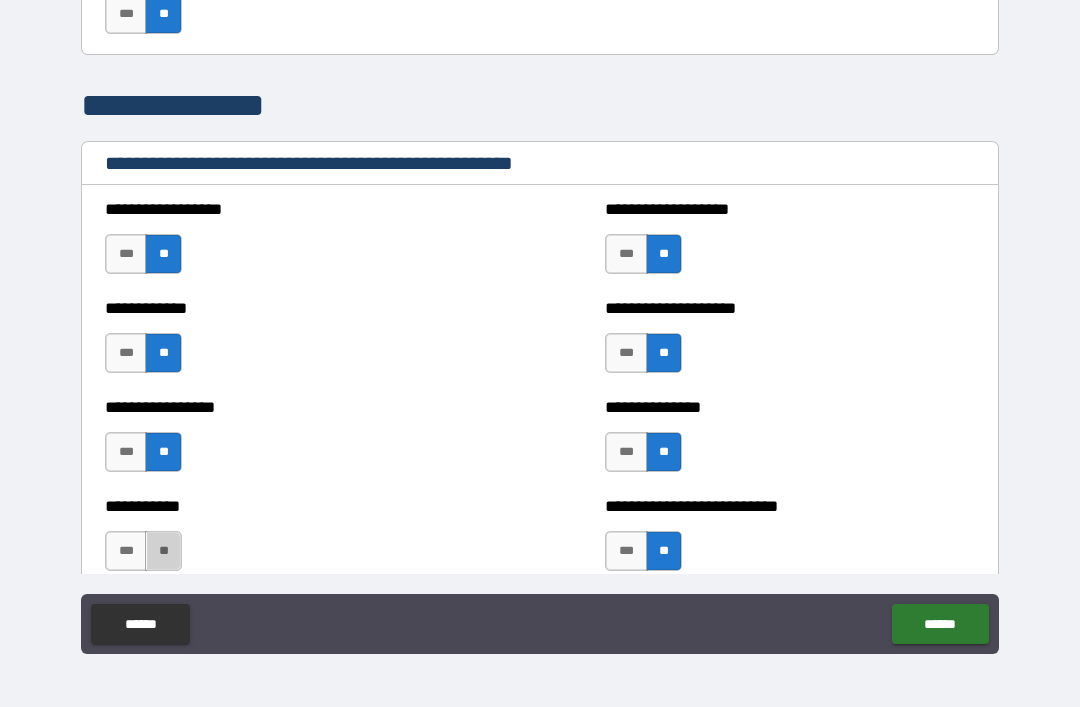 click on "**" at bounding box center [163, 551] 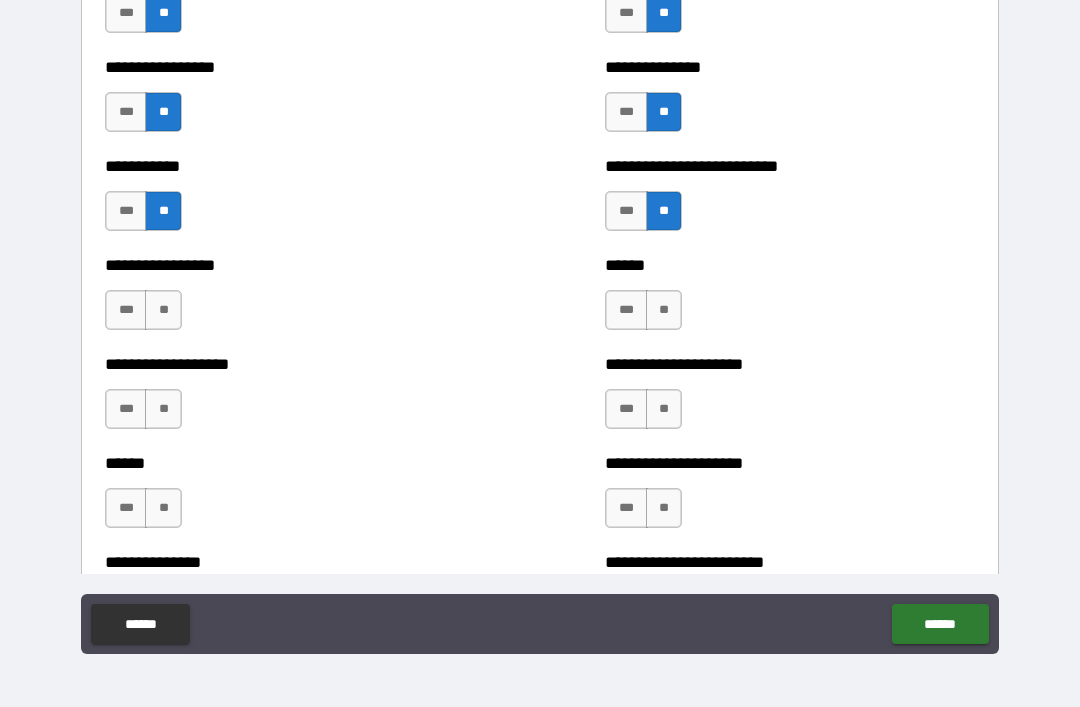 scroll, scrollTop: 2246, scrollLeft: 0, axis: vertical 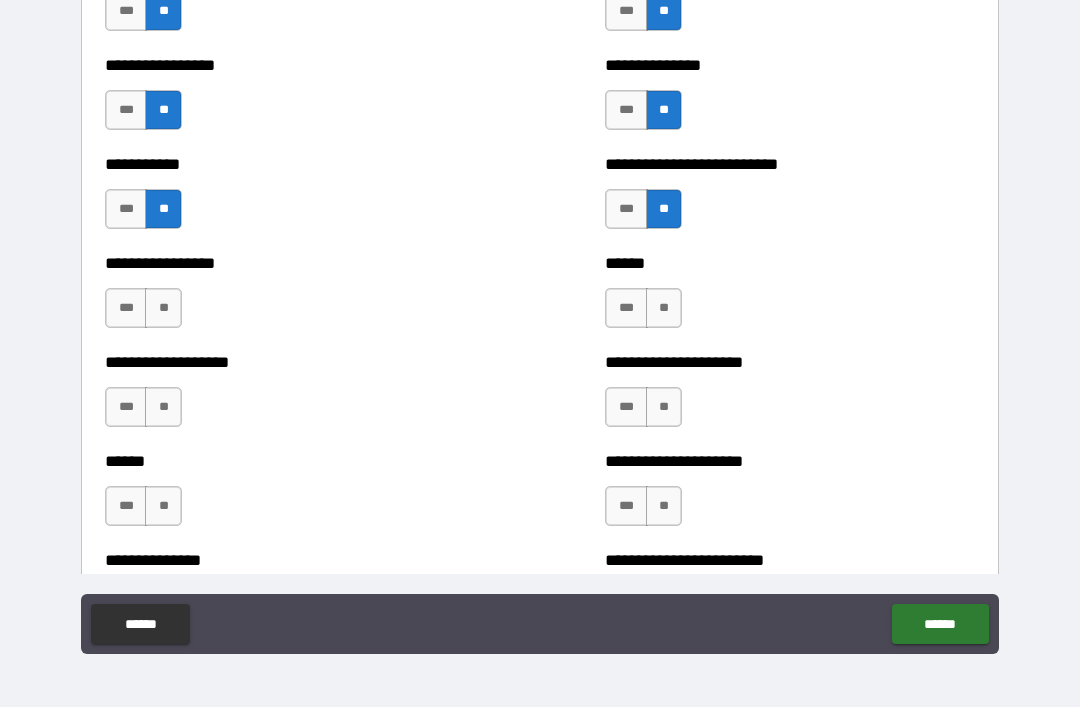 click on "**" at bounding box center (163, 308) 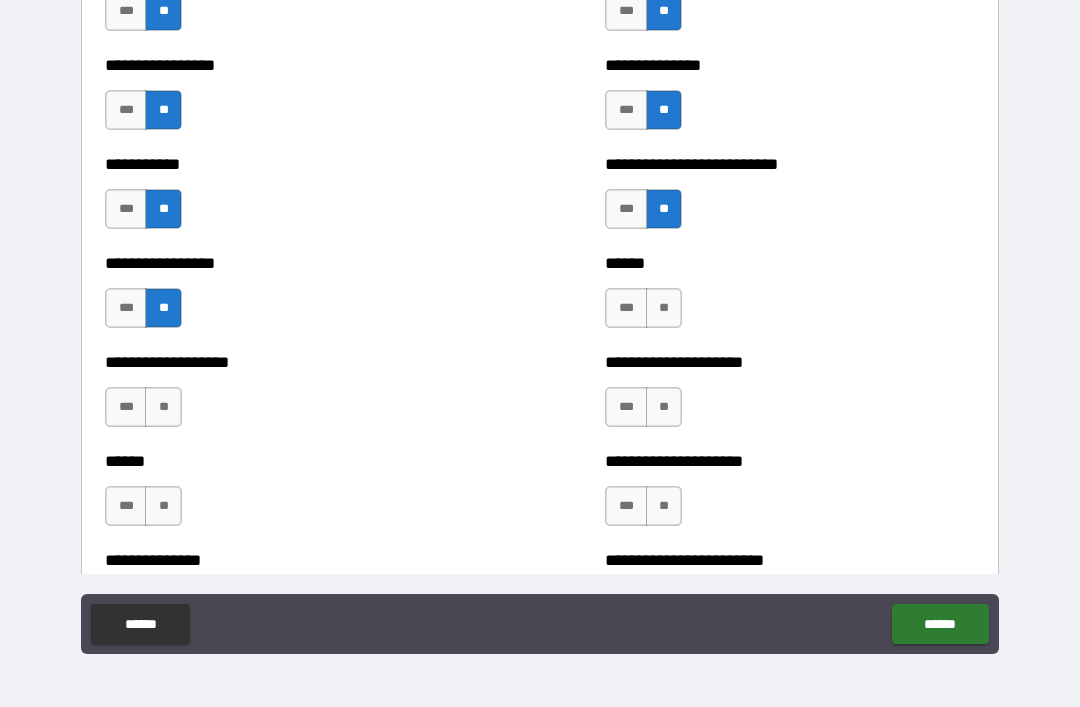 click on "**" at bounding box center (664, 308) 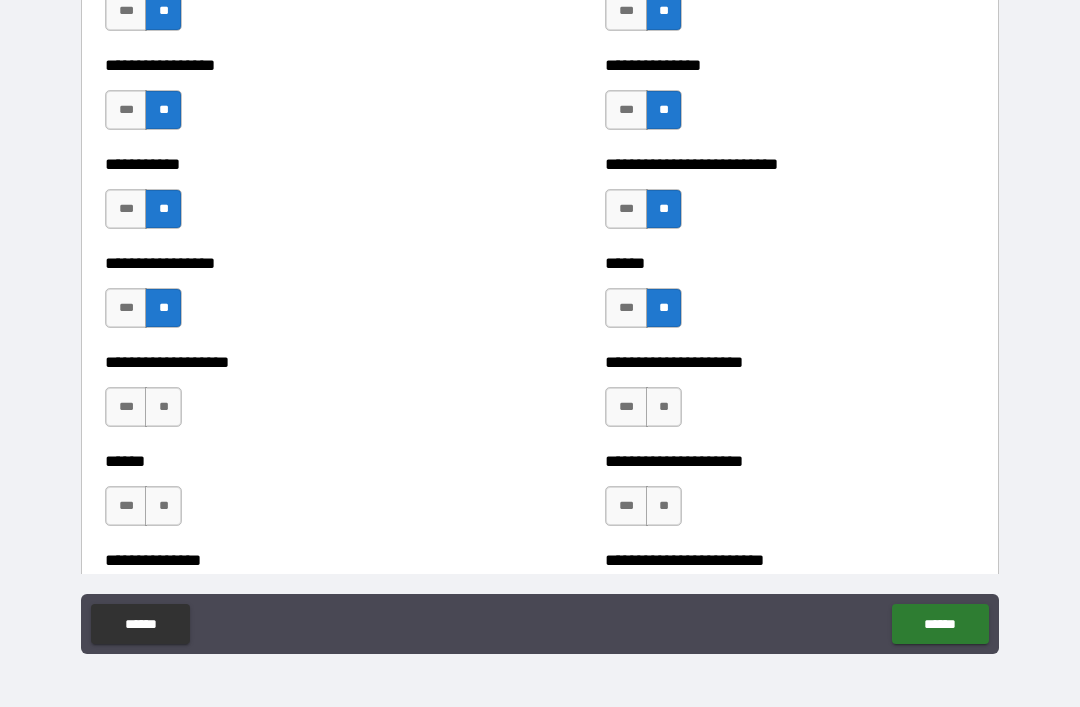click on "**" at bounding box center (664, 407) 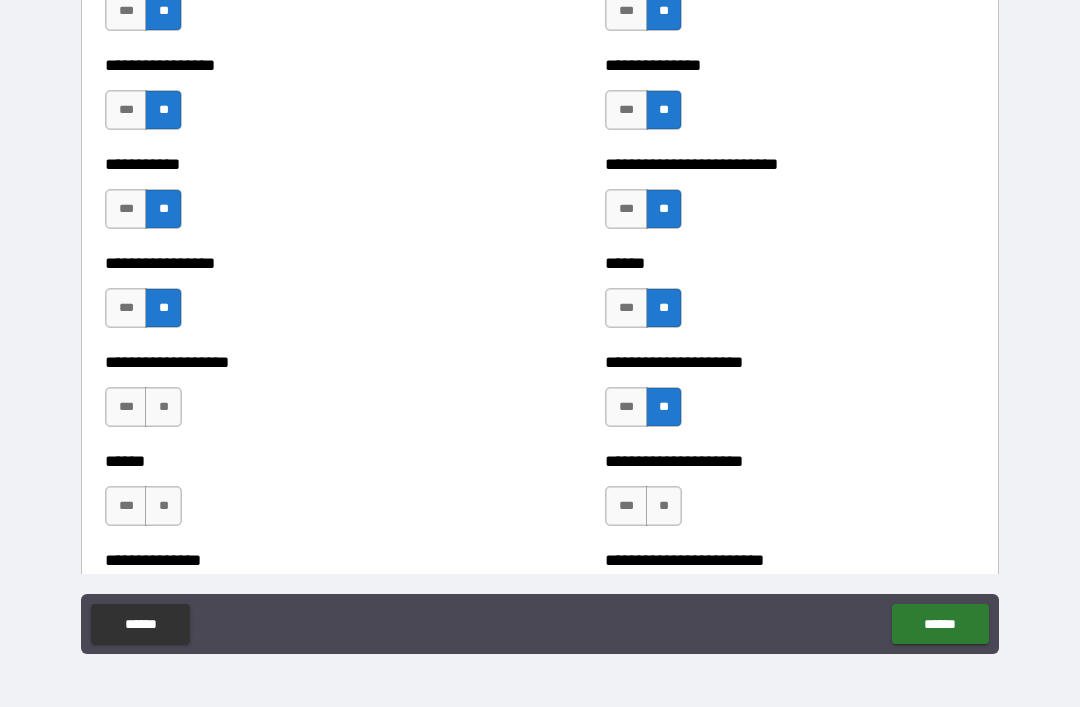 click on "**" at bounding box center [163, 407] 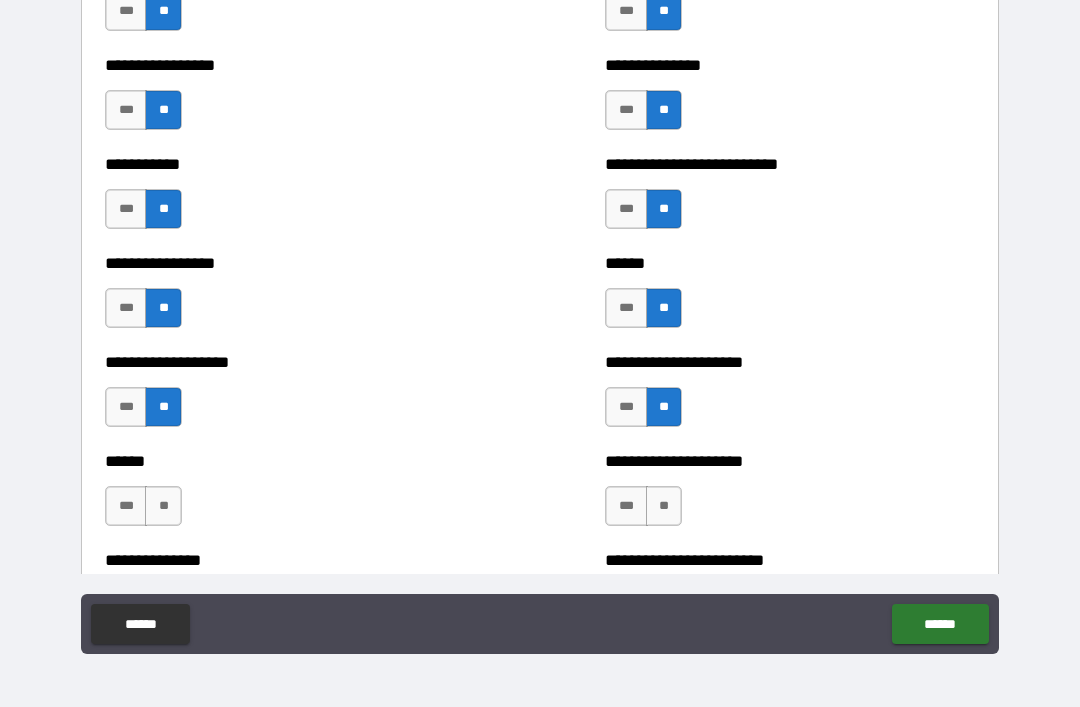 click on "**" at bounding box center [664, 506] 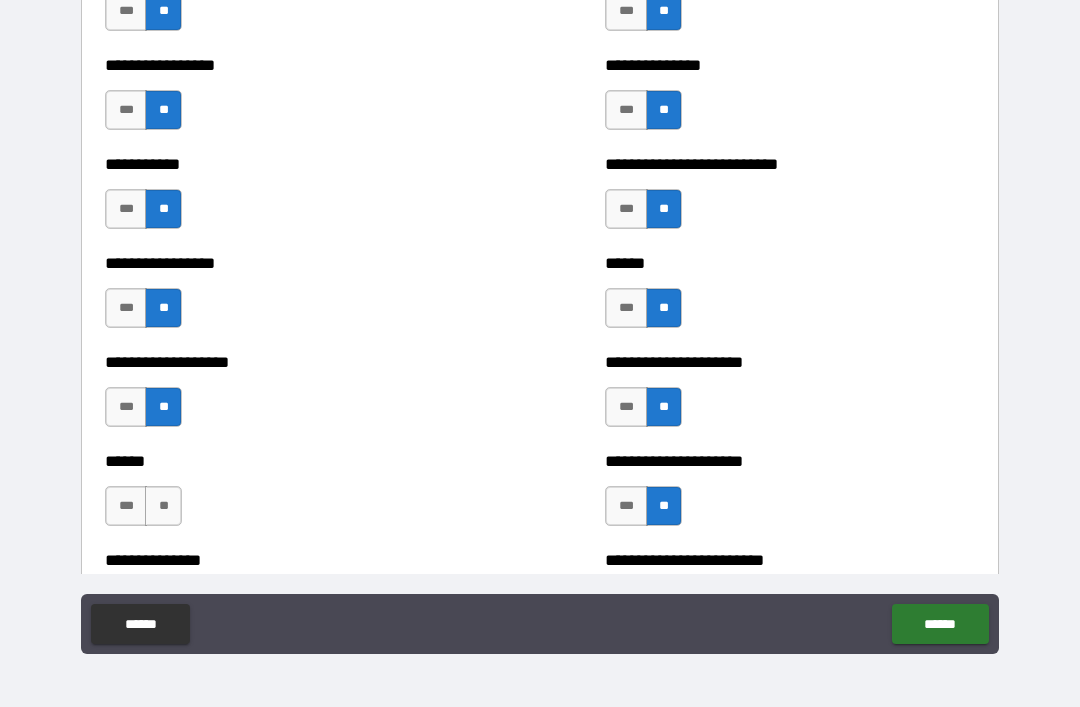click on "**" at bounding box center (163, 506) 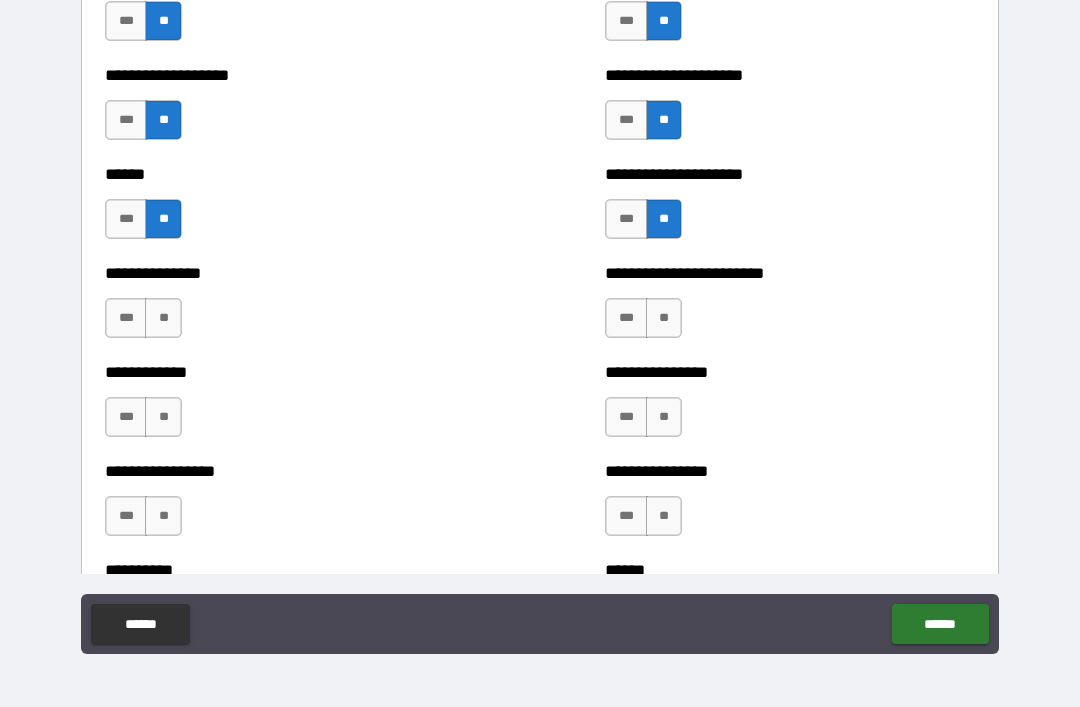 scroll, scrollTop: 2550, scrollLeft: 0, axis: vertical 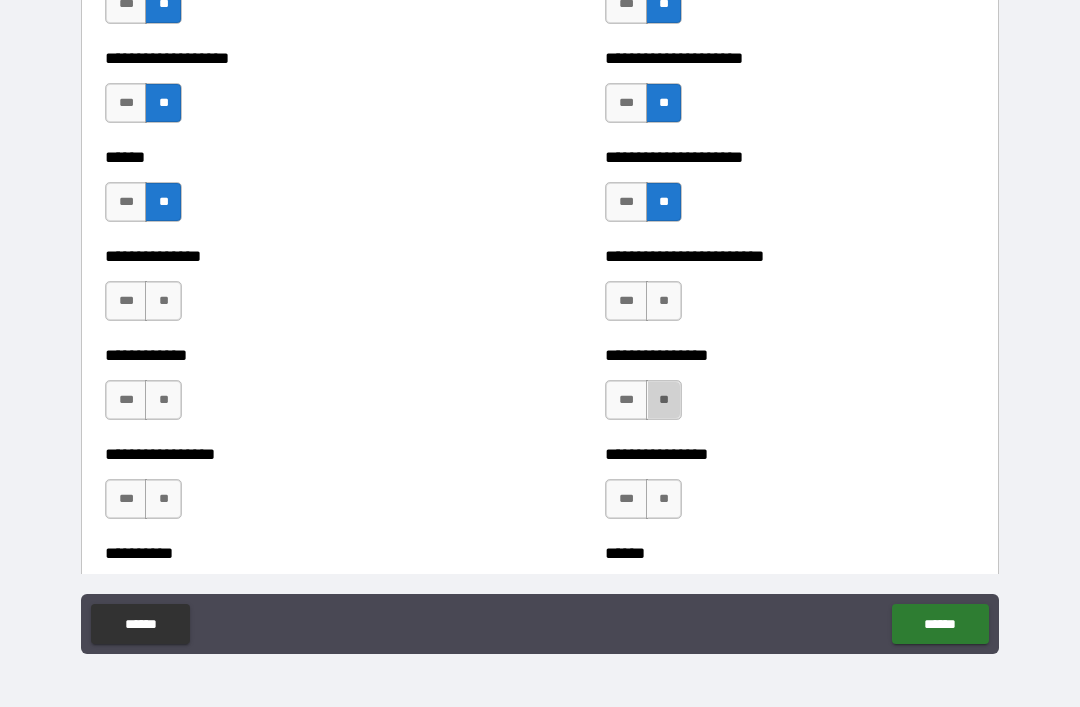 click on "**" at bounding box center [664, 400] 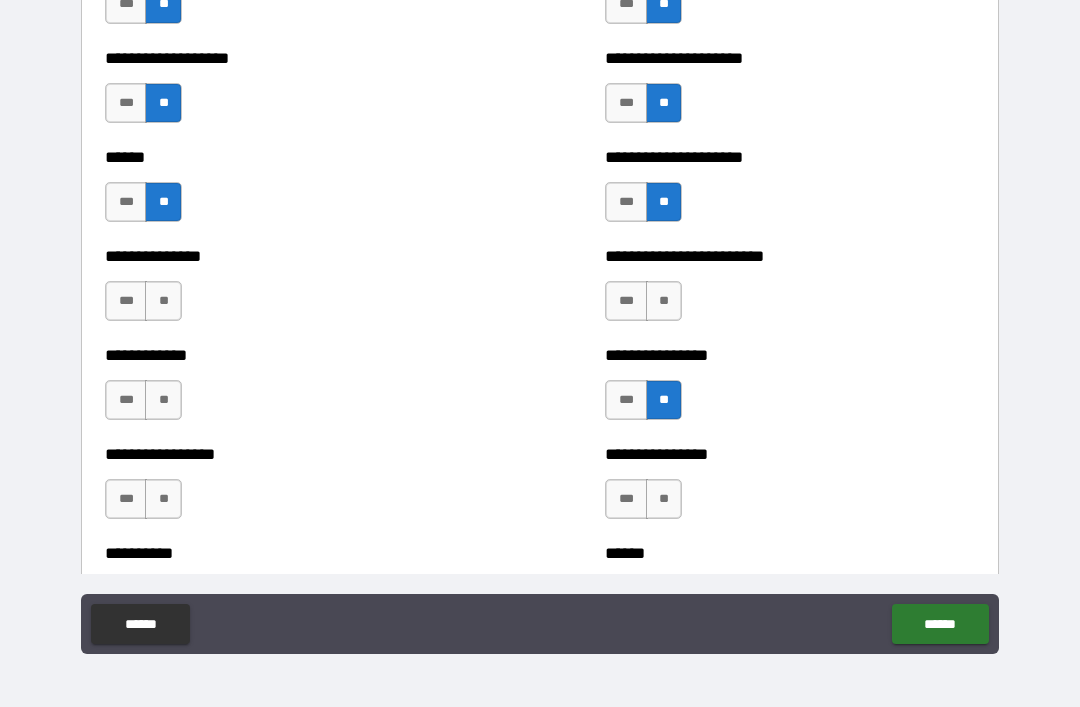 click on "**" at bounding box center (664, 301) 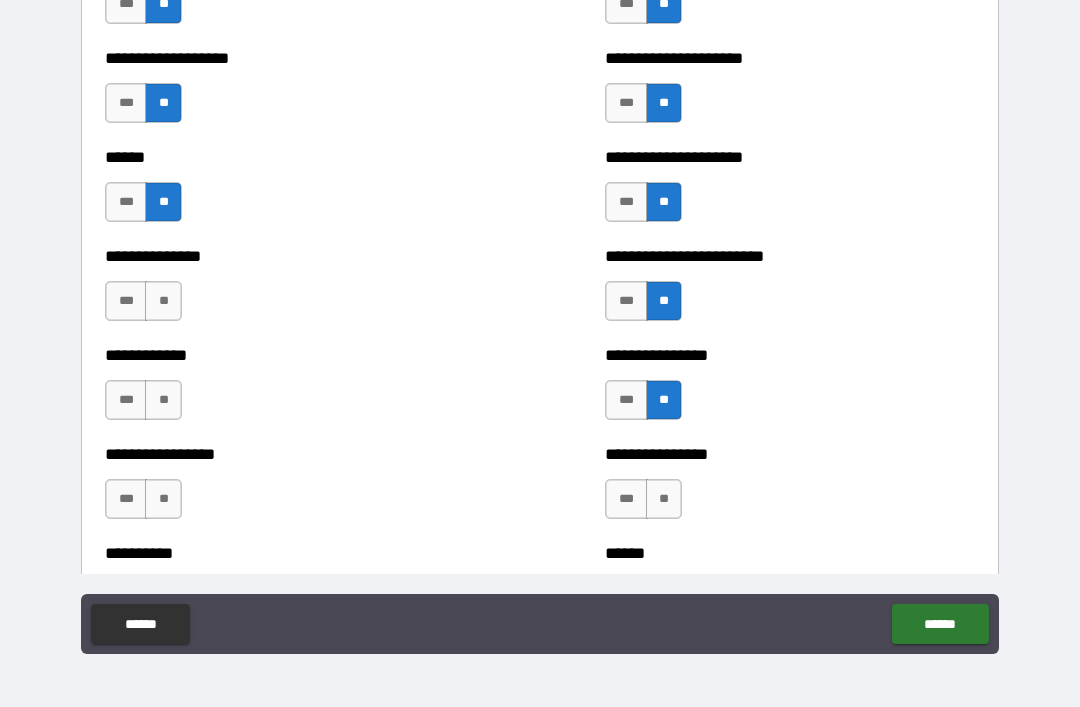 click on "**" at bounding box center [163, 301] 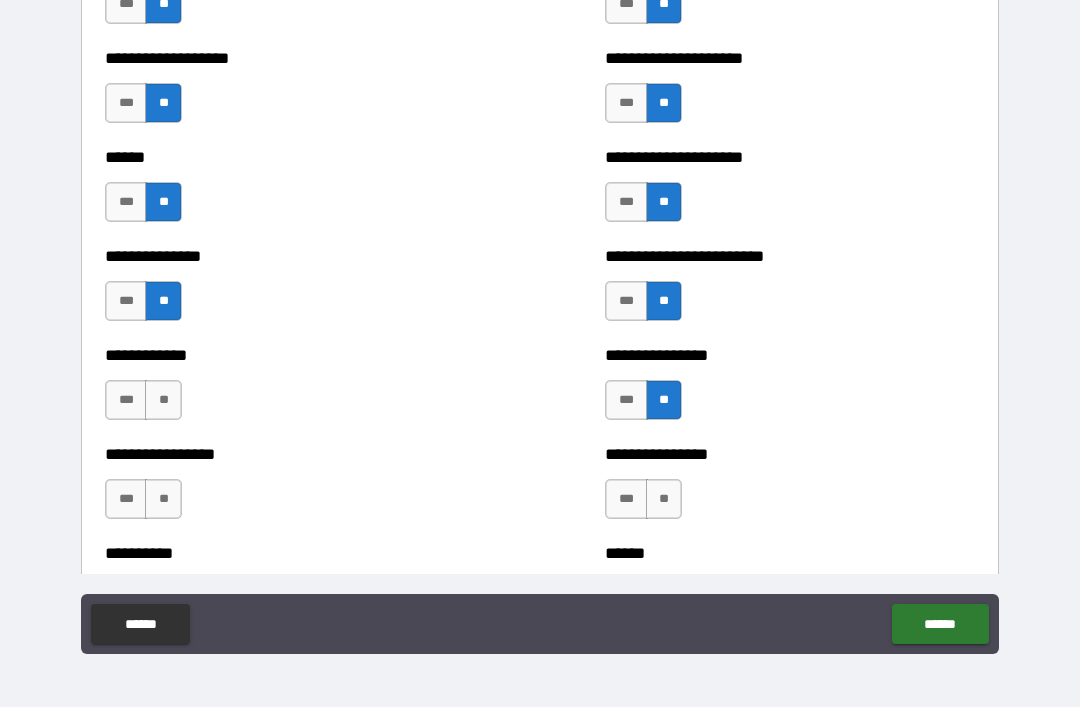 click on "**" at bounding box center [163, 400] 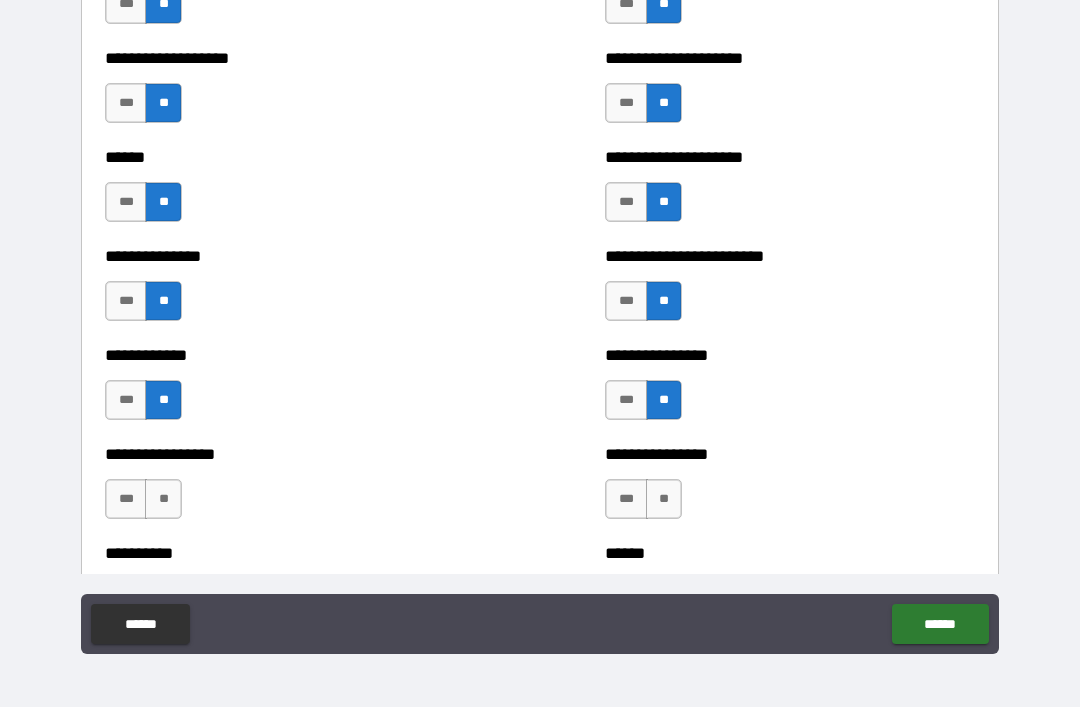 click on "**" at bounding box center (664, 499) 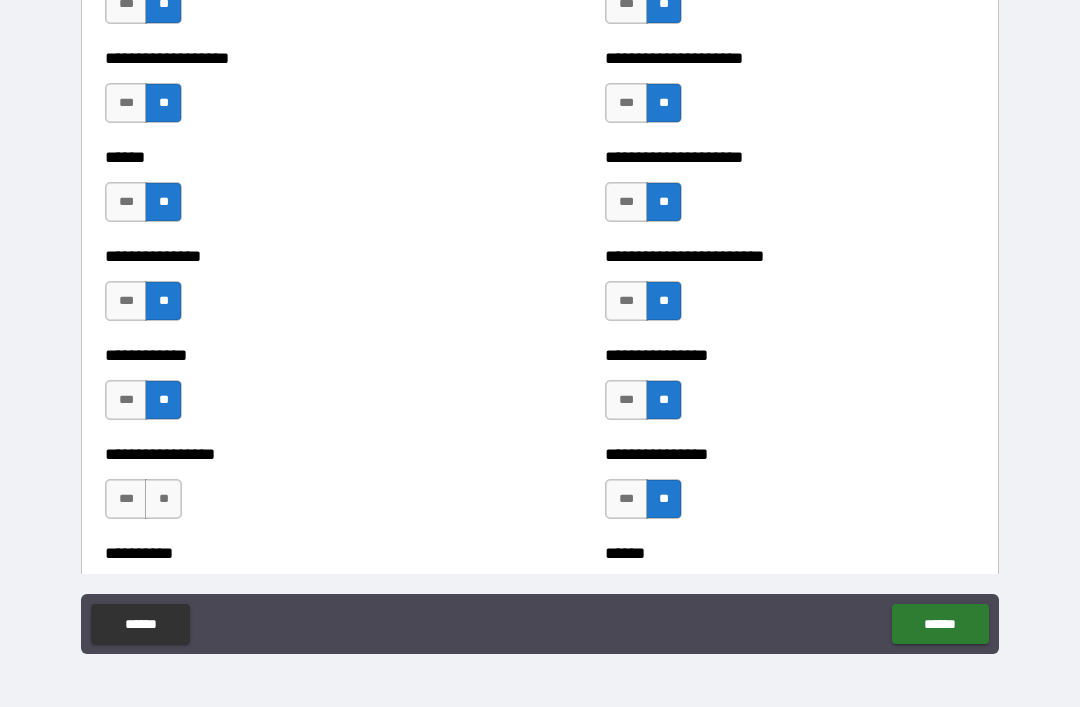 click on "**" at bounding box center [163, 499] 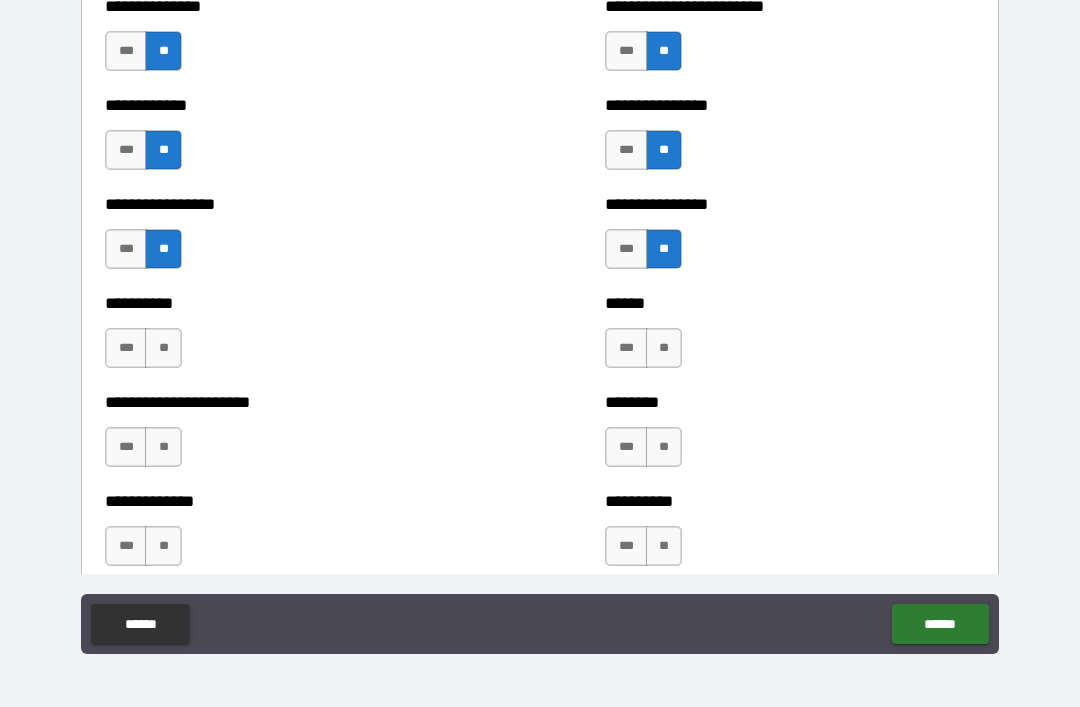 scroll, scrollTop: 2803, scrollLeft: 0, axis: vertical 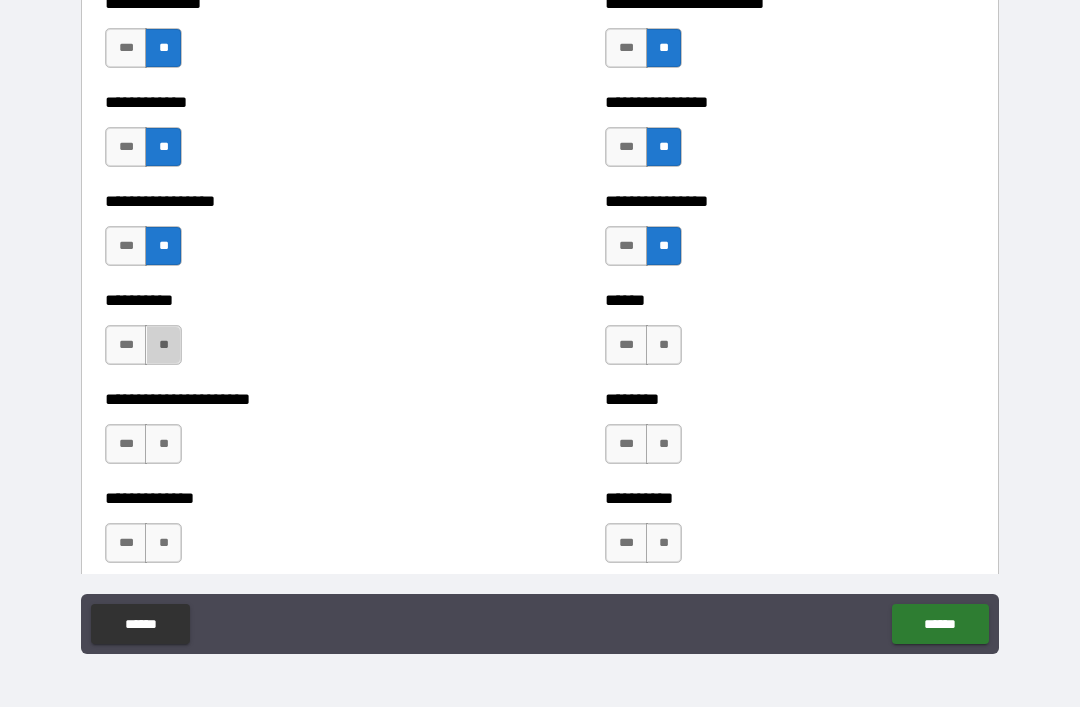 click on "**" at bounding box center [163, 345] 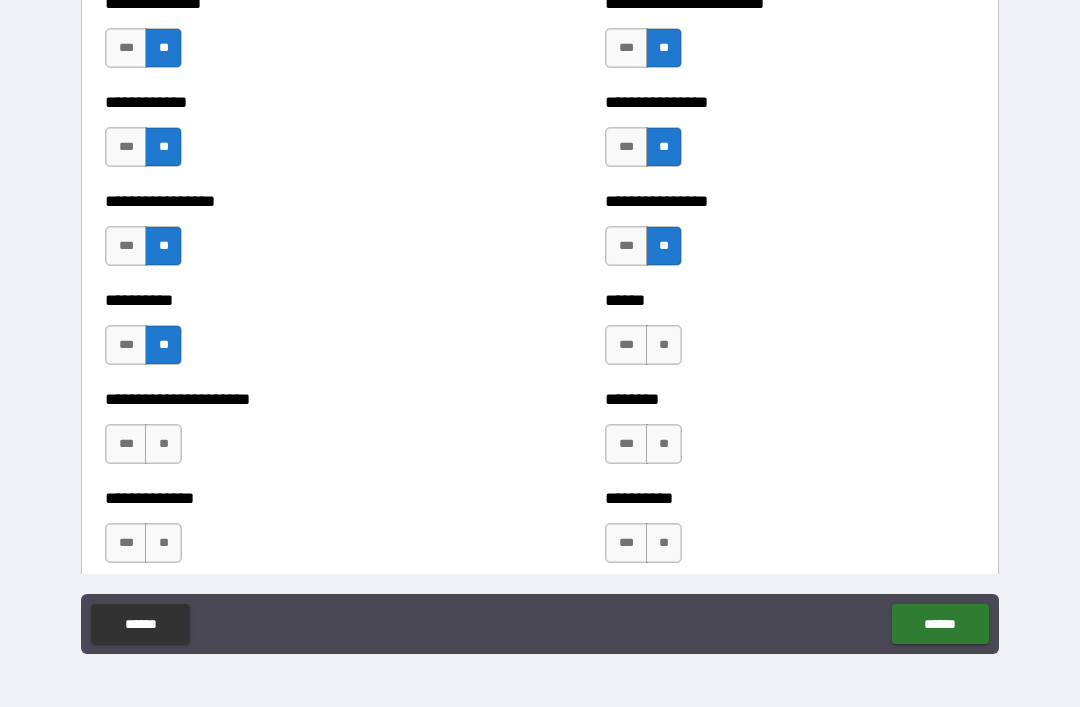 click on "**" at bounding box center [664, 345] 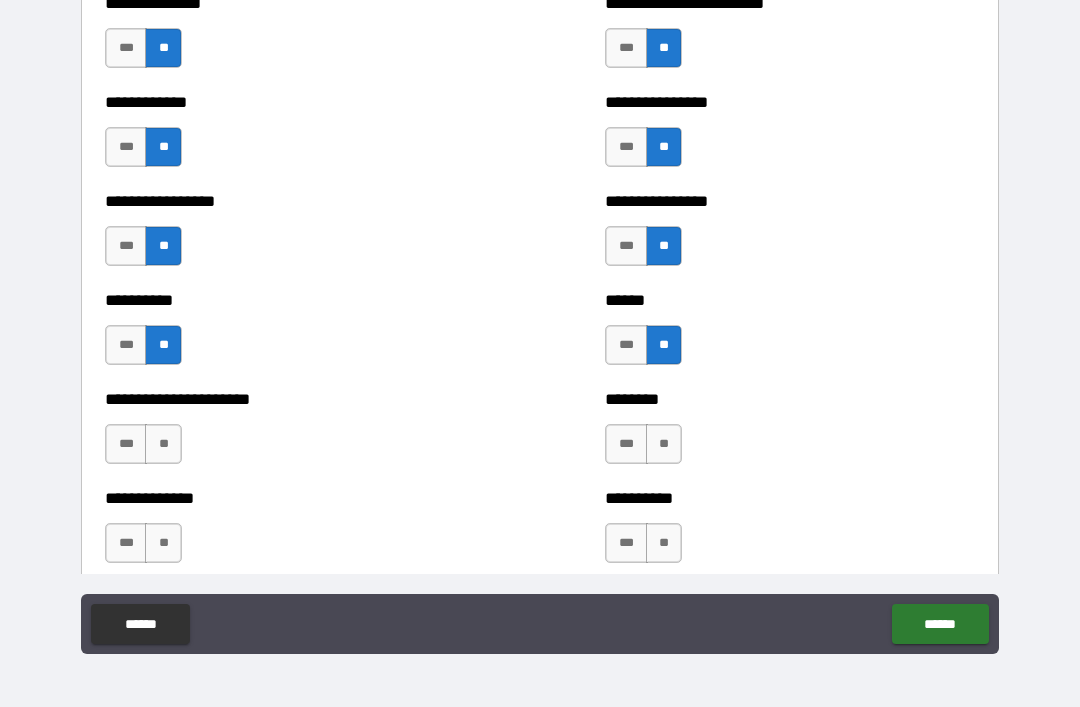 click on "**" at bounding box center [664, 444] 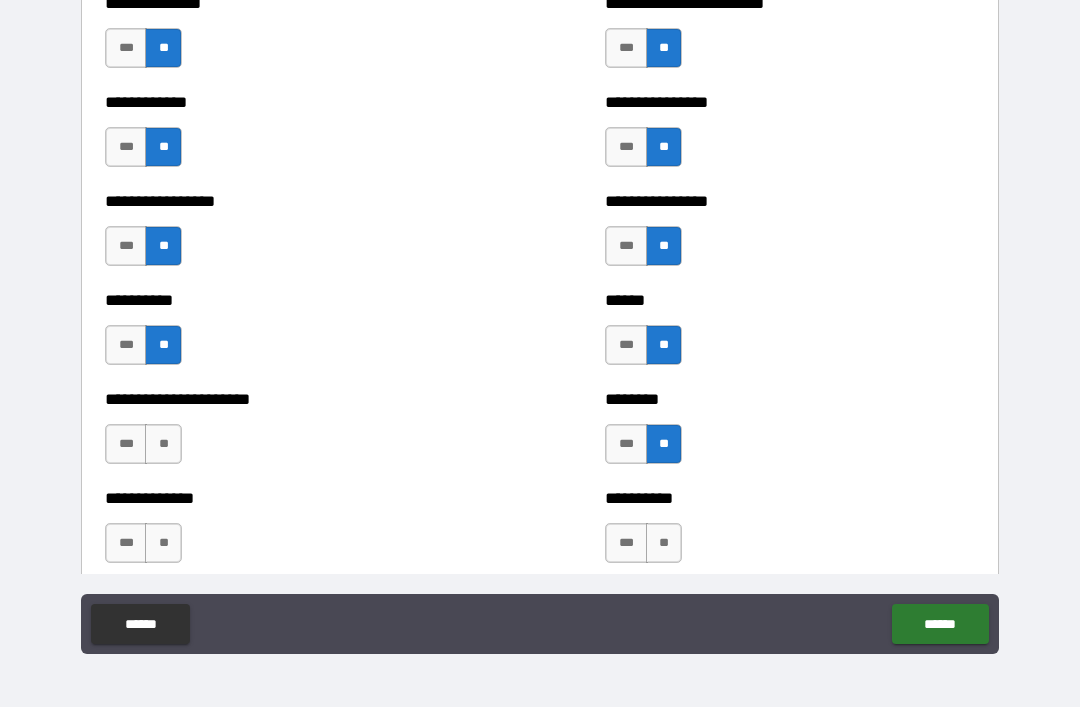 click on "**" at bounding box center (163, 444) 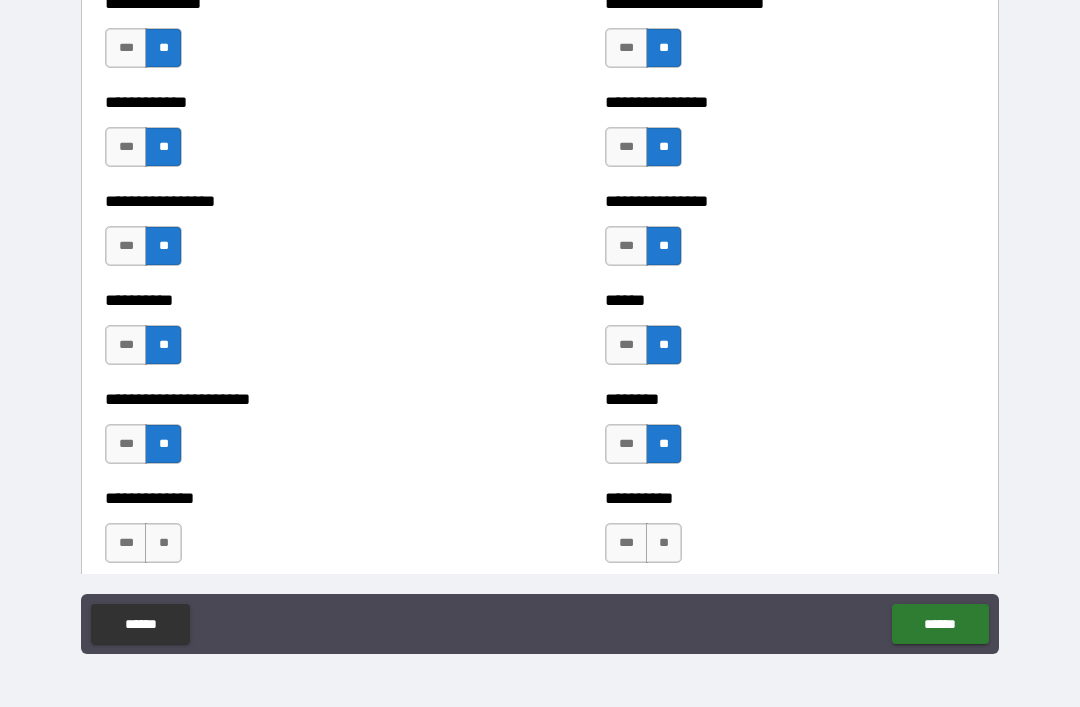 click on "**" at bounding box center (664, 543) 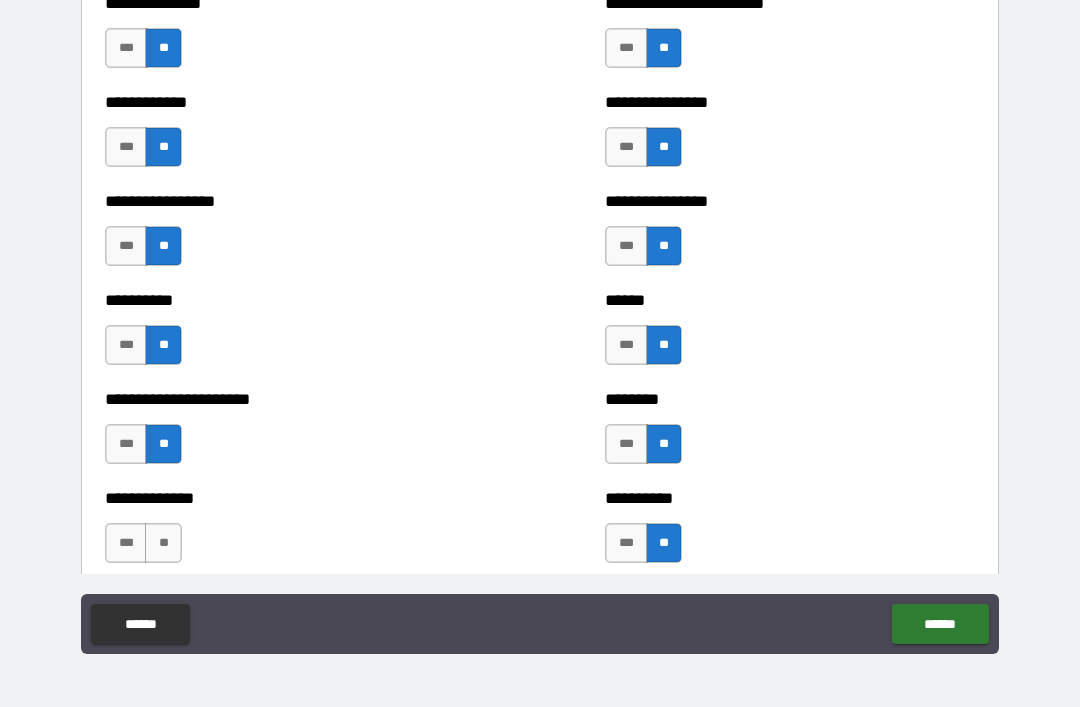 click on "**" at bounding box center (163, 543) 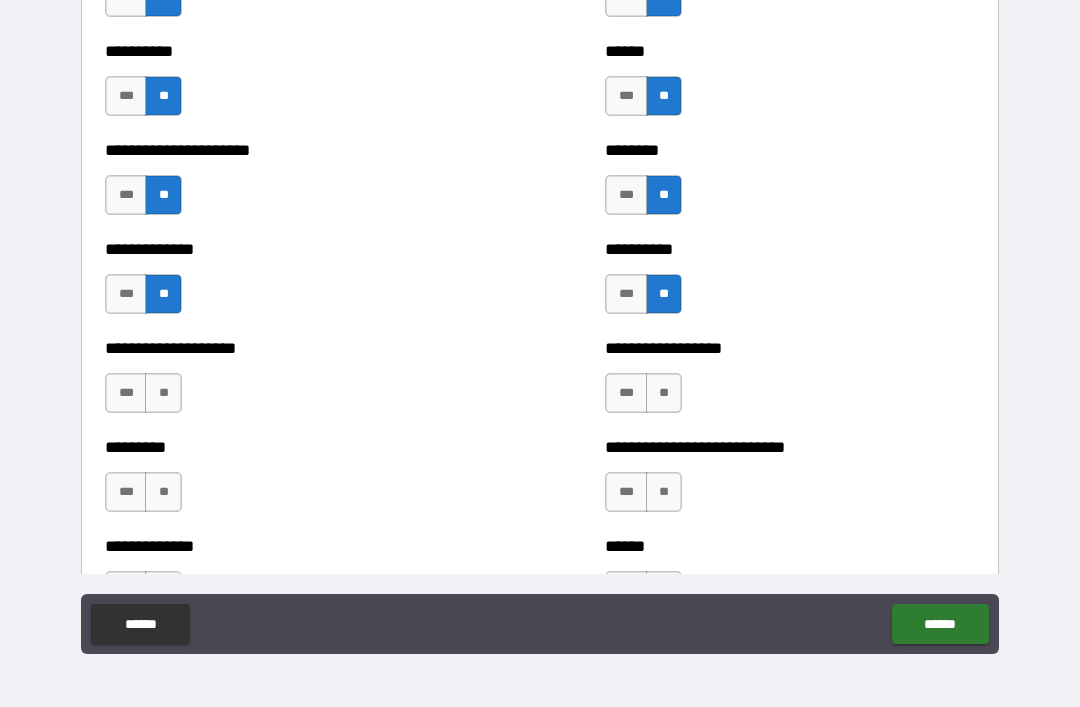 scroll, scrollTop: 3053, scrollLeft: 0, axis: vertical 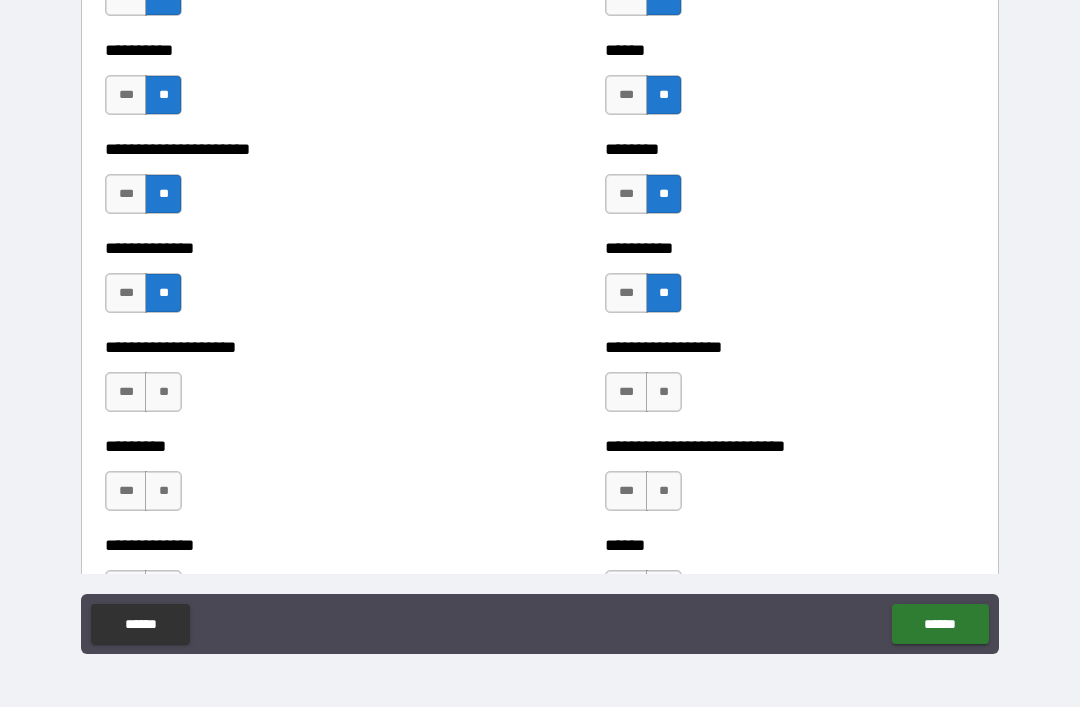 click on "**" at bounding box center [163, 392] 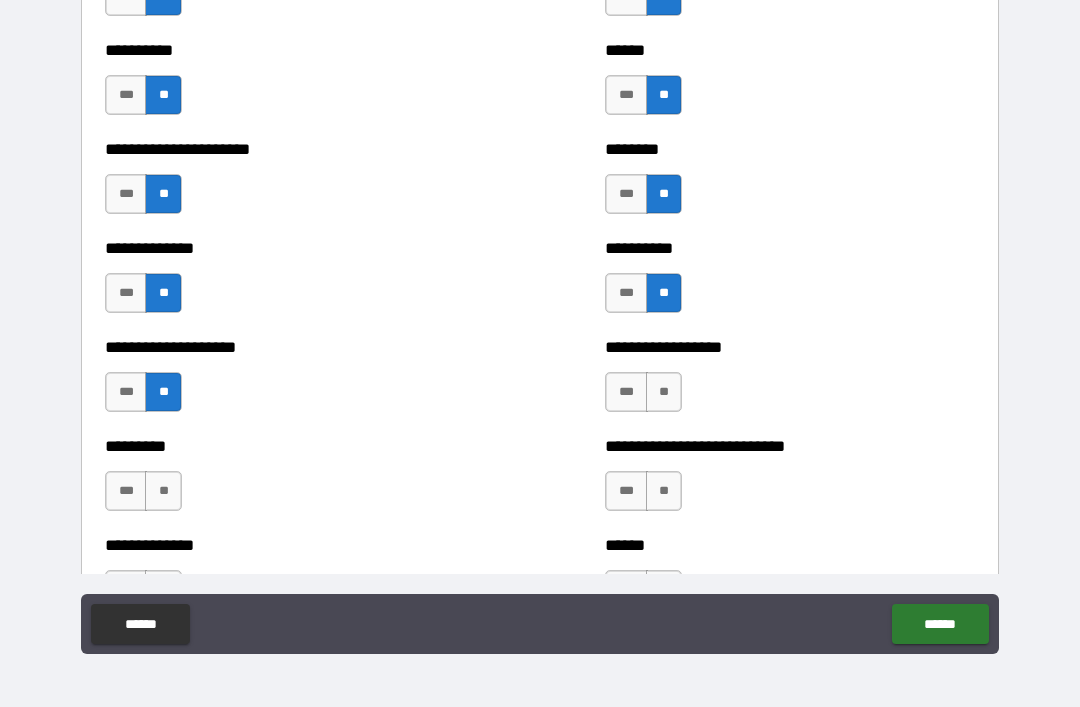 click on "**" at bounding box center (664, 392) 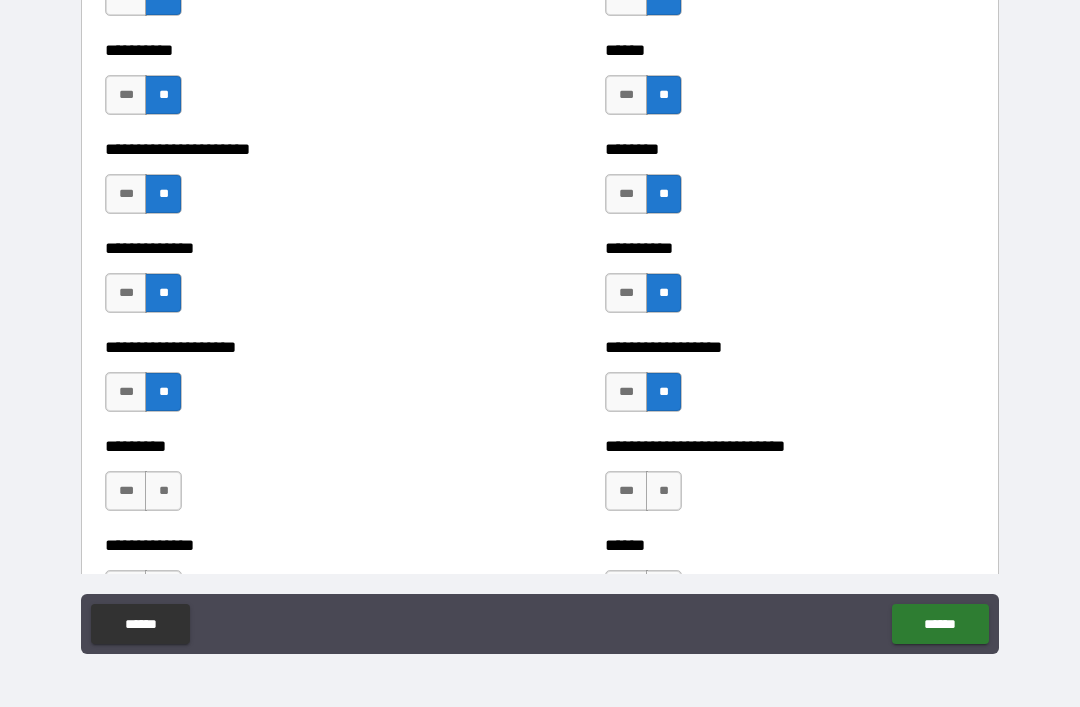 click on "**" at bounding box center [664, 491] 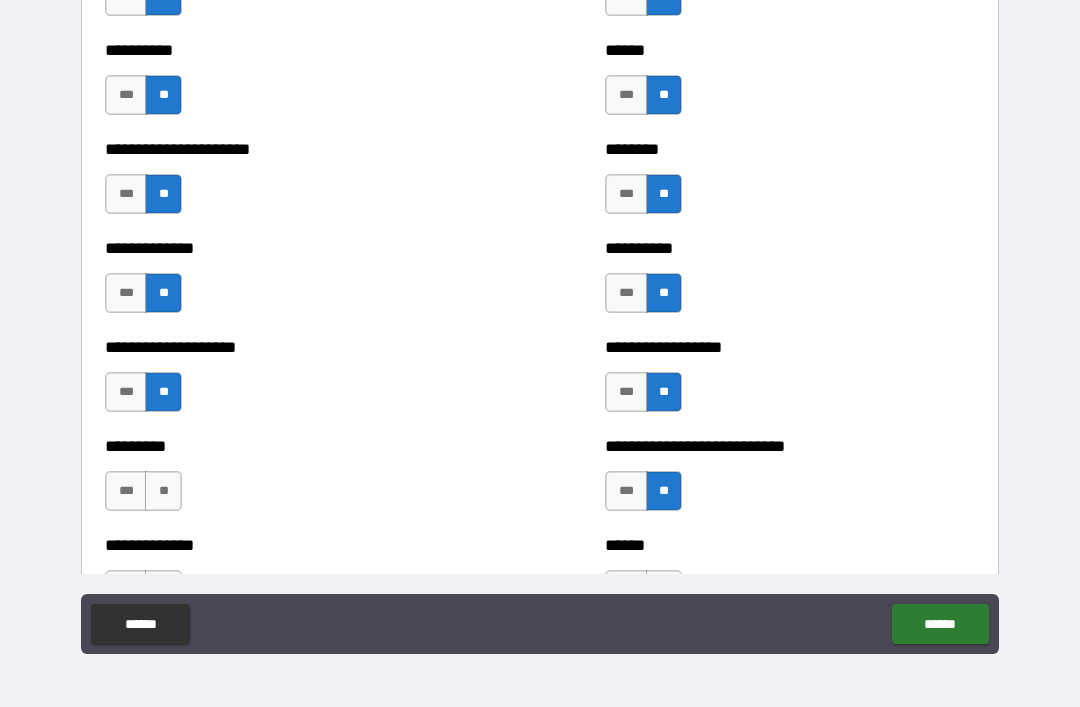 click on "**" at bounding box center [163, 491] 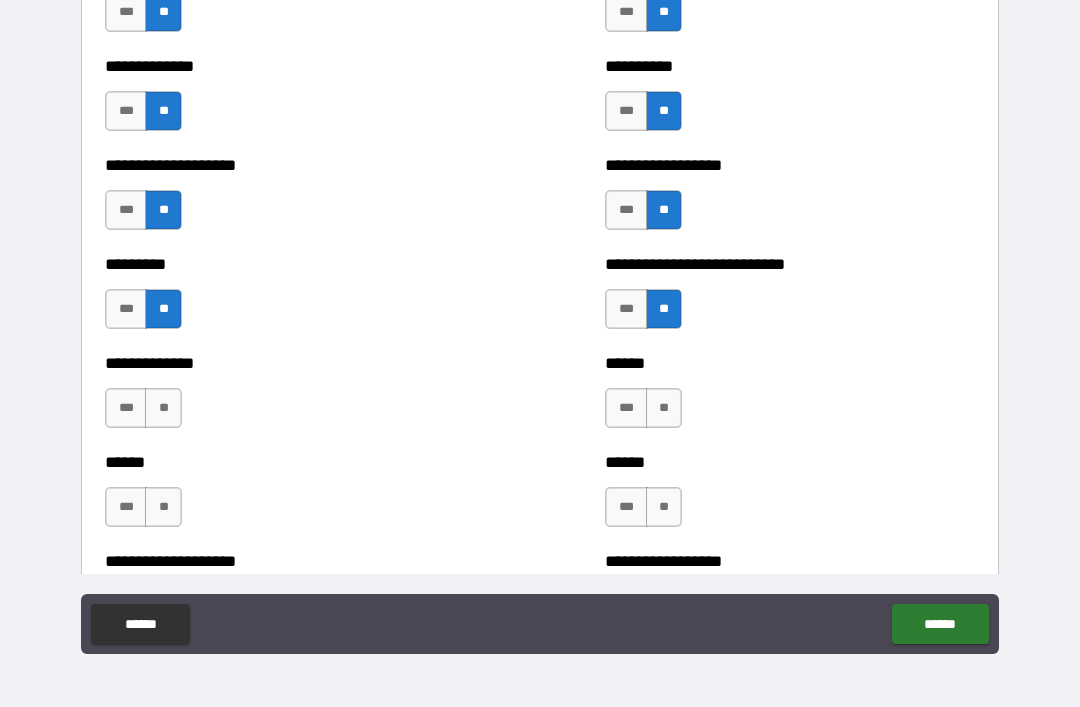 scroll, scrollTop: 3239, scrollLeft: 0, axis: vertical 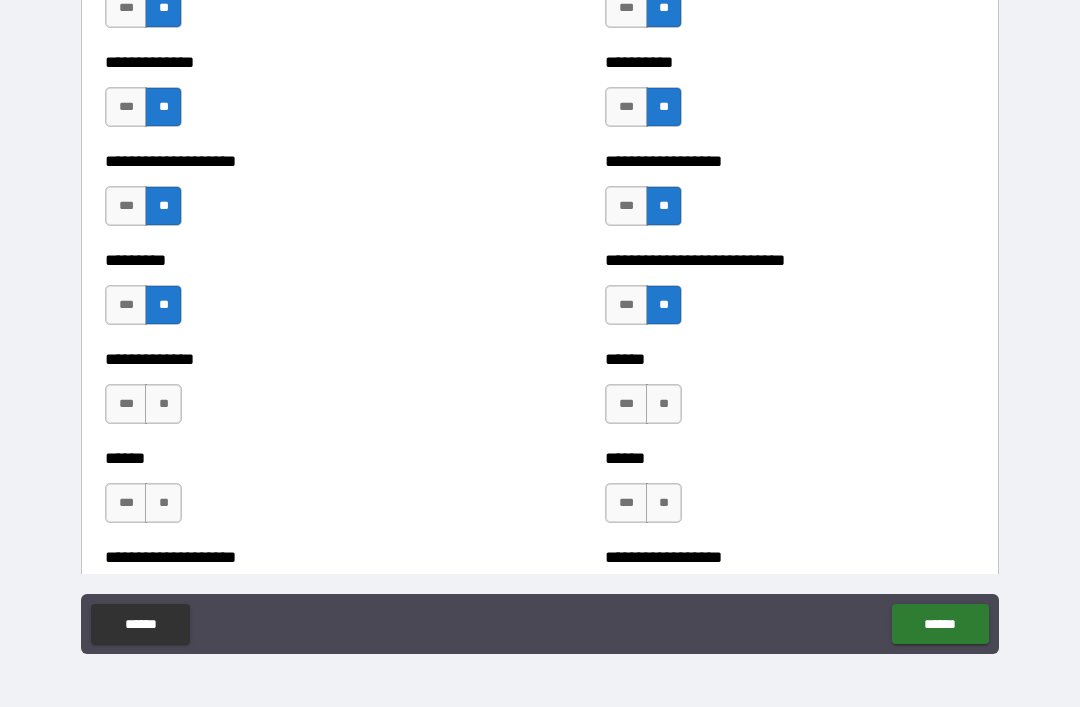 click on "**" at bounding box center (163, 404) 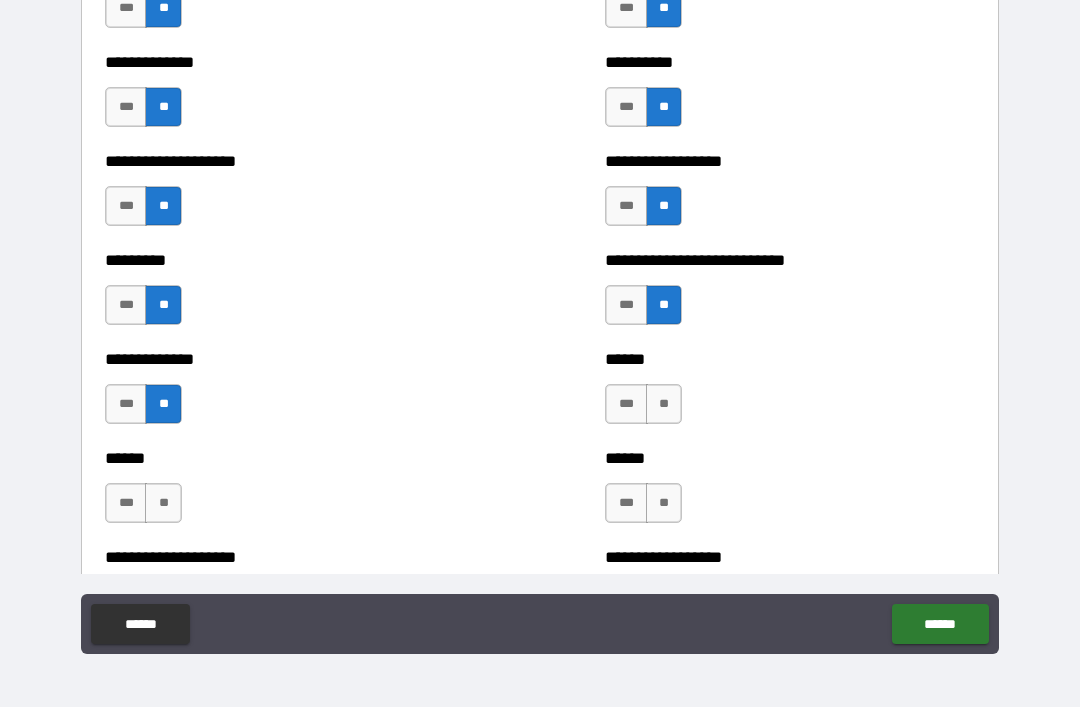 click on "**" at bounding box center [664, 404] 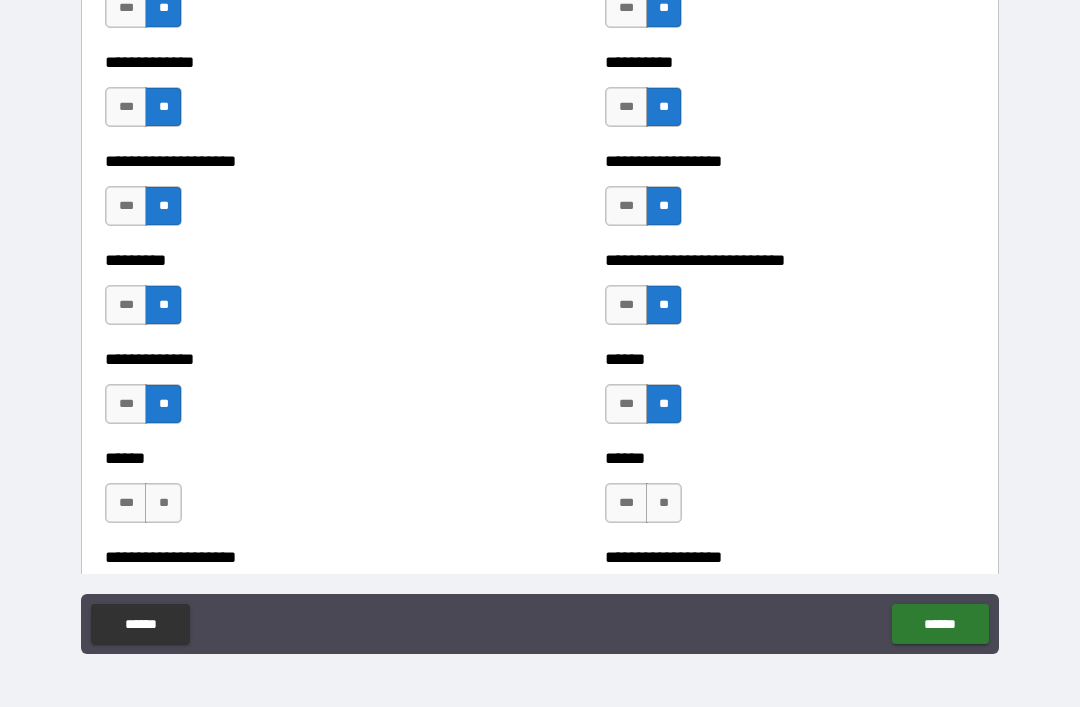 click on "**" at bounding box center (664, 503) 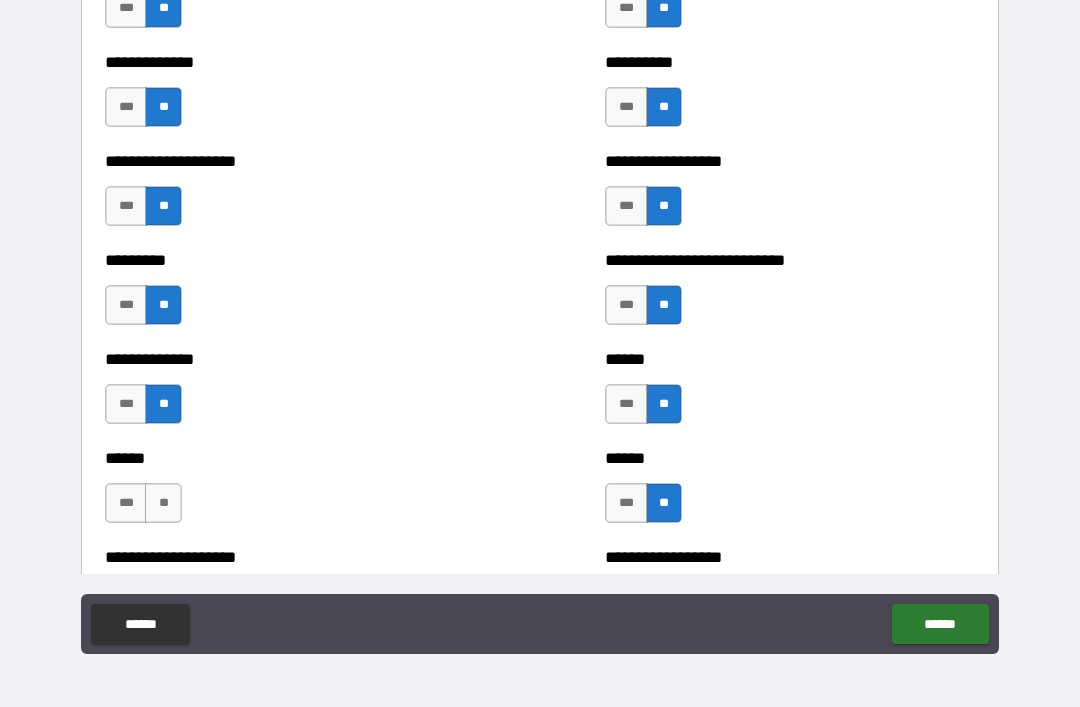 click on "**" at bounding box center [163, 503] 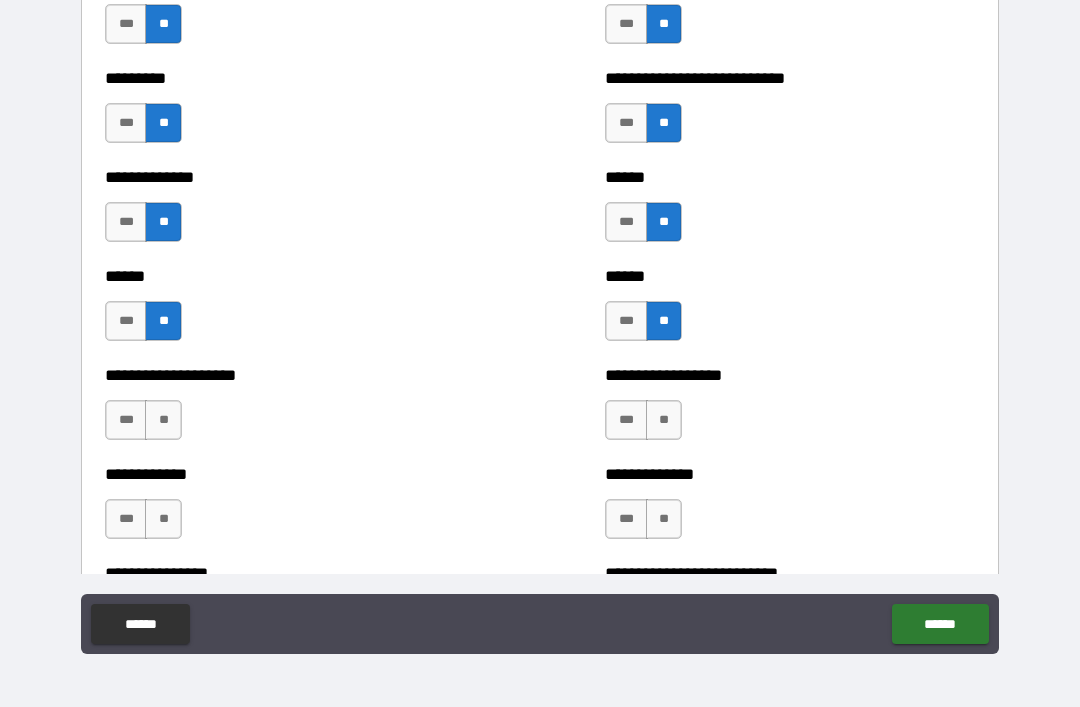scroll, scrollTop: 3433, scrollLeft: 0, axis: vertical 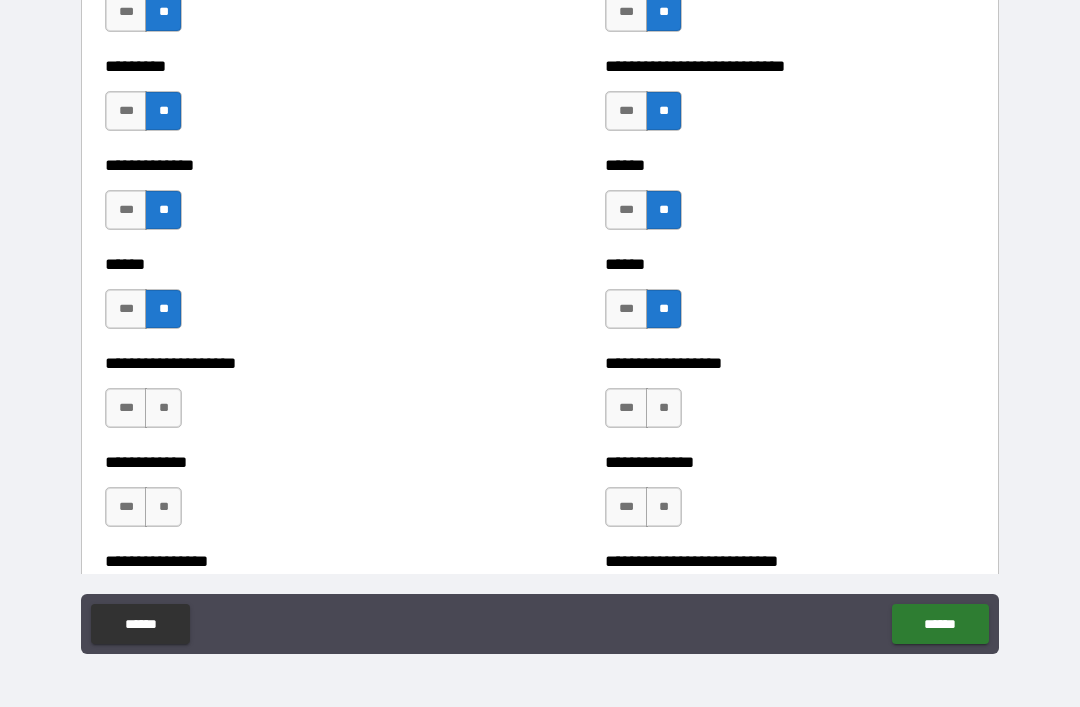 click on "**" at bounding box center (664, 408) 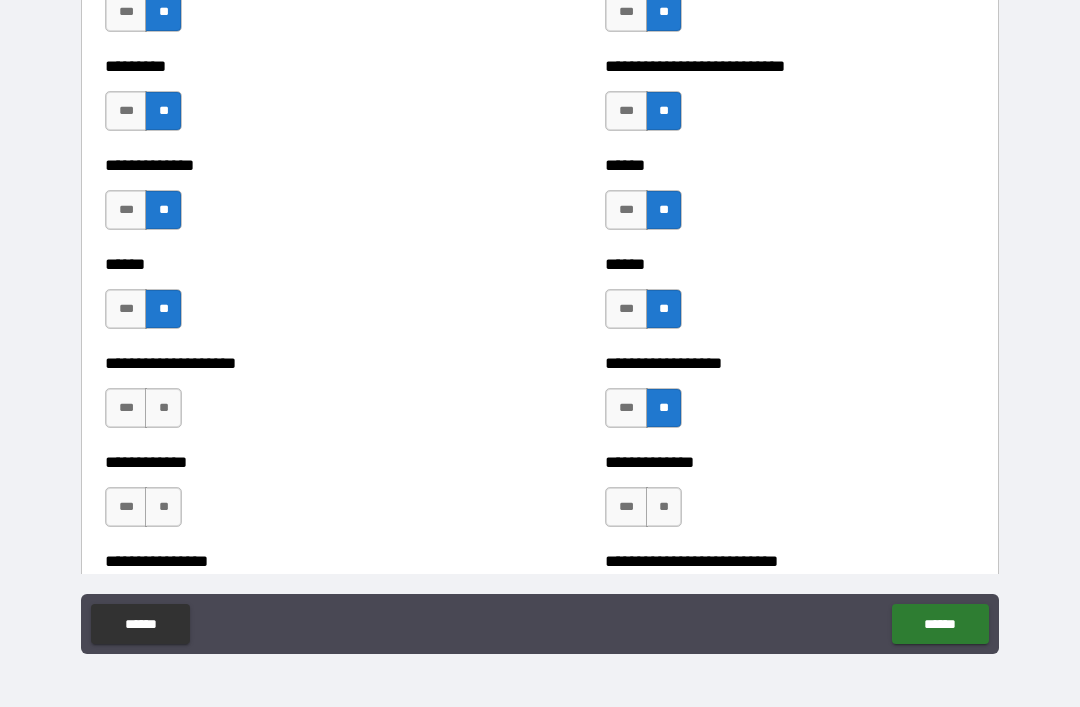 click on "**" at bounding box center (163, 408) 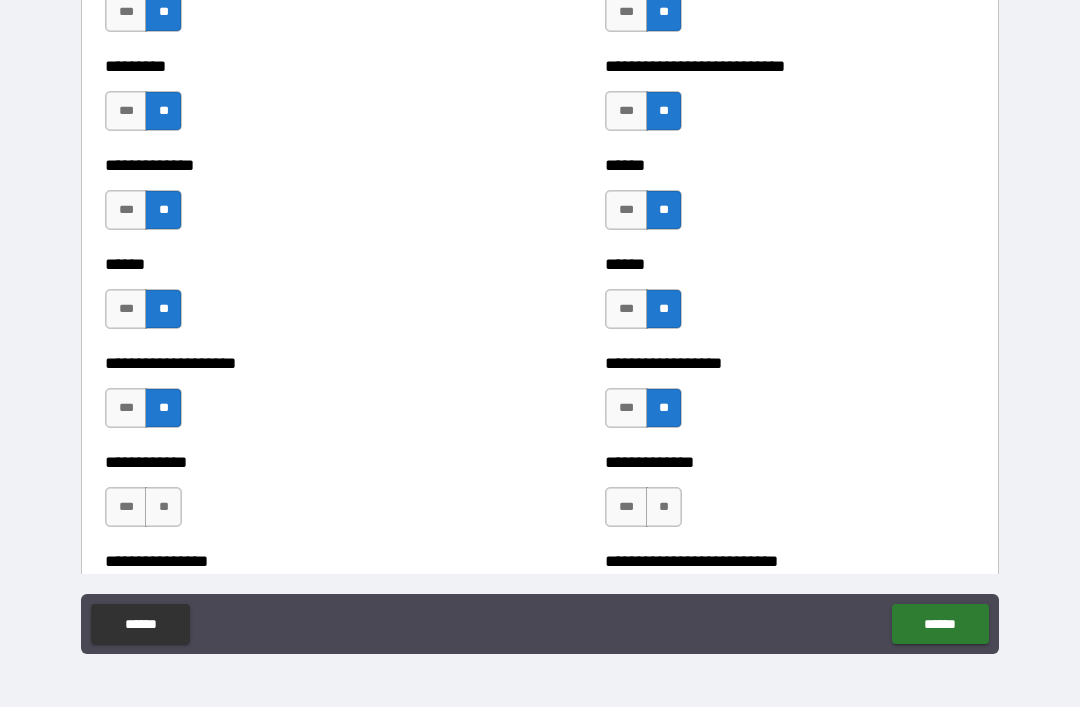 scroll, scrollTop: 3427, scrollLeft: 0, axis: vertical 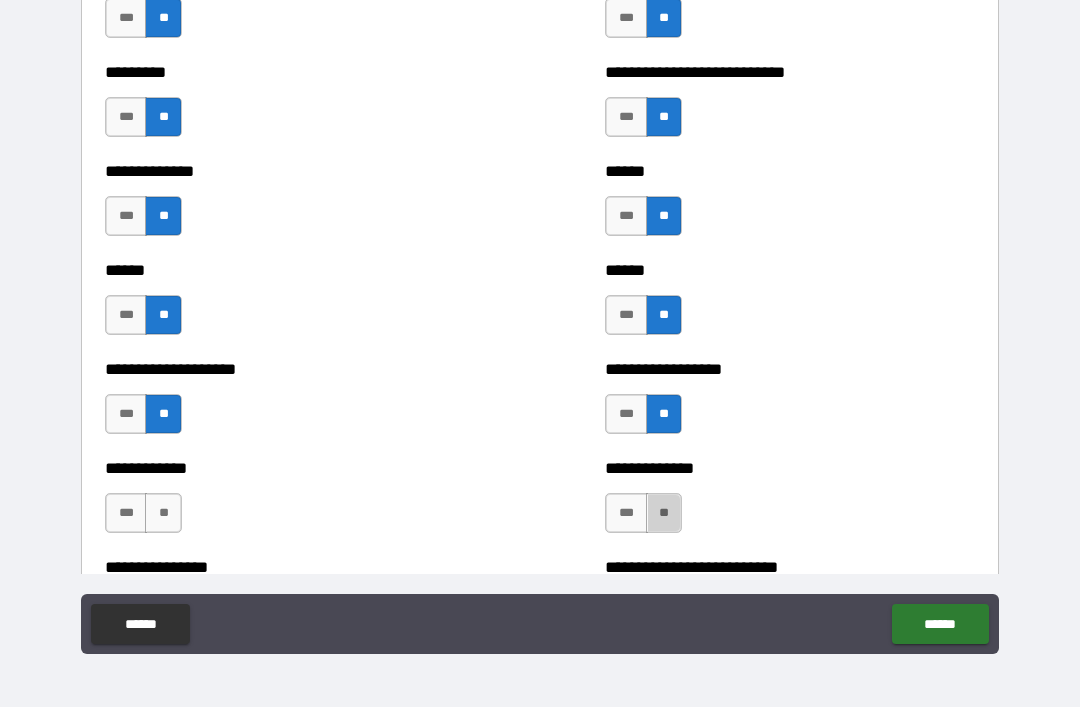 click on "**" at bounding box center [664, 513] 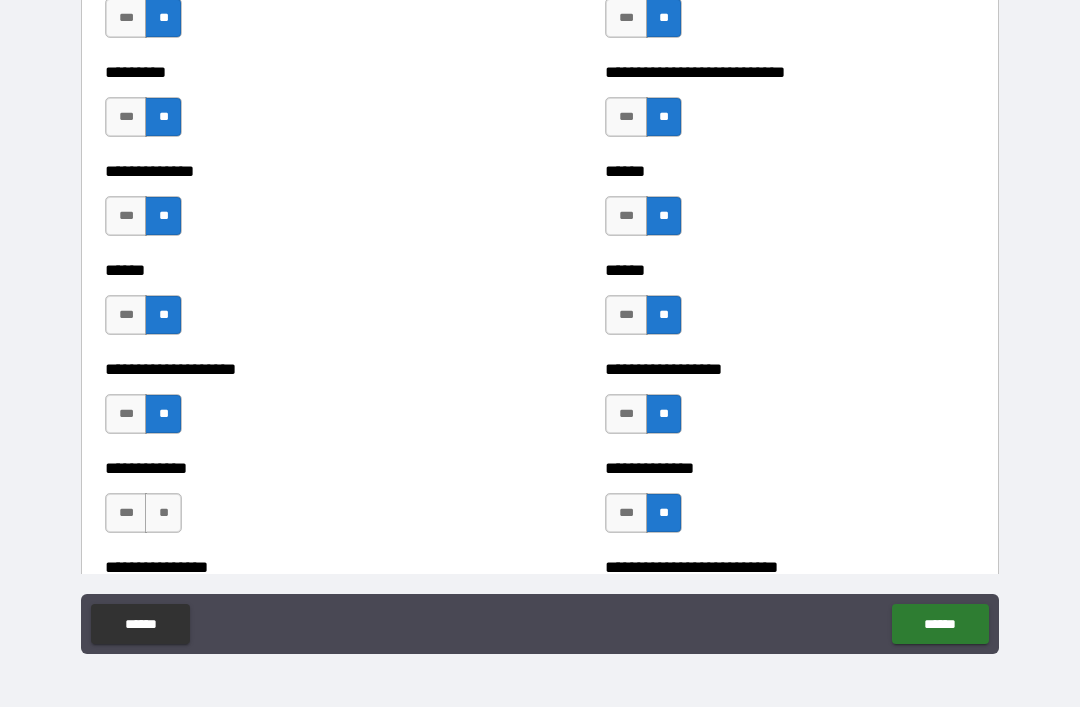 click on "**" at bounding box center (163, 513) 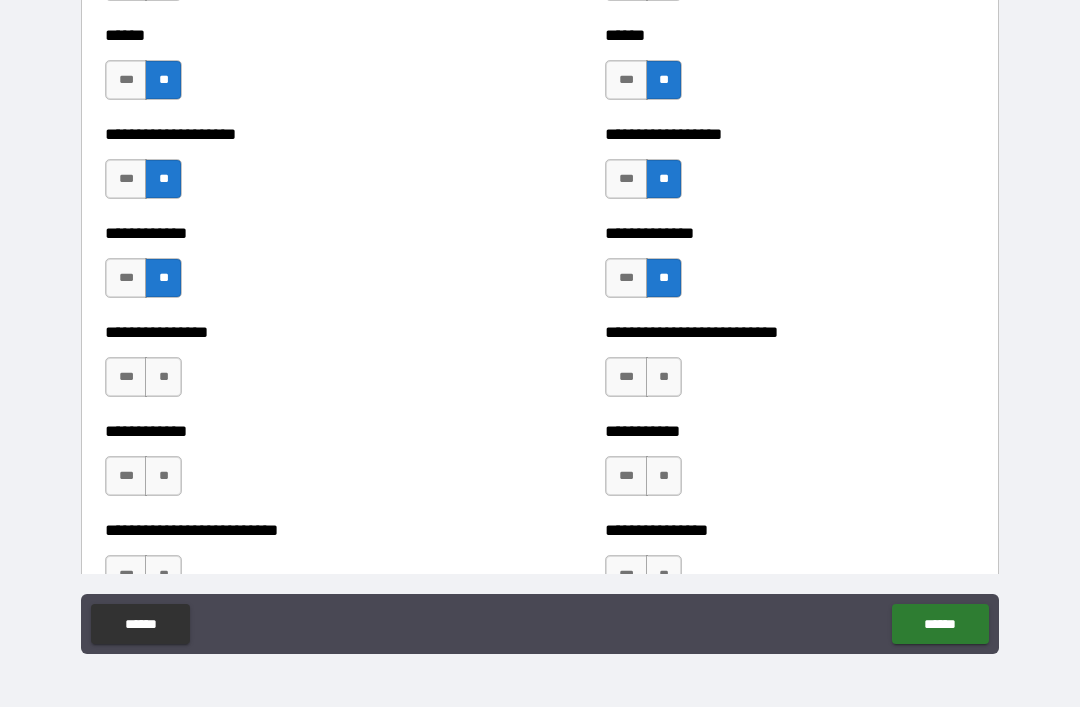 scroll, scrollTop: 3665, scrollLeft: 0, axis: vertical 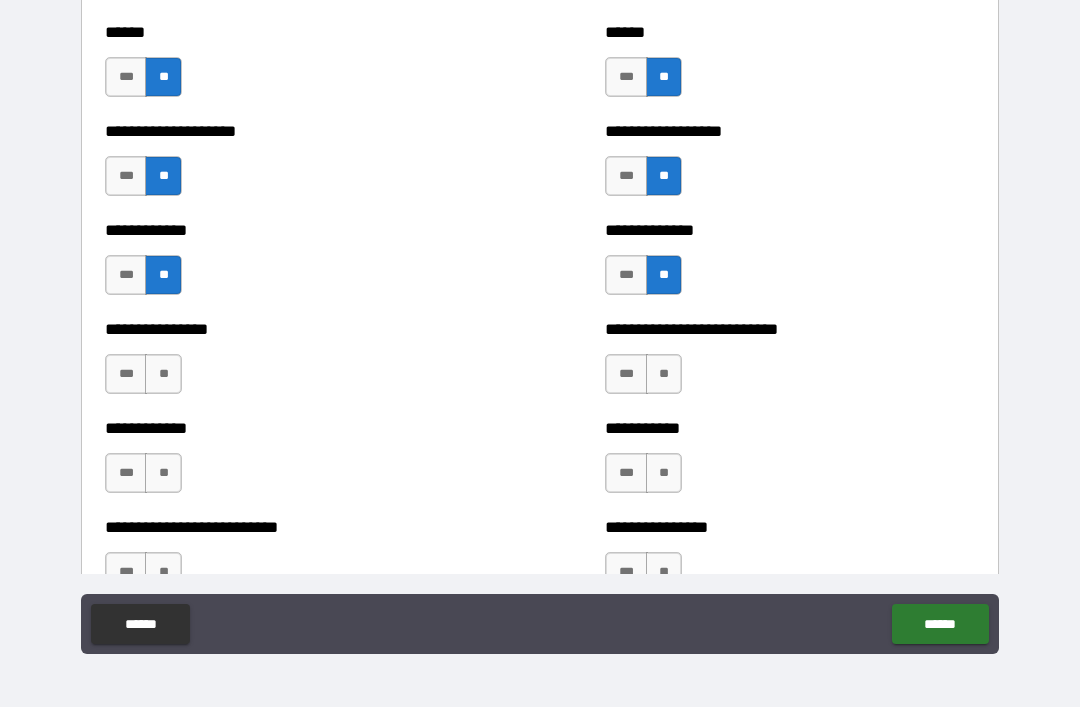 click on "**" at bounding box center (163, 374) 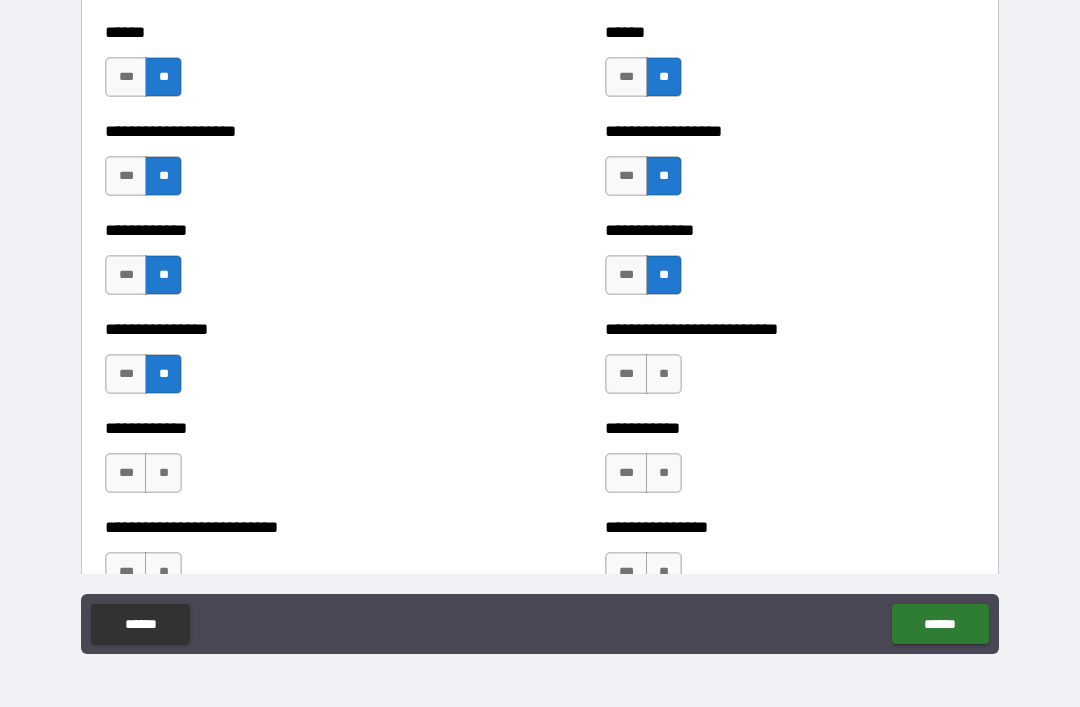 click on "**" at bounding box center (664, 374) 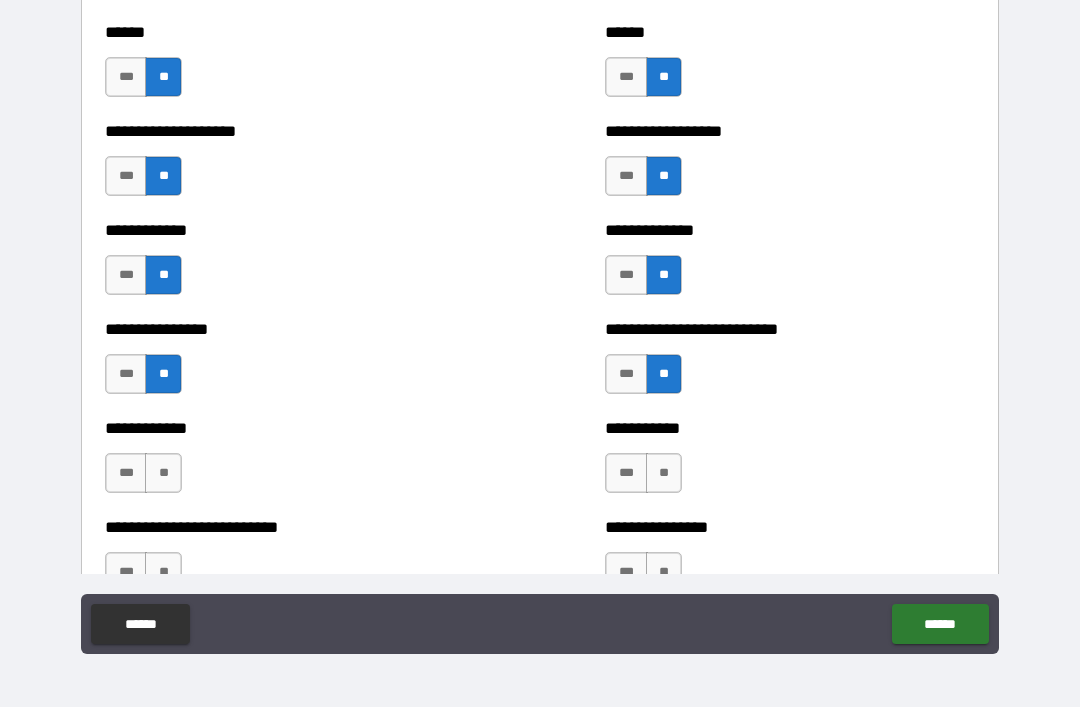 click on "**" at bounding box center [664, 473] 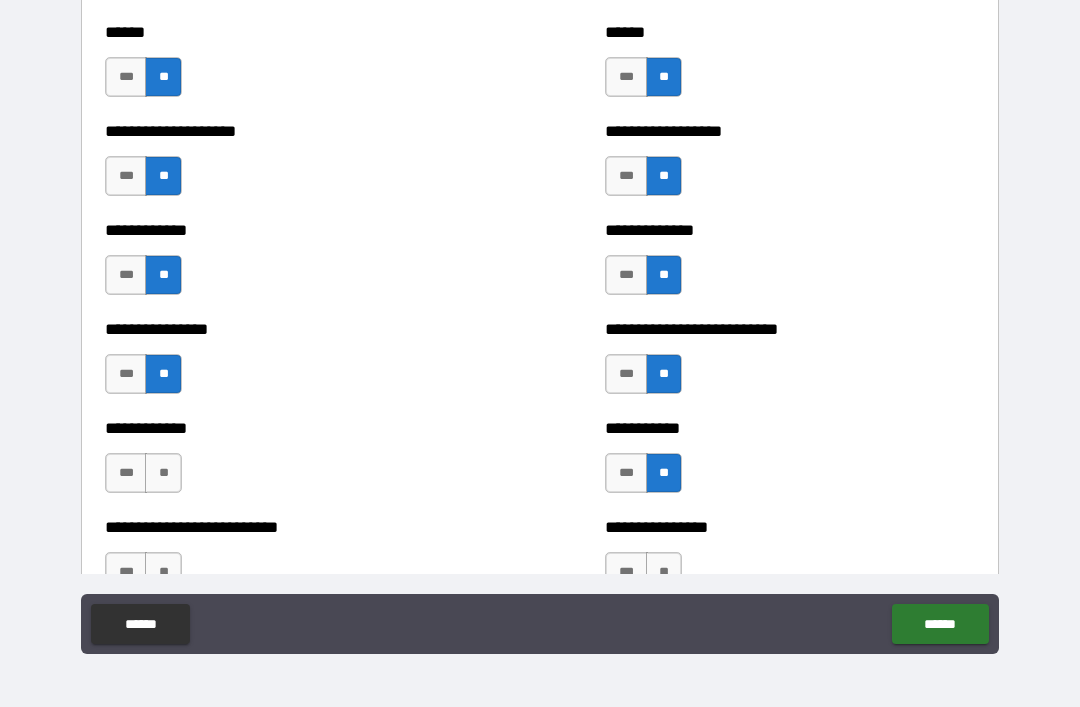 click on "**" at bounding box center [163, 473] 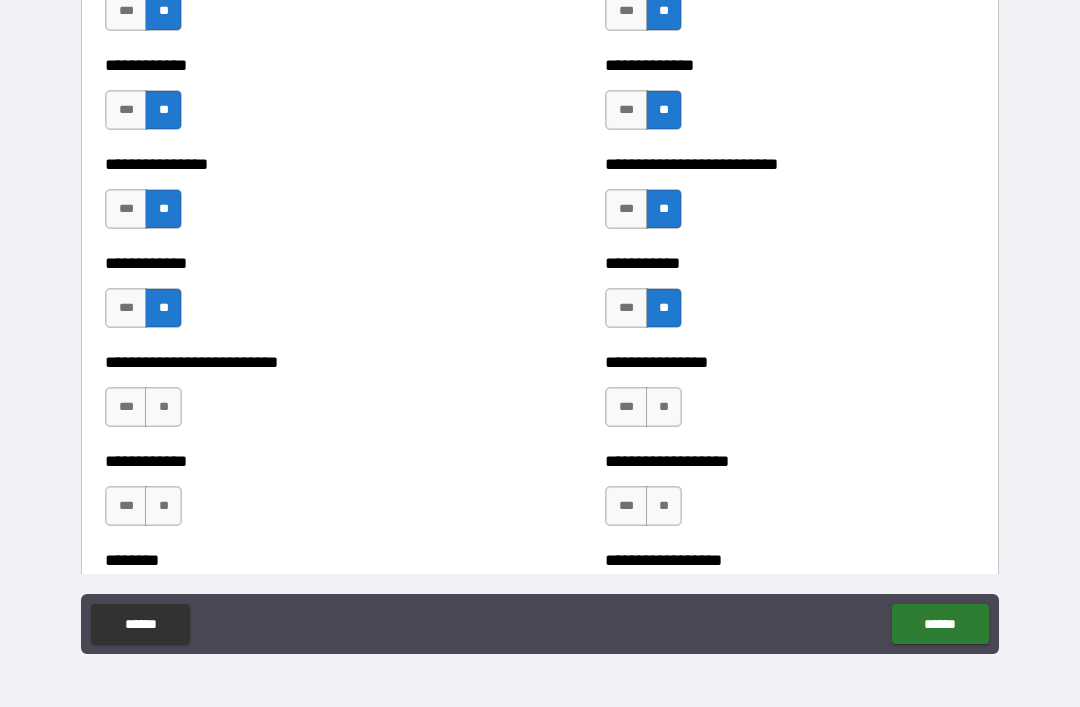 scroll, scrollTop: 3829, scrollLeft: 0, axis: vertical 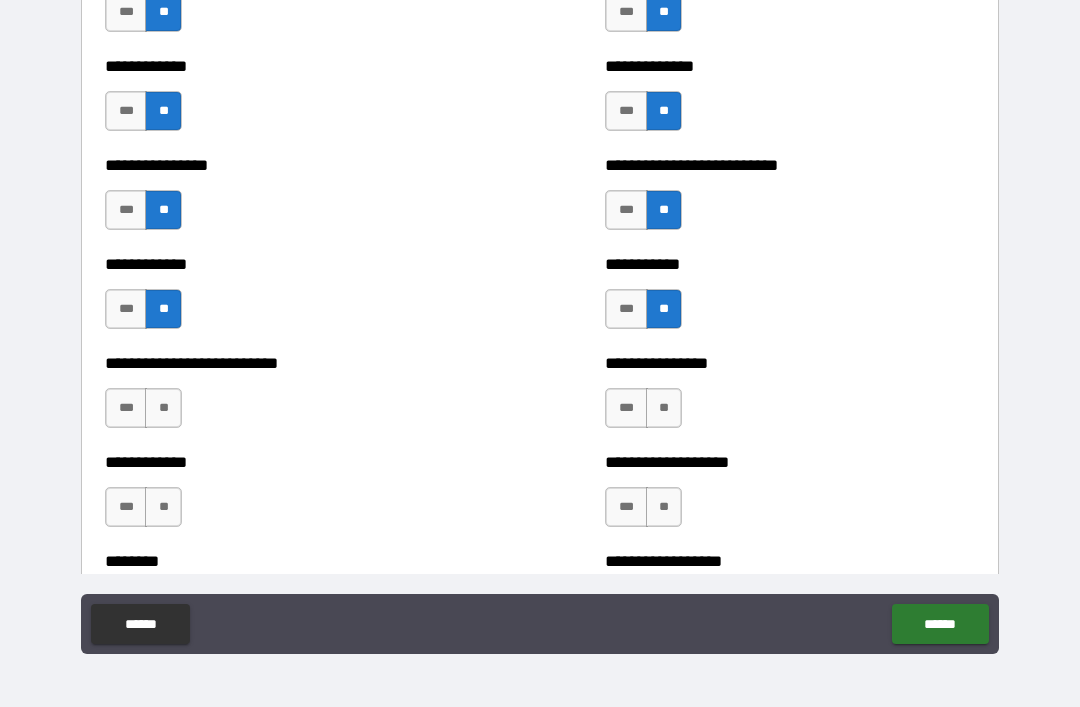 click on "**" at bounding box center [664, 408] 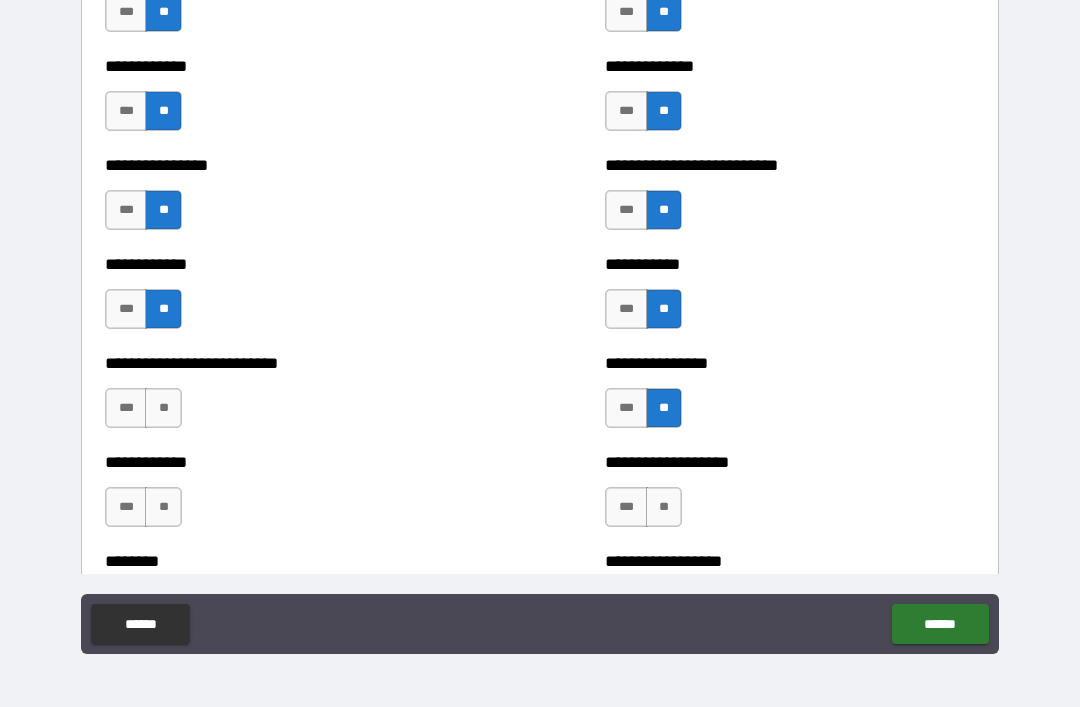 click on "**" at bounding box center (163, 408) 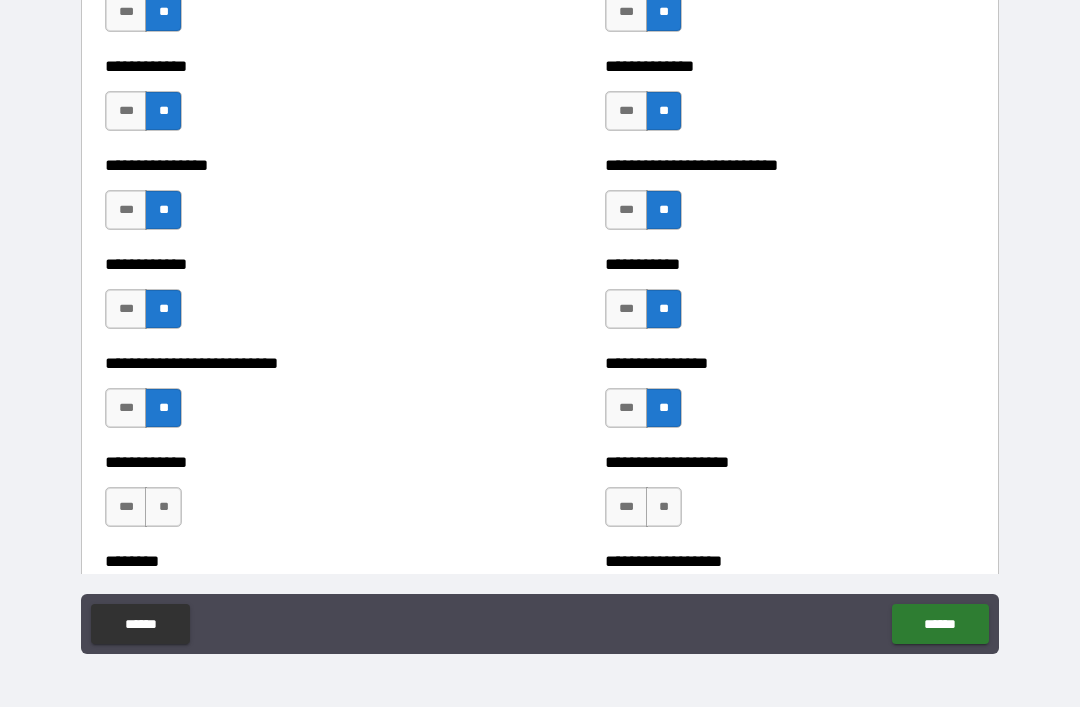 click on "**" at bounding box center [664, 507] 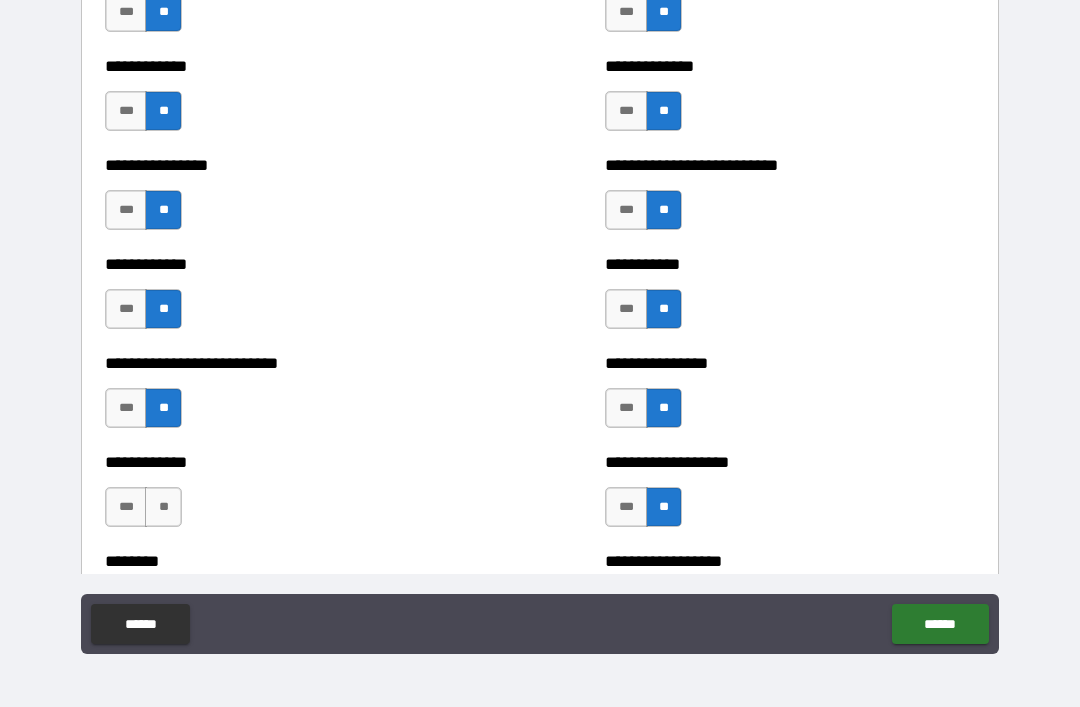 click on "**" at bounding box center (163, 507) 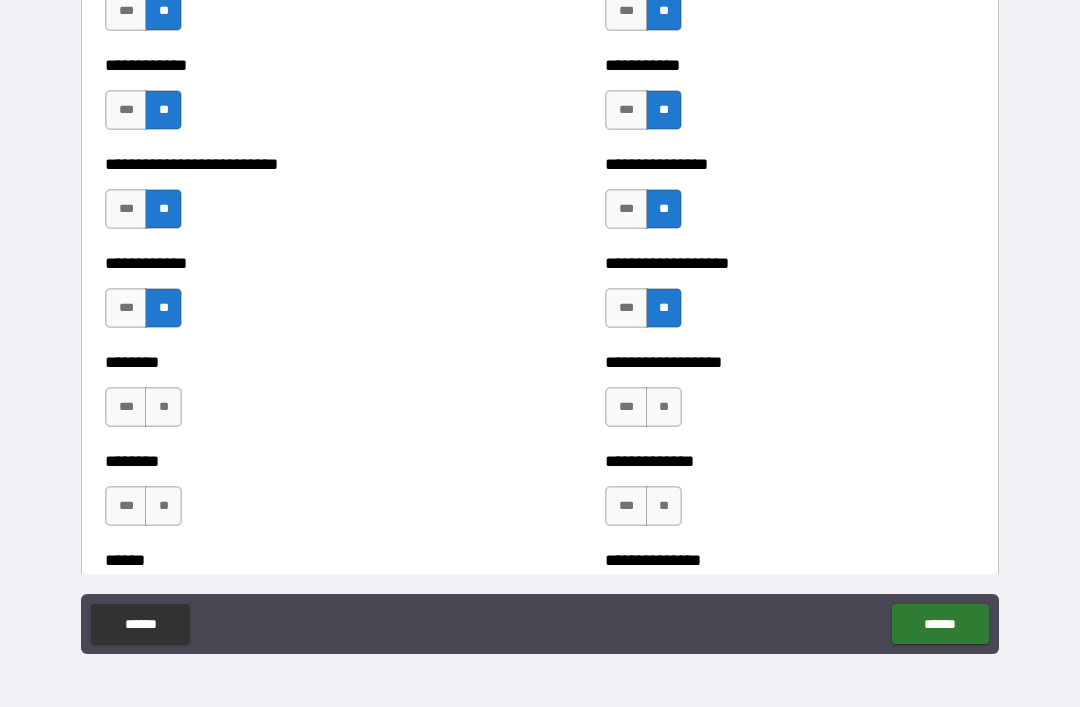 scroll, scrollTop: 4034, scrollLeft: 0, axis: vertical 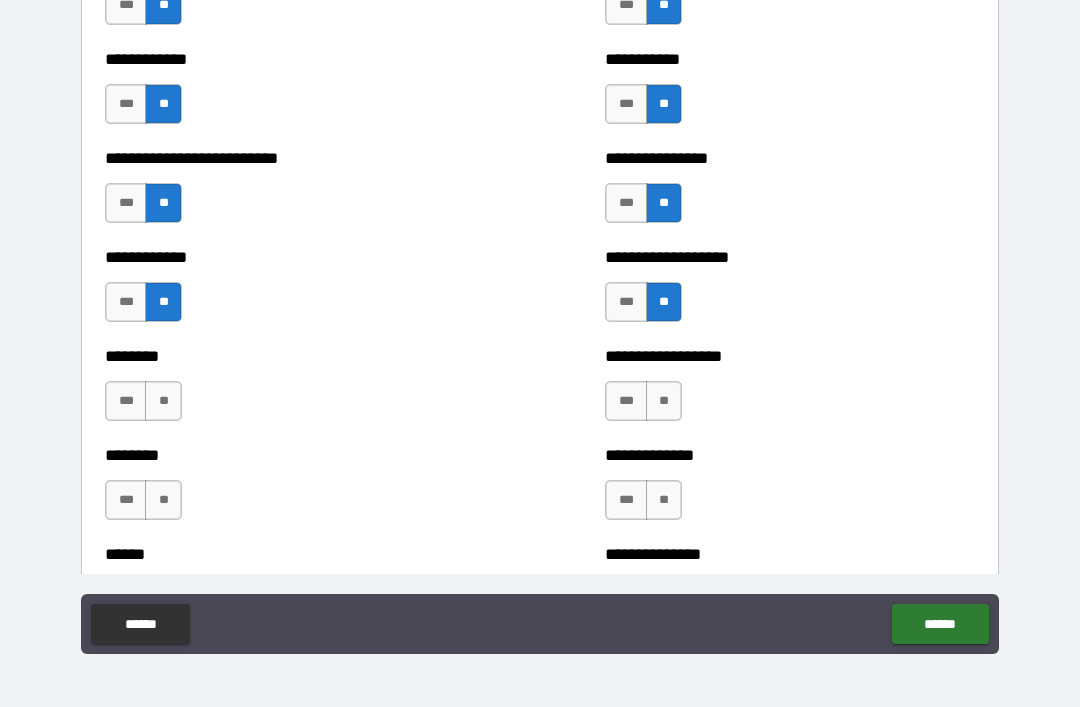 click on "**" at bounding box center [664, 401] 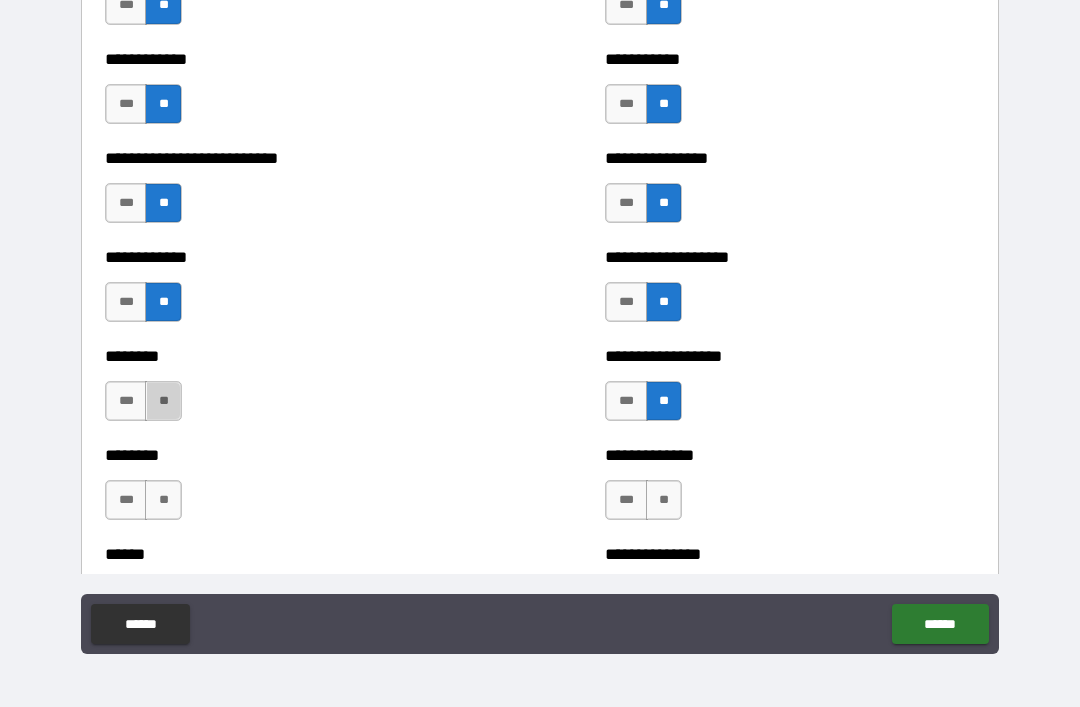 click on "**" at bounding box center (163, 401) 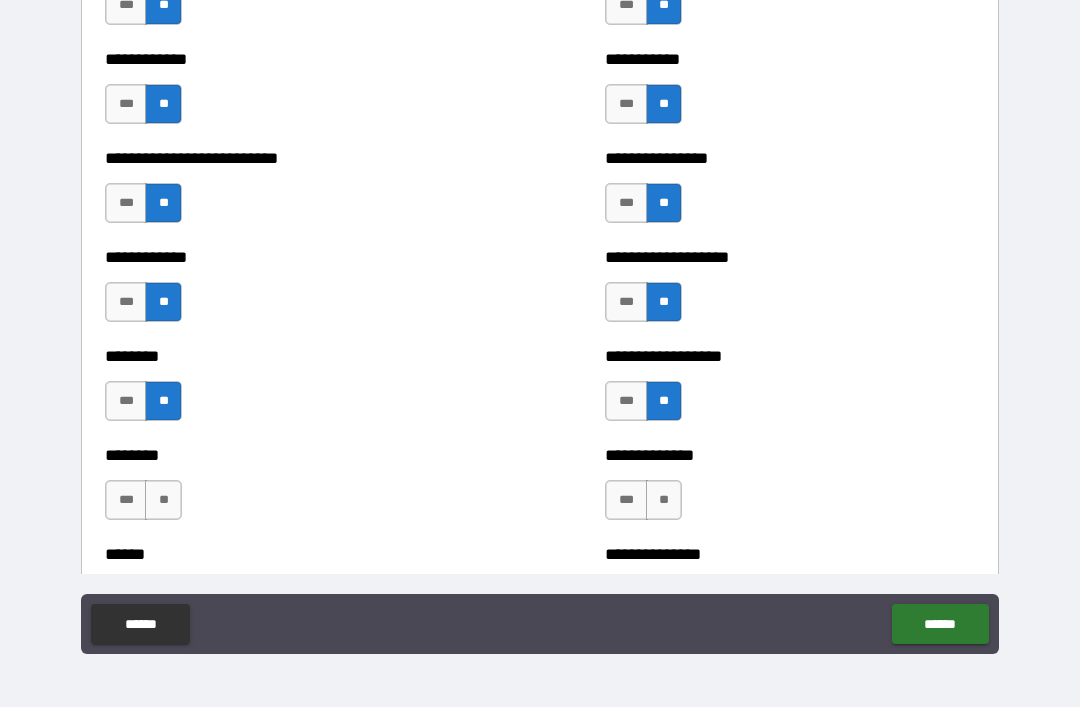 click on "**" at bounding box center [664, 500] 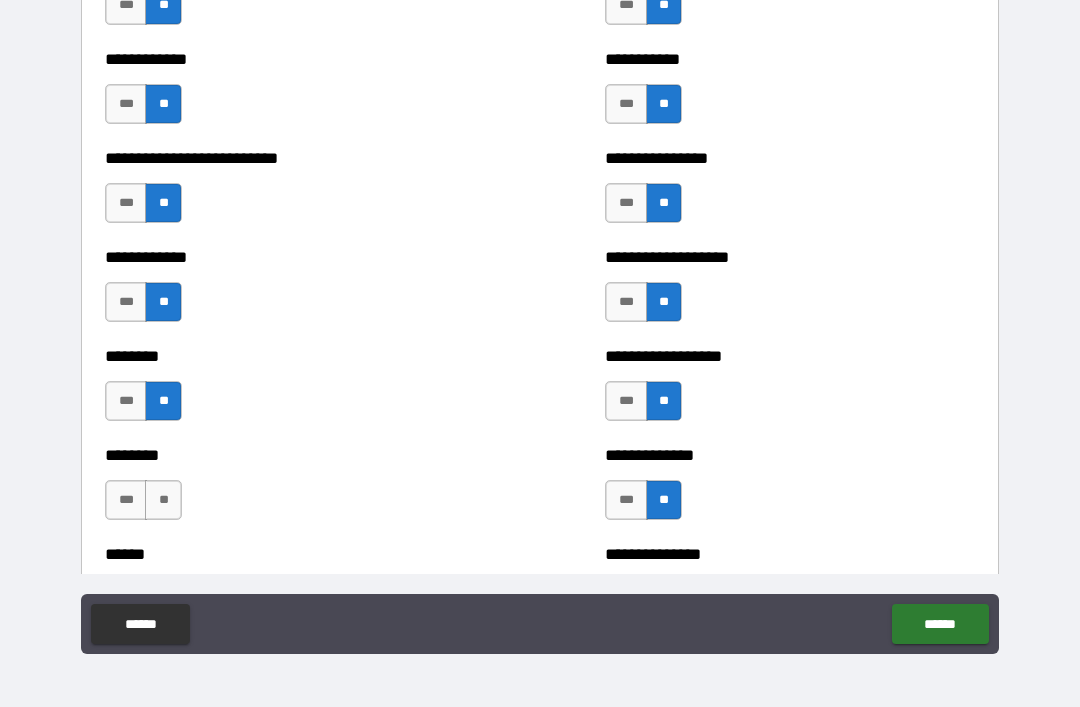 click on "**" at bounding box center [163, 500] 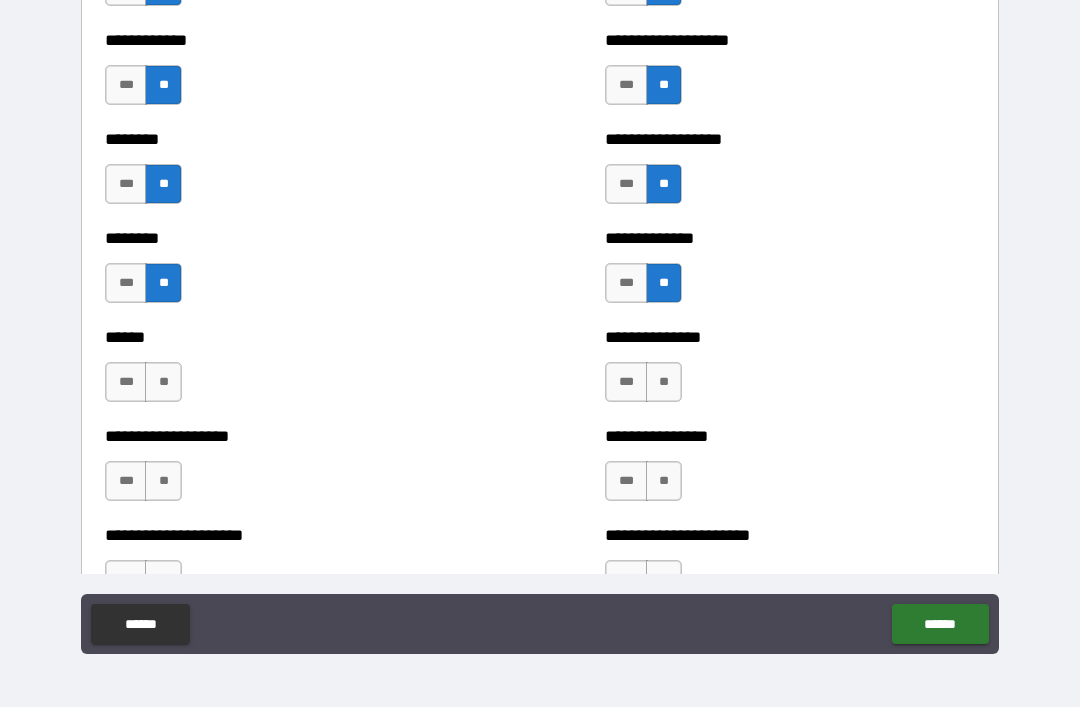 scroll, scrollTop: 4254, scrollLeft: 0, axis: vertical 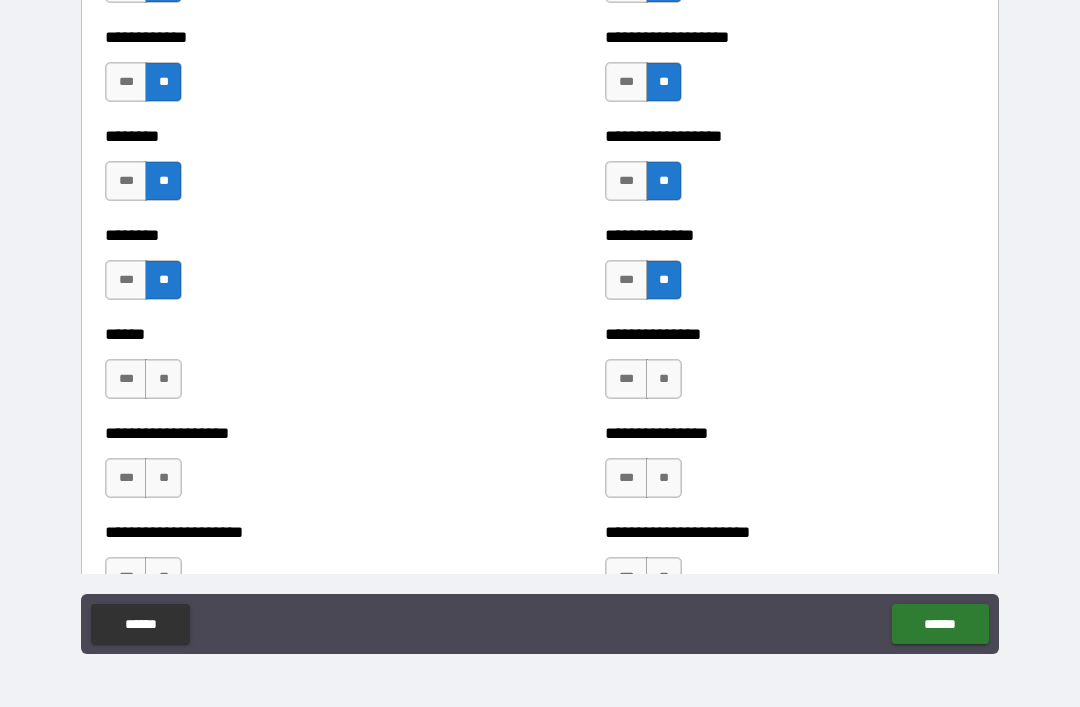 click on "**" at bounding box center (163, 379) 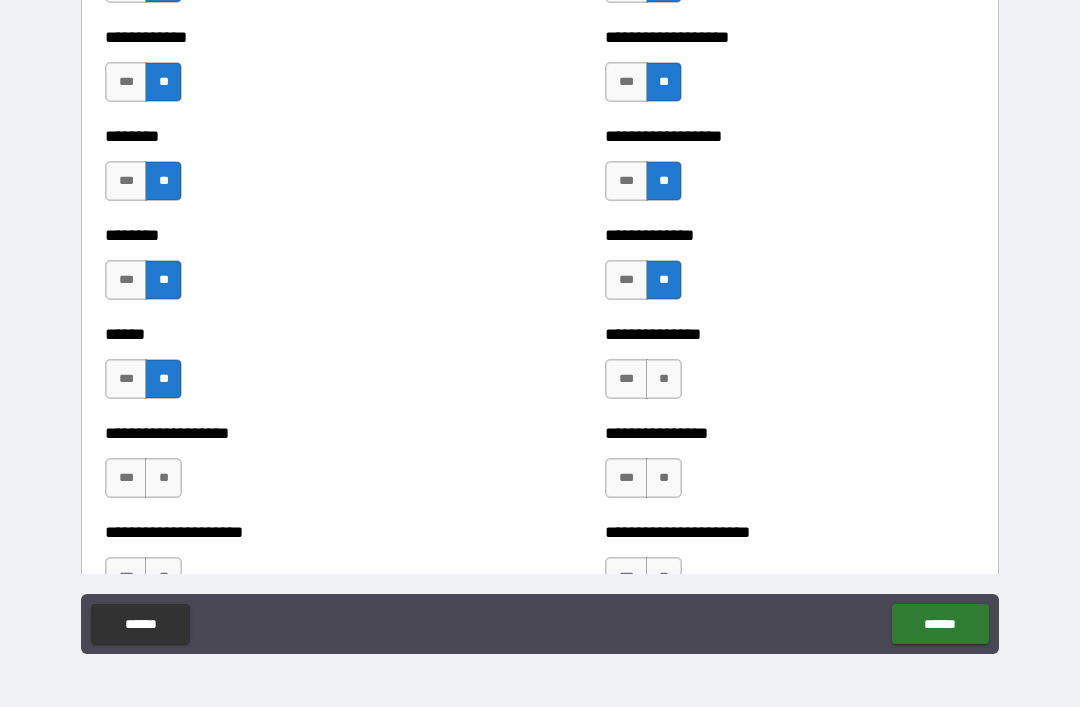 click on "**" at bounding box center (664, 379) 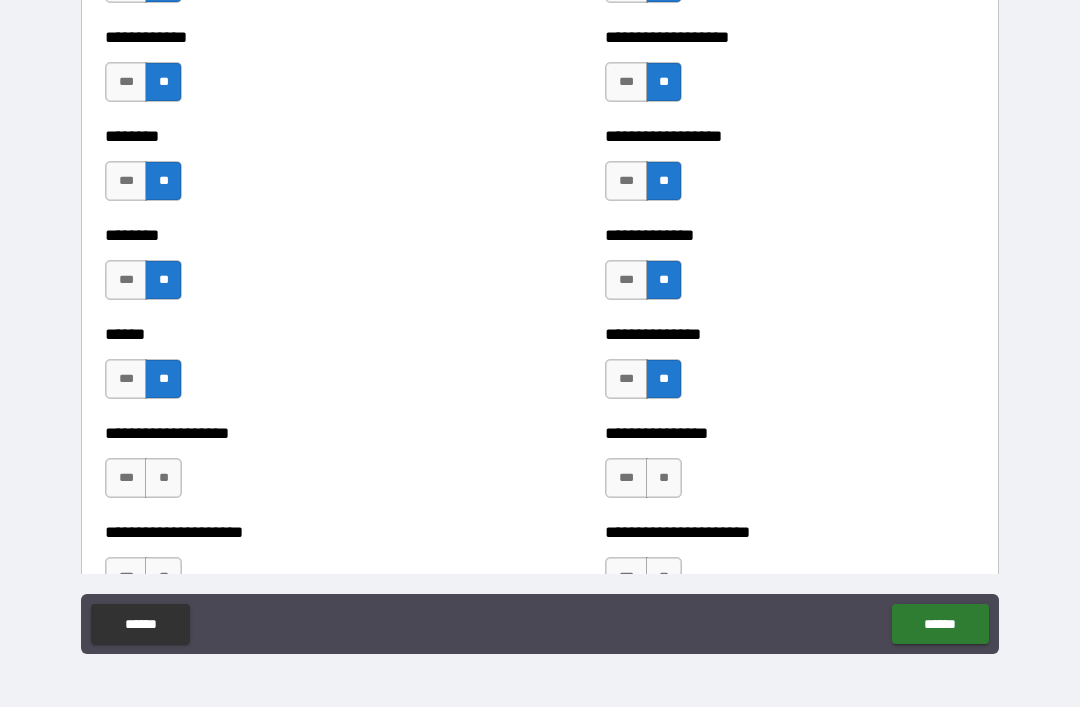 click on "**" at bounding box center [664, 478] 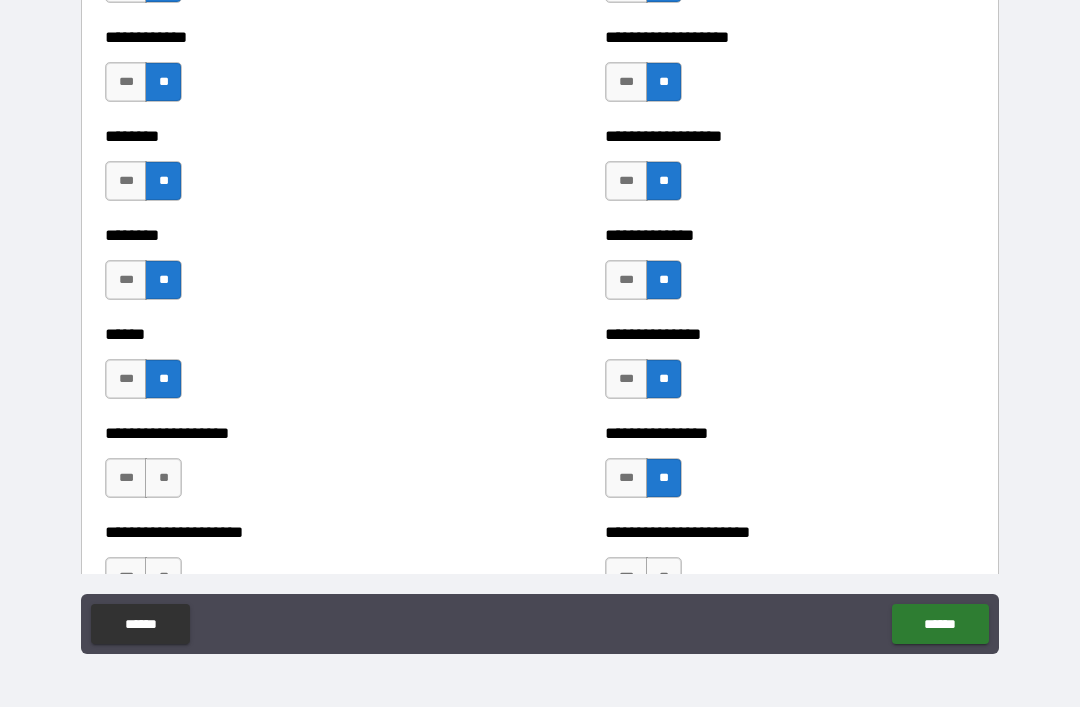 click on "**" at bounding box center [163, 478] 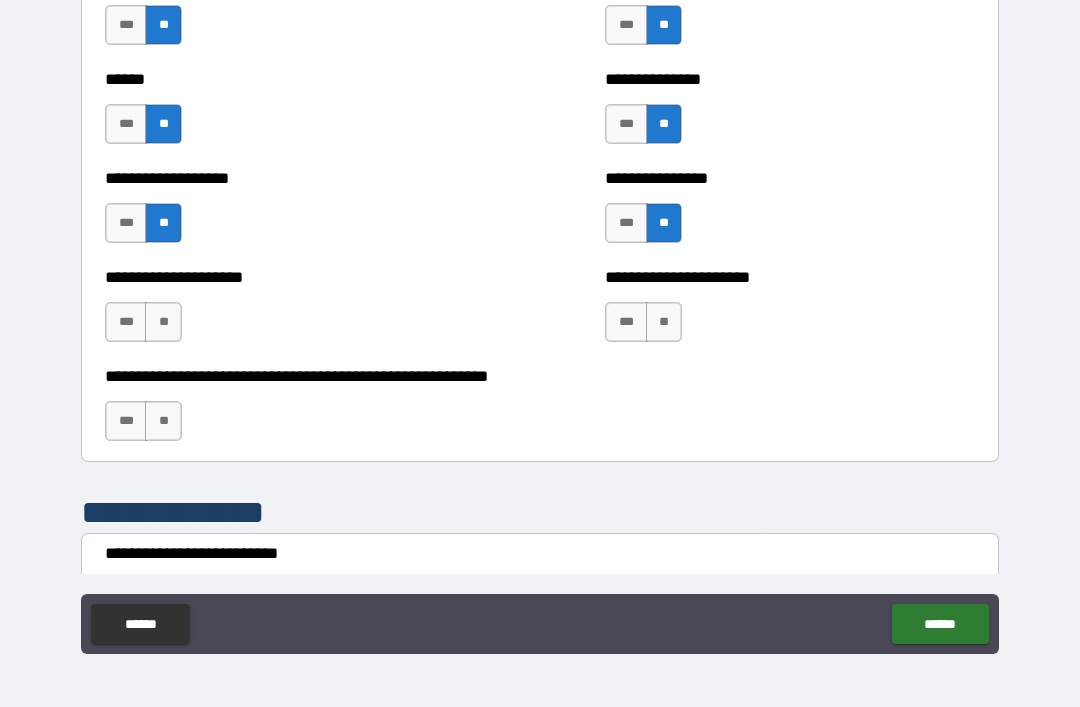 scroll, scrollTop: 4532, scrollLeft: 0, axis: vertical 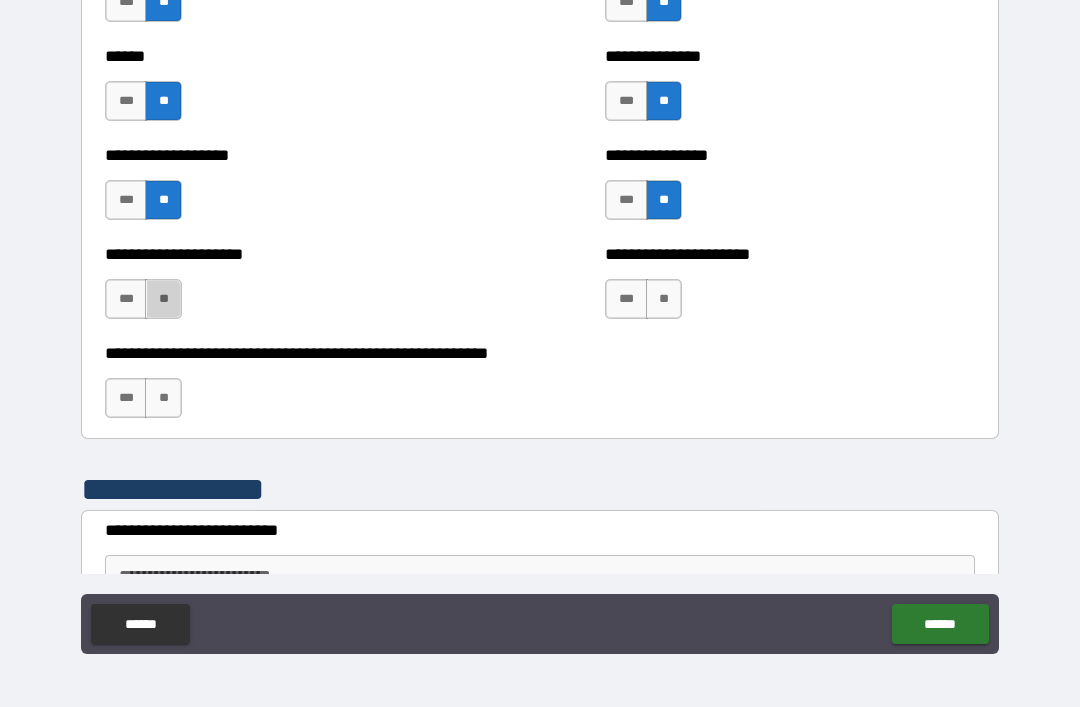 click on "**" at bounding box center (163, 299) 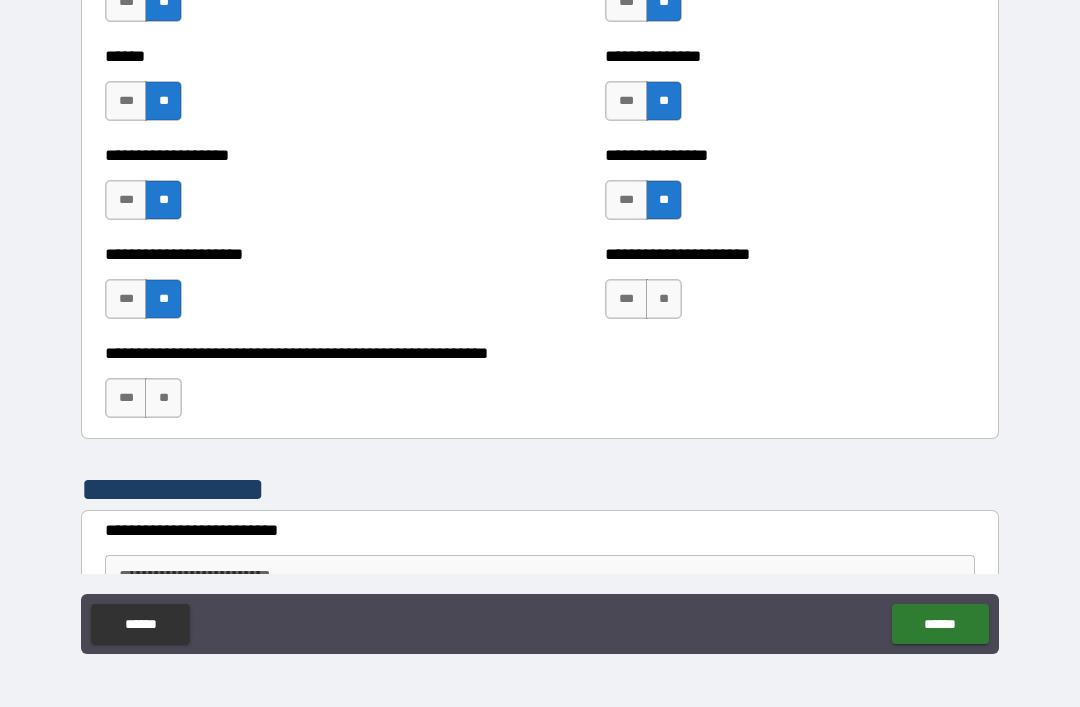 click on "**" at bounding box center [664, 299] 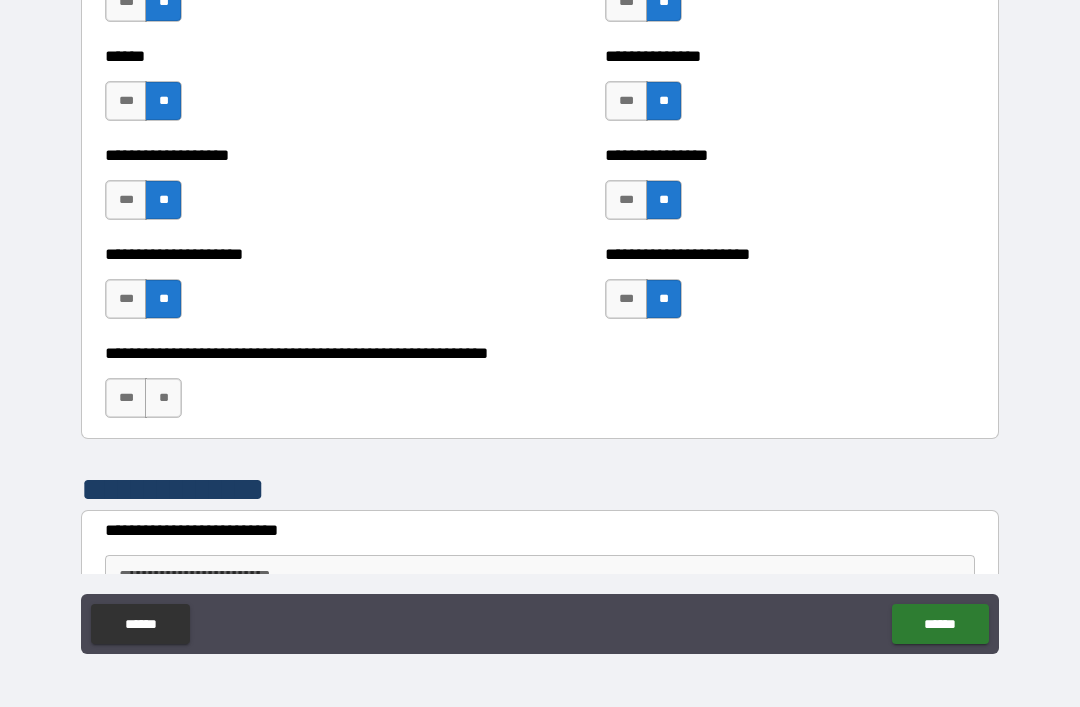 click on "**" at bounding box center (163, 398) 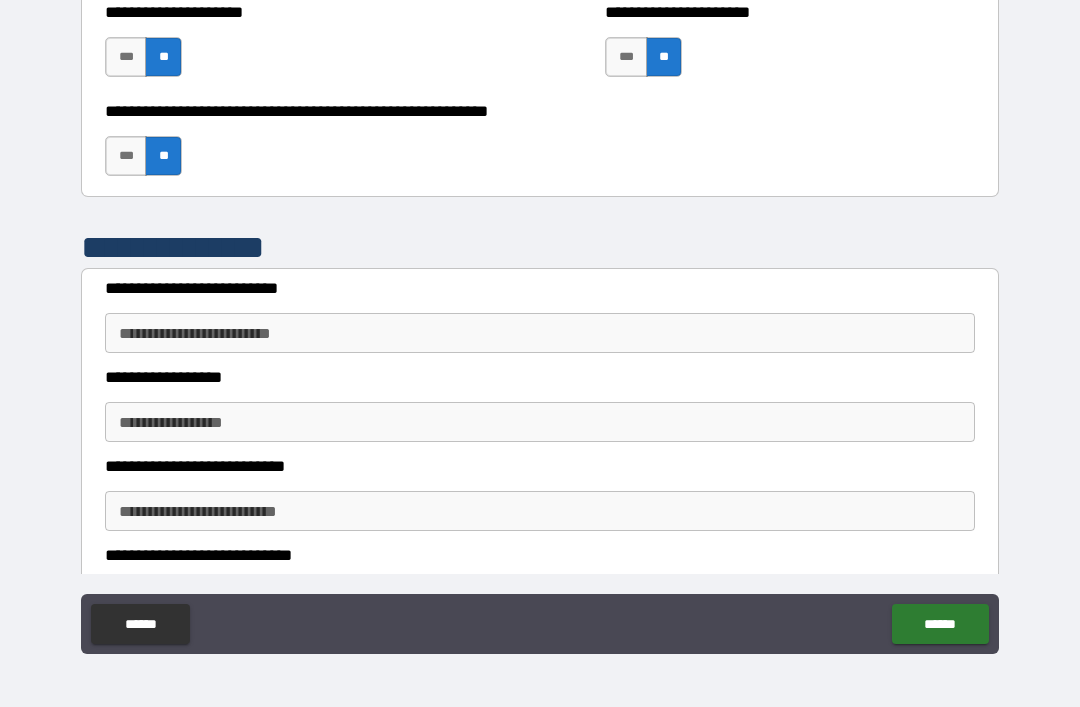 scroll, scrollTop: 4786, scrollLeft: 0, axis: vertical 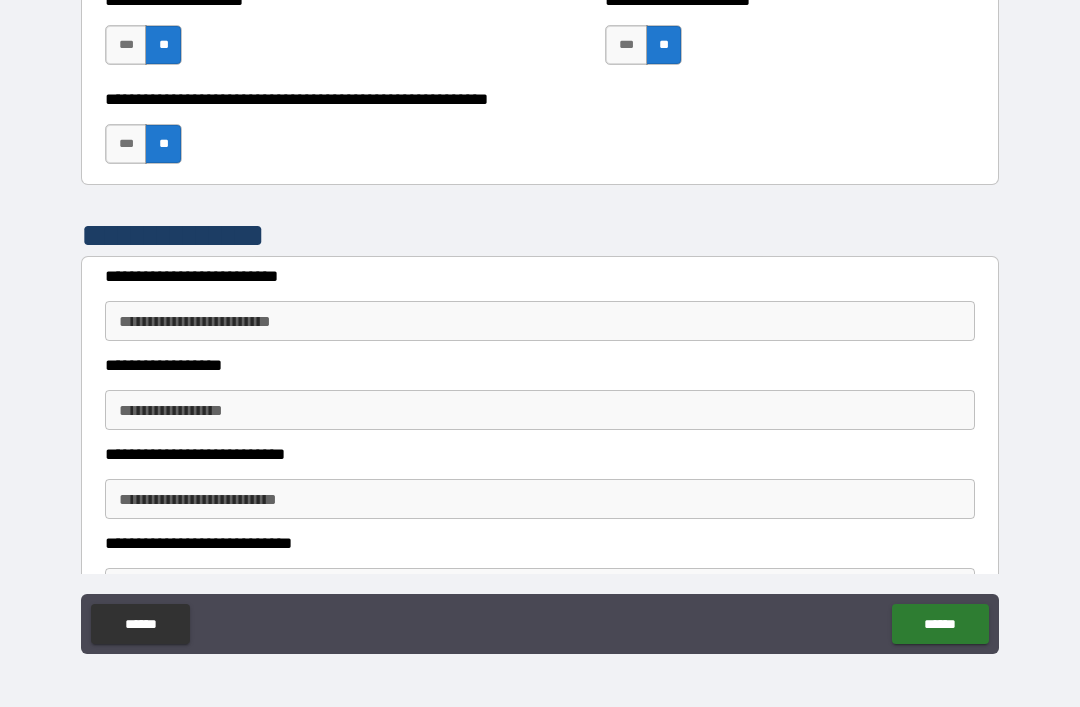 click on "**********" at bounding box center (540, 321) 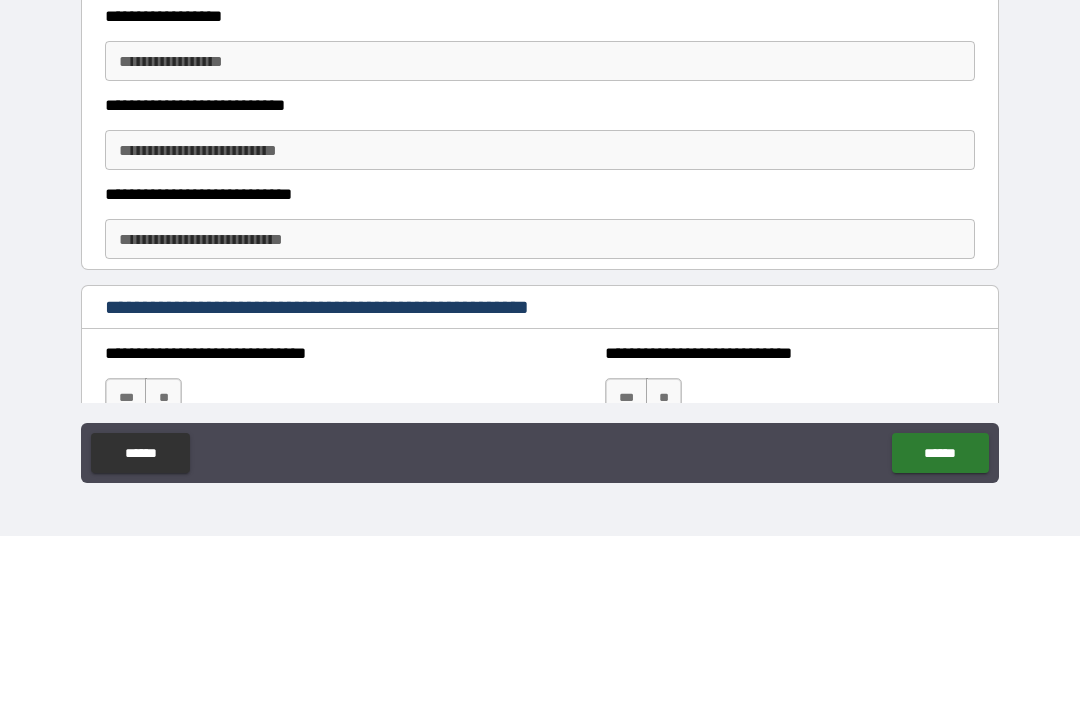scroll, scrollTop: 4966, scrollLeft: 0, axis: vertical 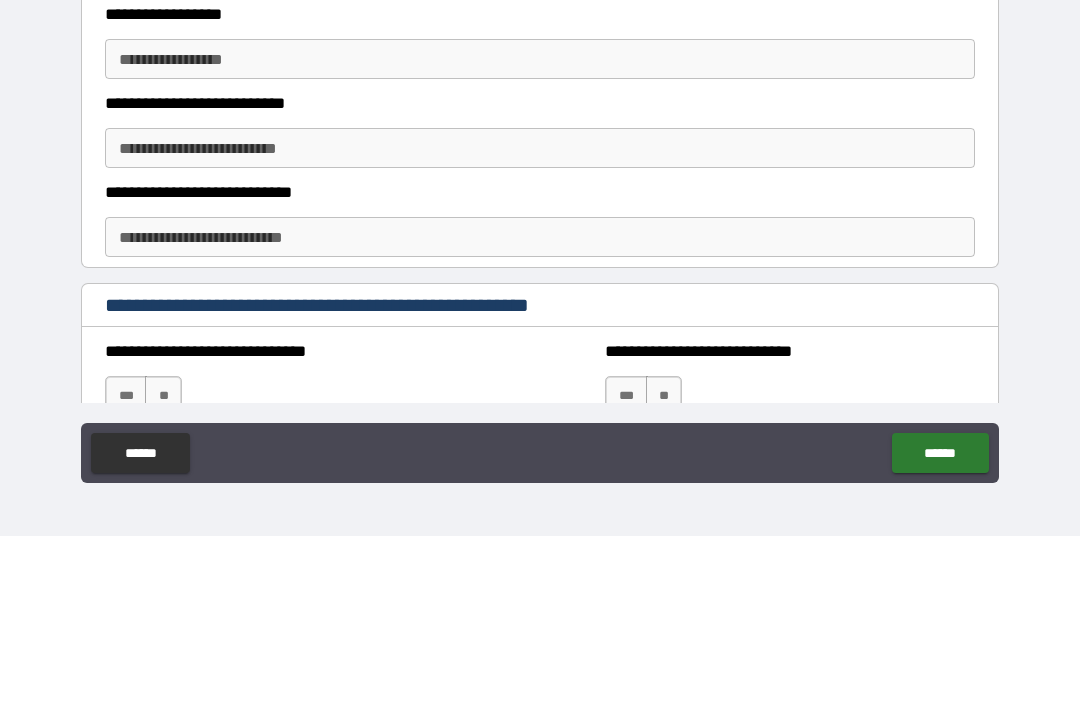 type on "********" 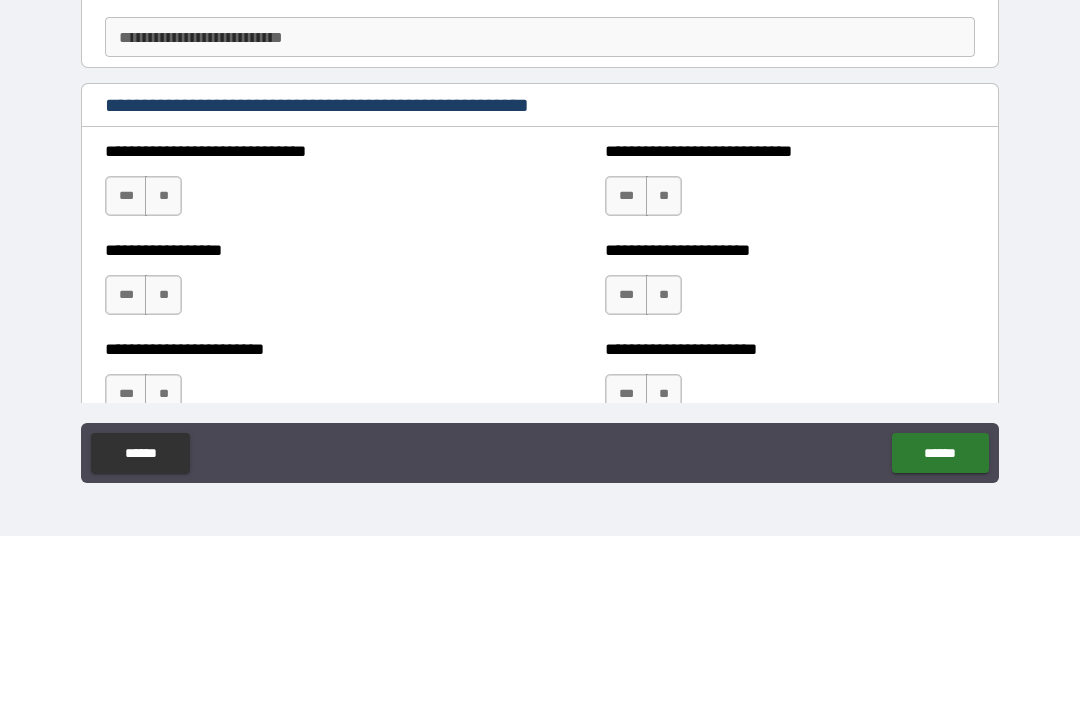 scroll, scrollTop: 5167, scrollLeft: 0, axis: vertical 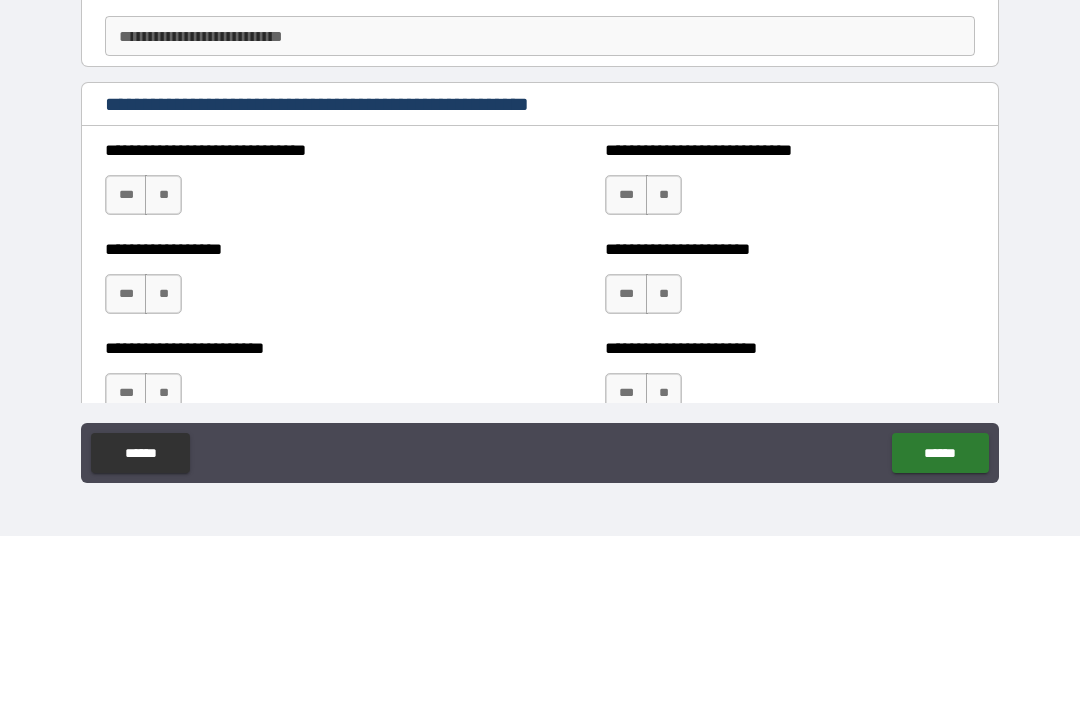 type on "********" 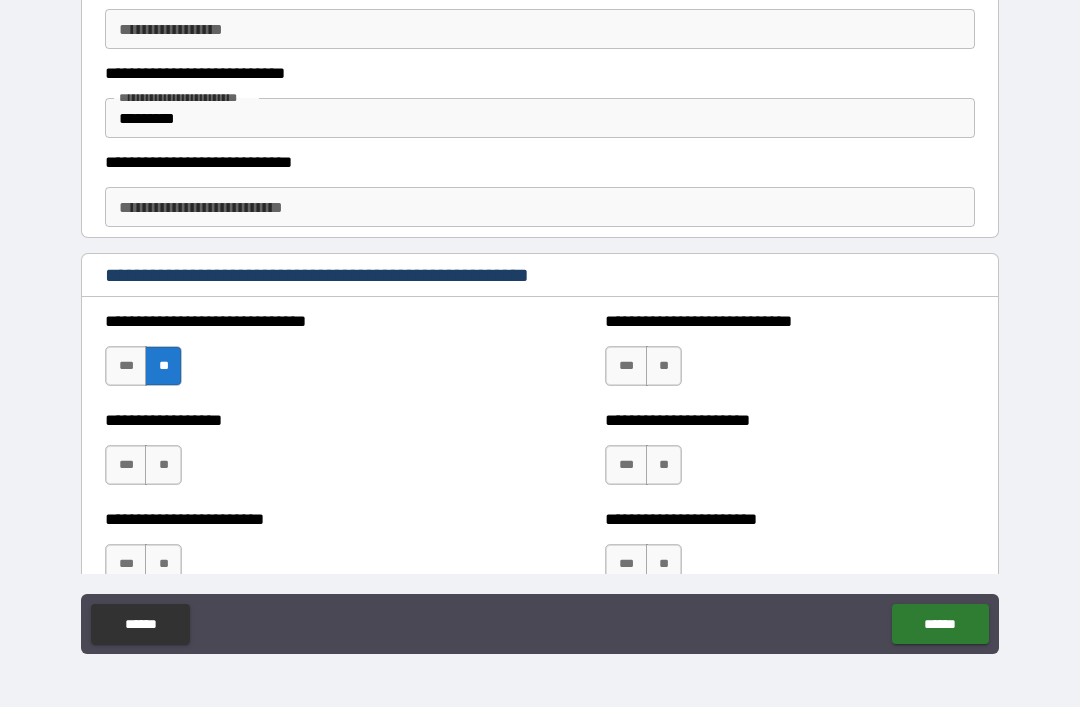 click on "**" at bounding box center [664, 366] 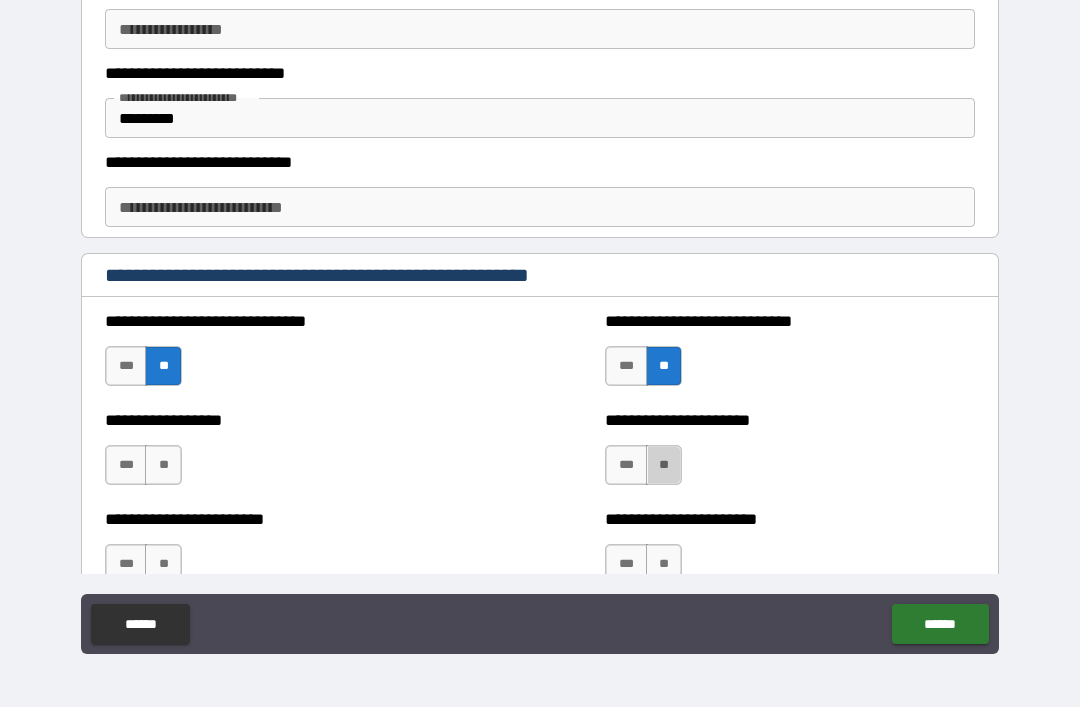 click on "**" at bounding box center (664, 465) 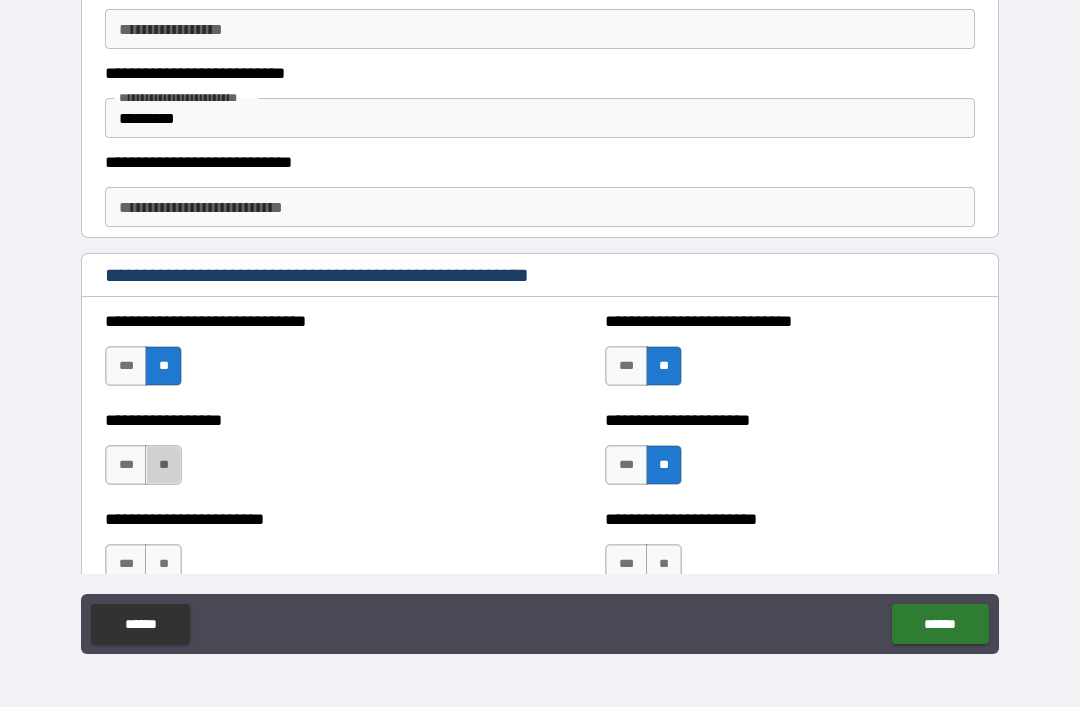 click on "**" at bounding box center (163, 465) 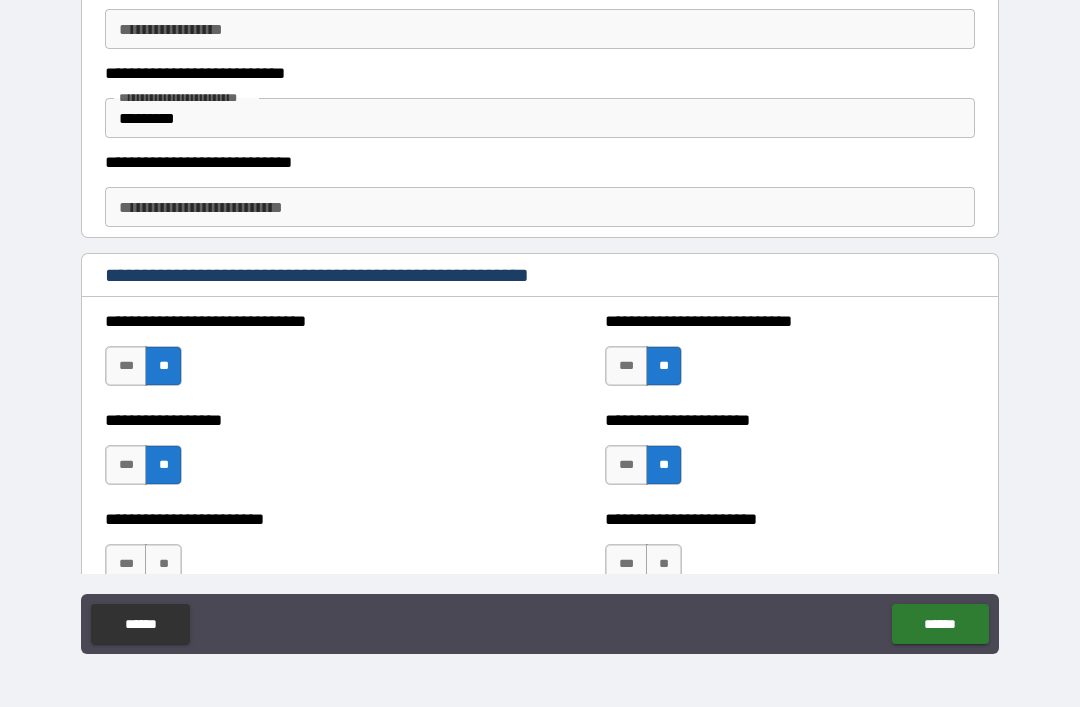 click on "**" at bounding box center [163, 564] 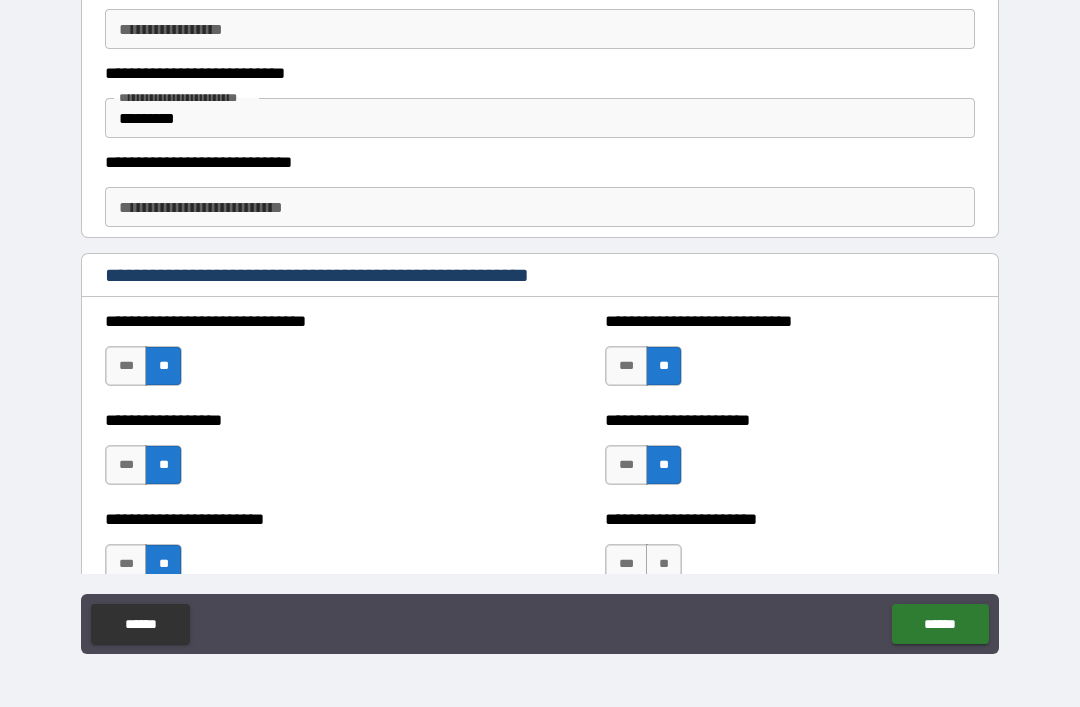 click on "**" at bounding box center [664, 564] 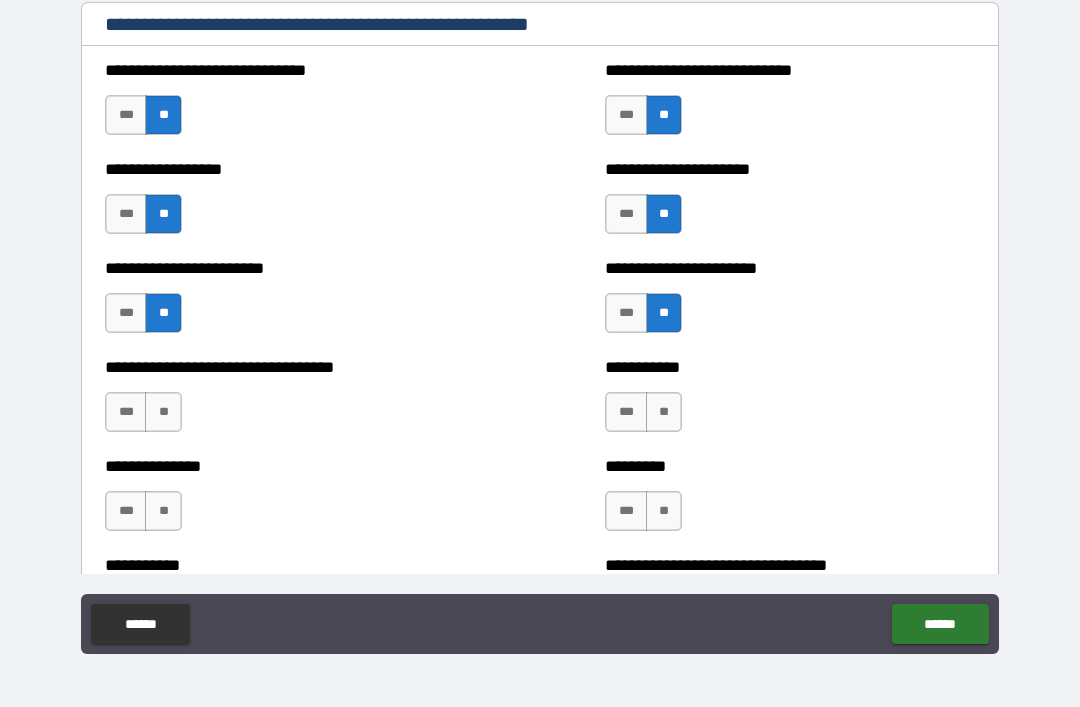 scroll, scrollTop: 5420, scrollLeft: 0, axis: vertical 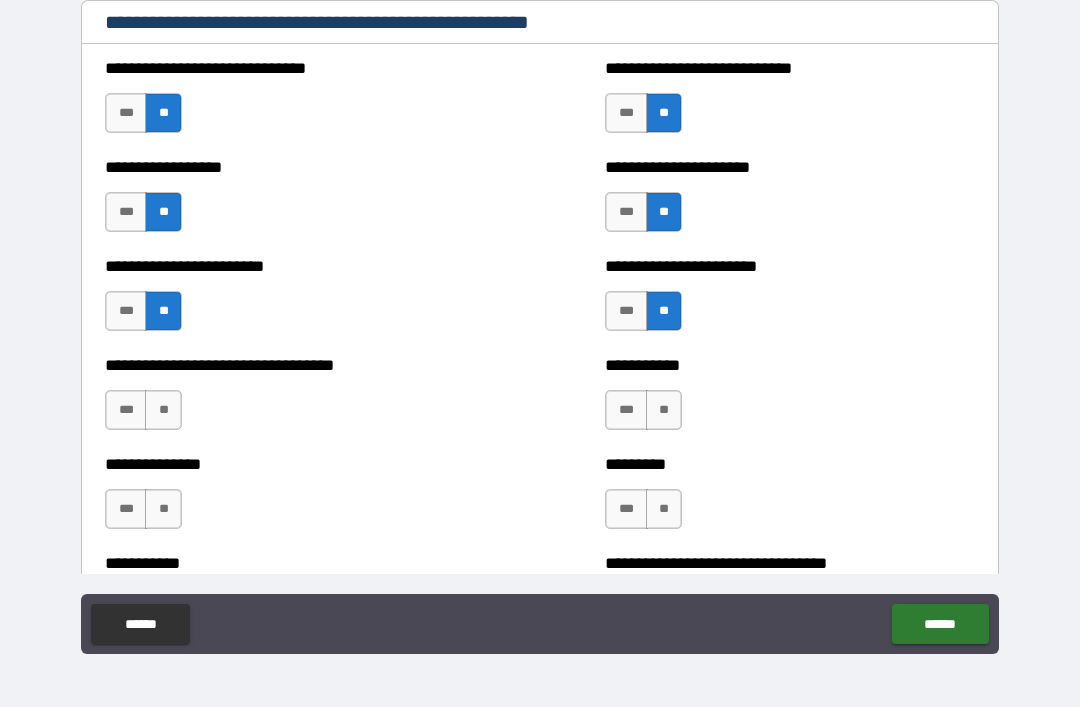 click on "**" at bounding box center [163, 410] 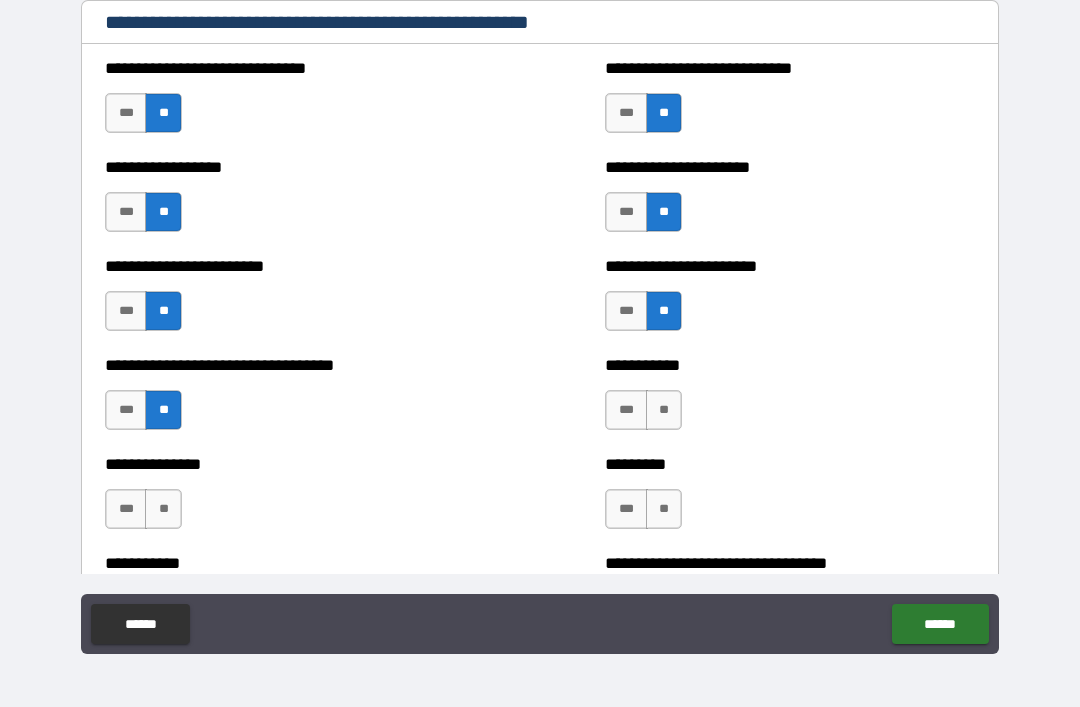 click on "**" at bounding box center [664, 410] 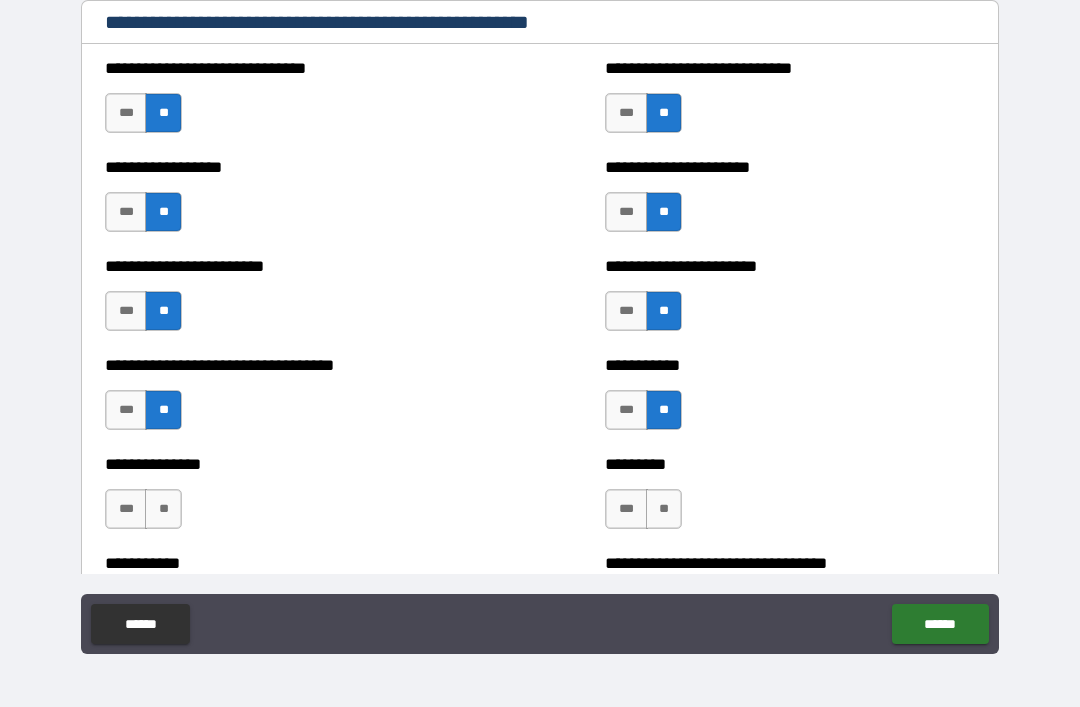 click on "**" at bounding box center (163, 509) 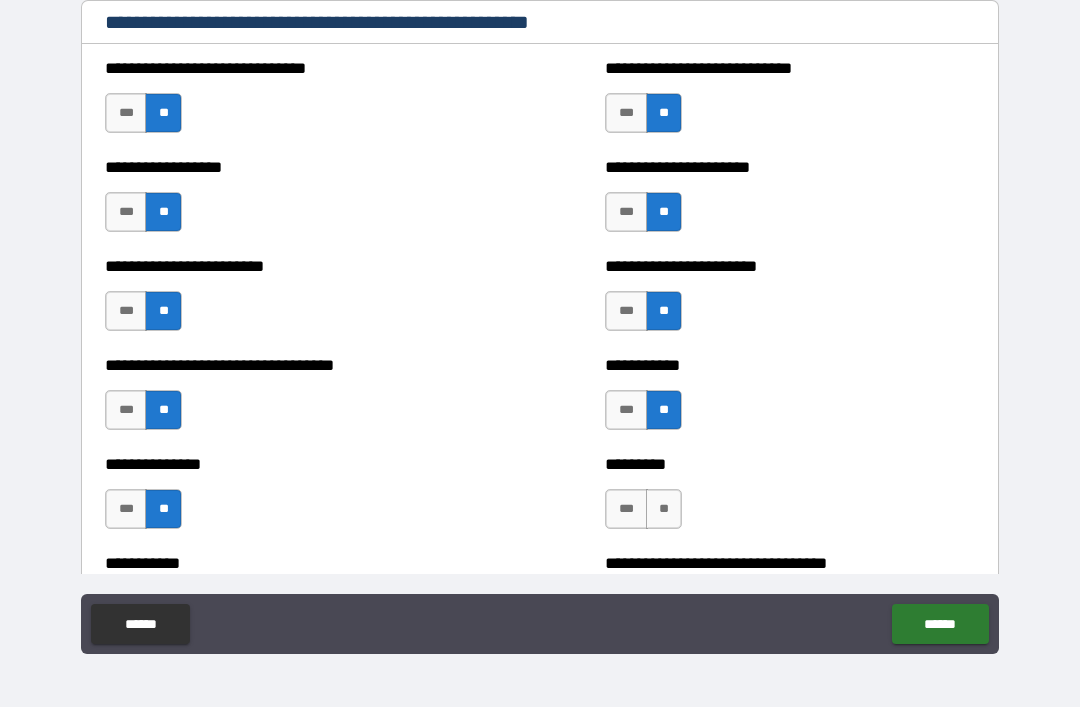 click on "**" at bounding box center [664, 509] 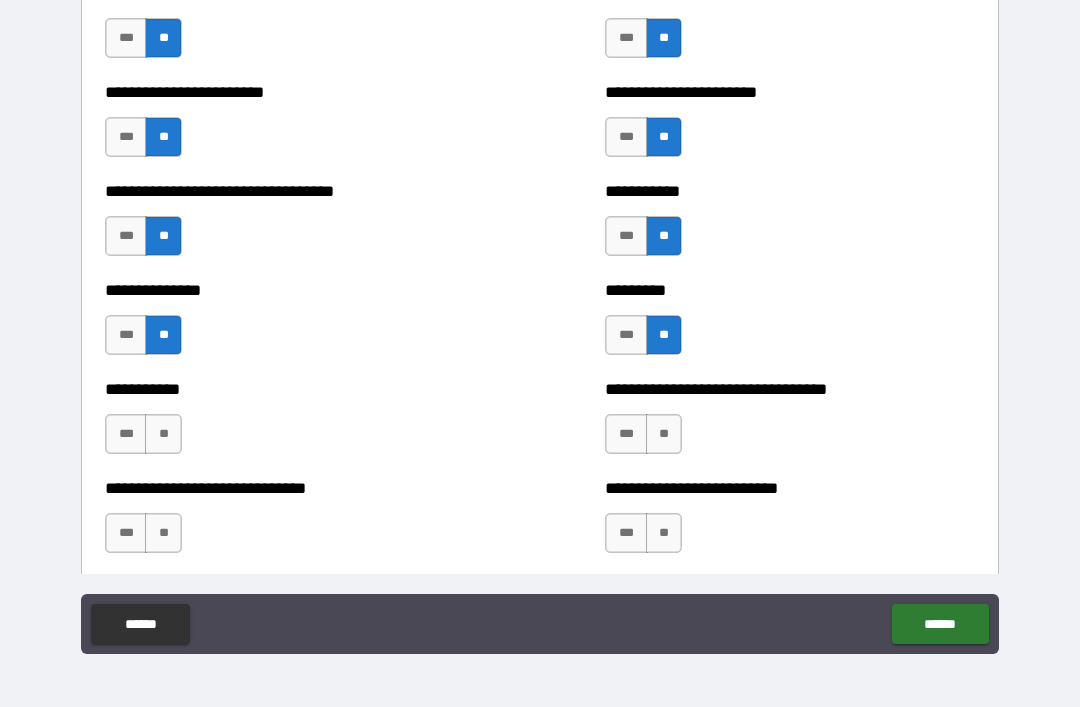 scroll, scrollTop: 5603, scrollLeft: 0, axis: vertical 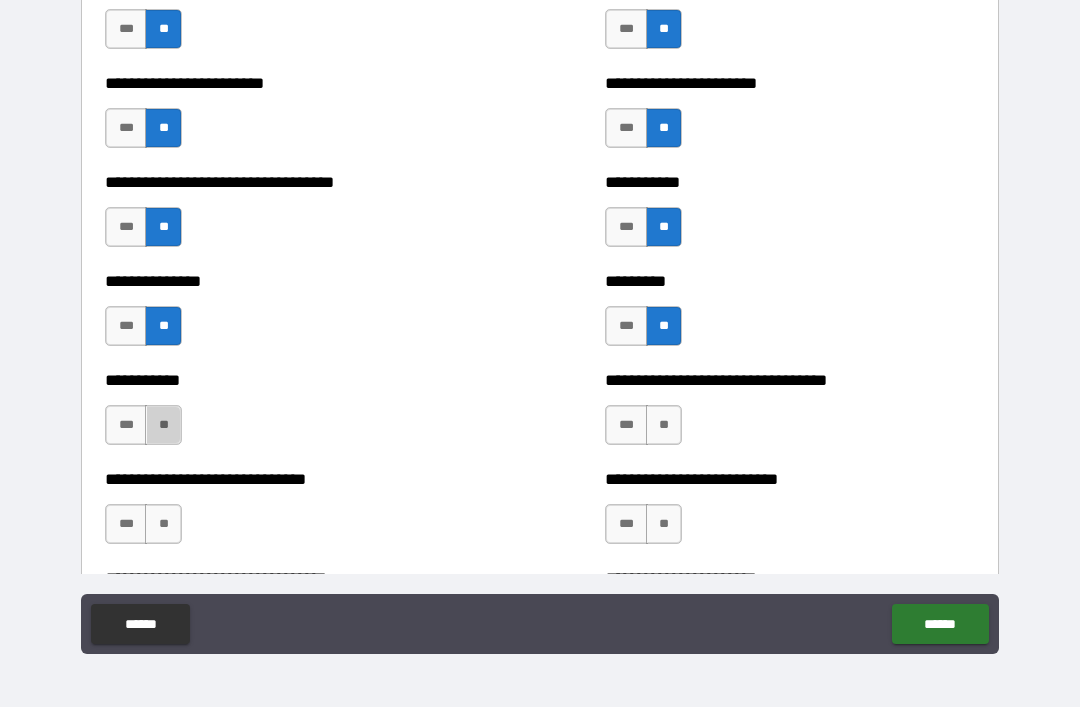 click on "**" at bounding box center (163, 425) 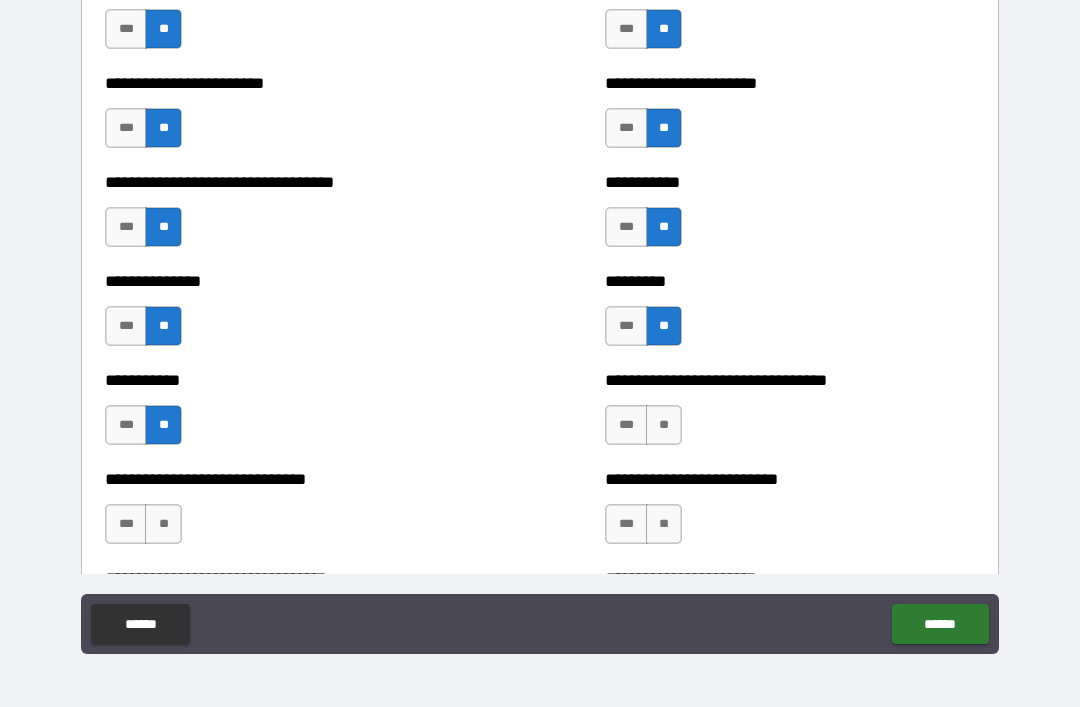 click on "**" at bounding box center (664, 425) 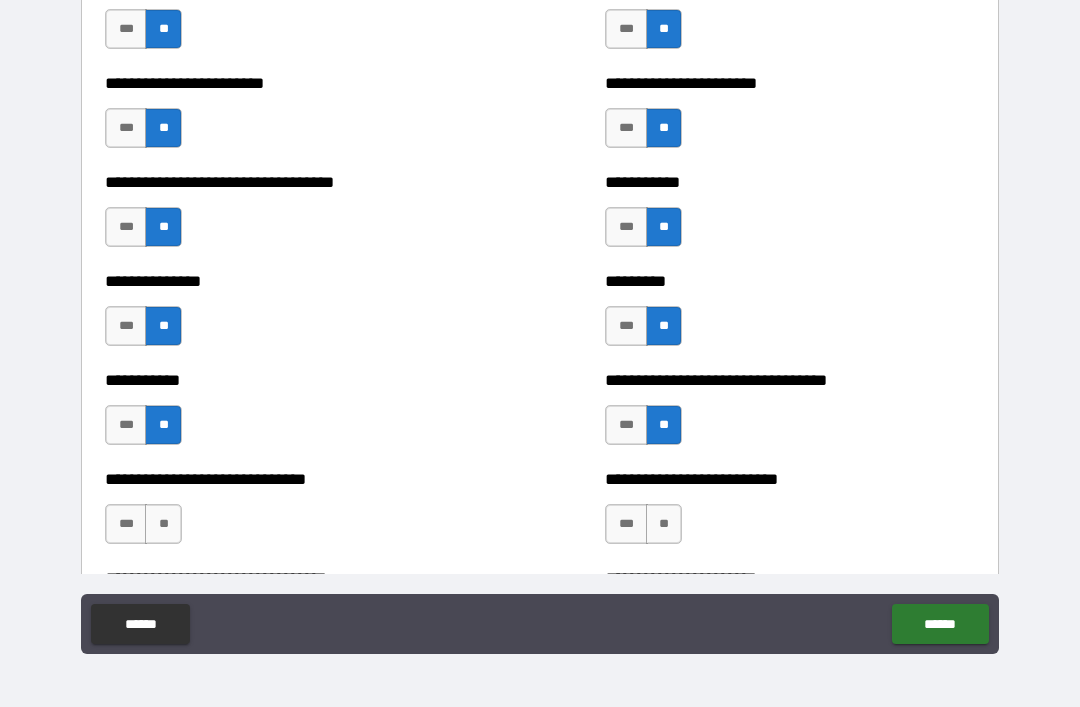 click on "**" at bounding box center [664, 524] 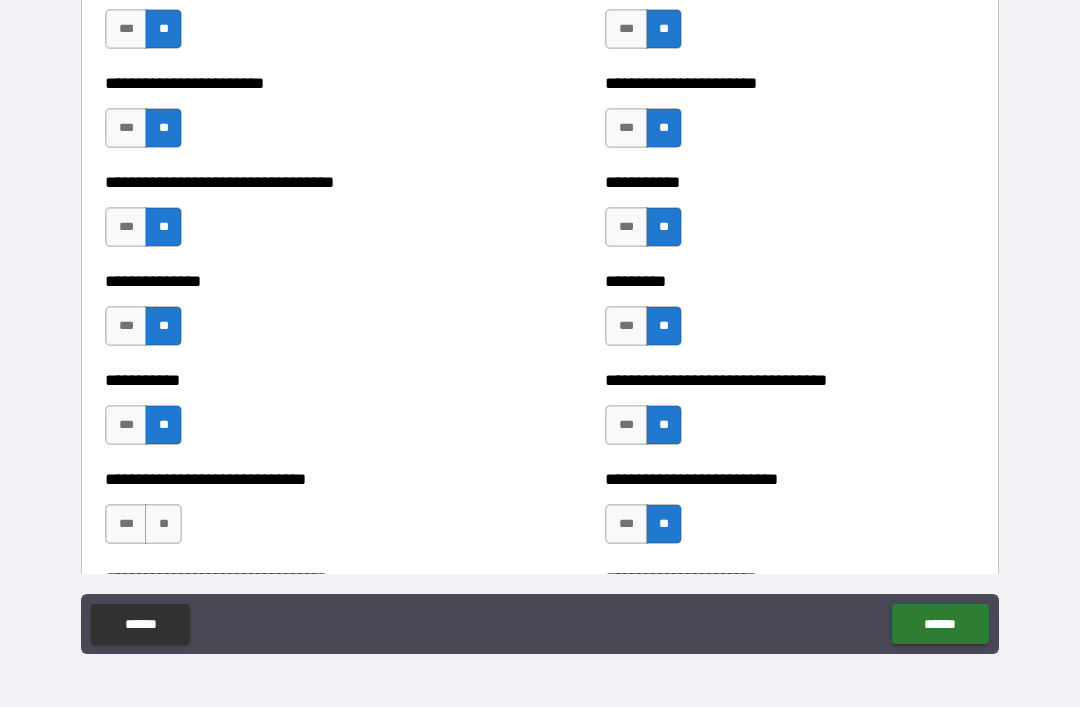 click on "**" at bounding box center [163, 524] 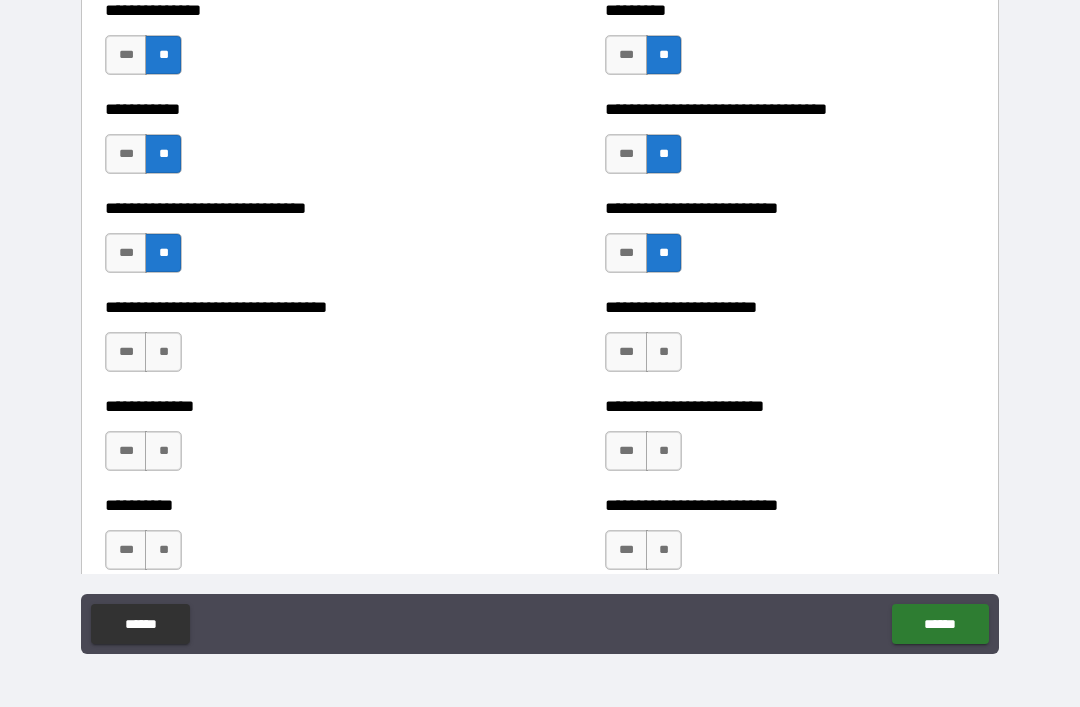 scroll, scrollTop: 5878, scrollLeft: 0, axis: vertical 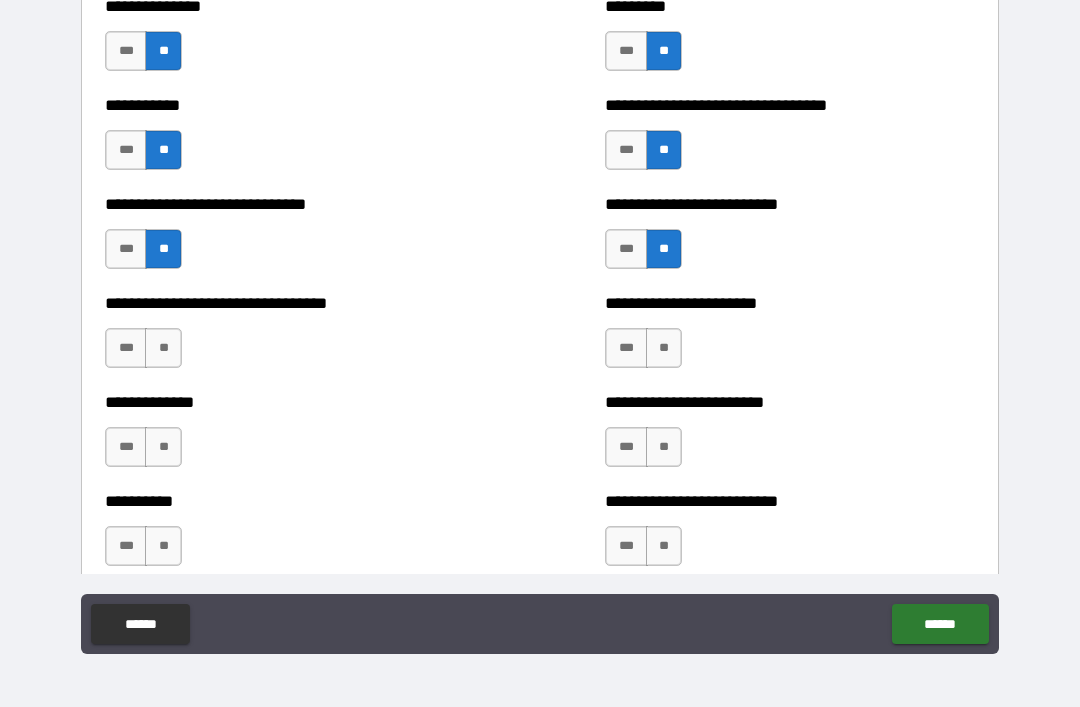click on "**" at bounding box center [664, 447] 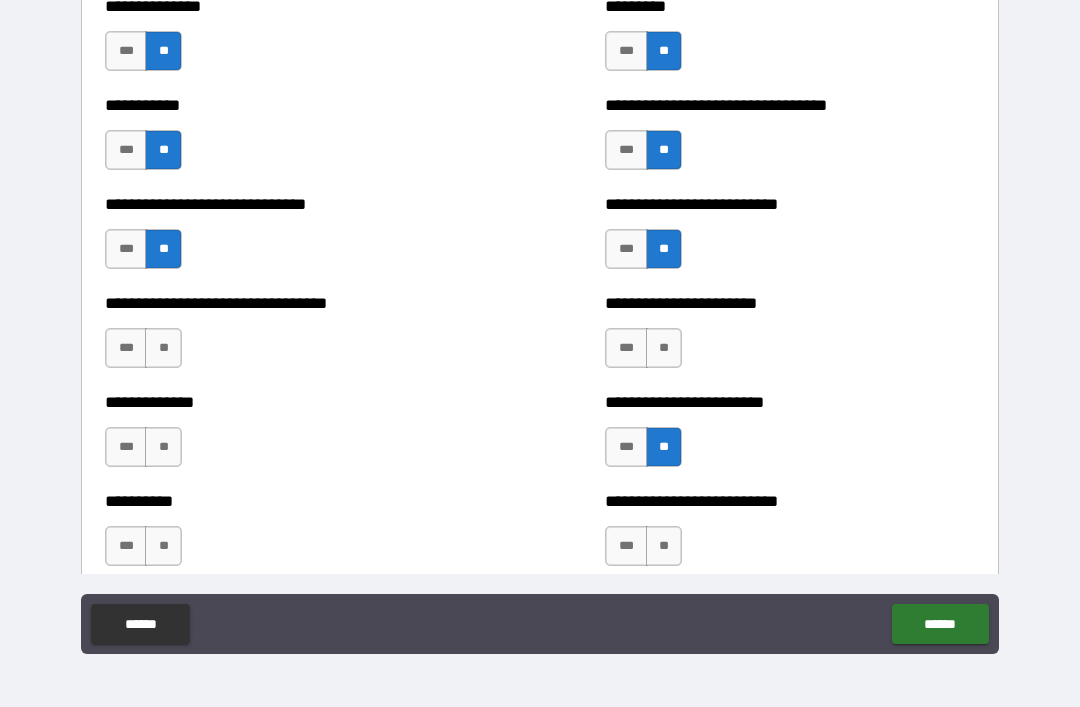 click on "**" at bounding box center [163, 447] 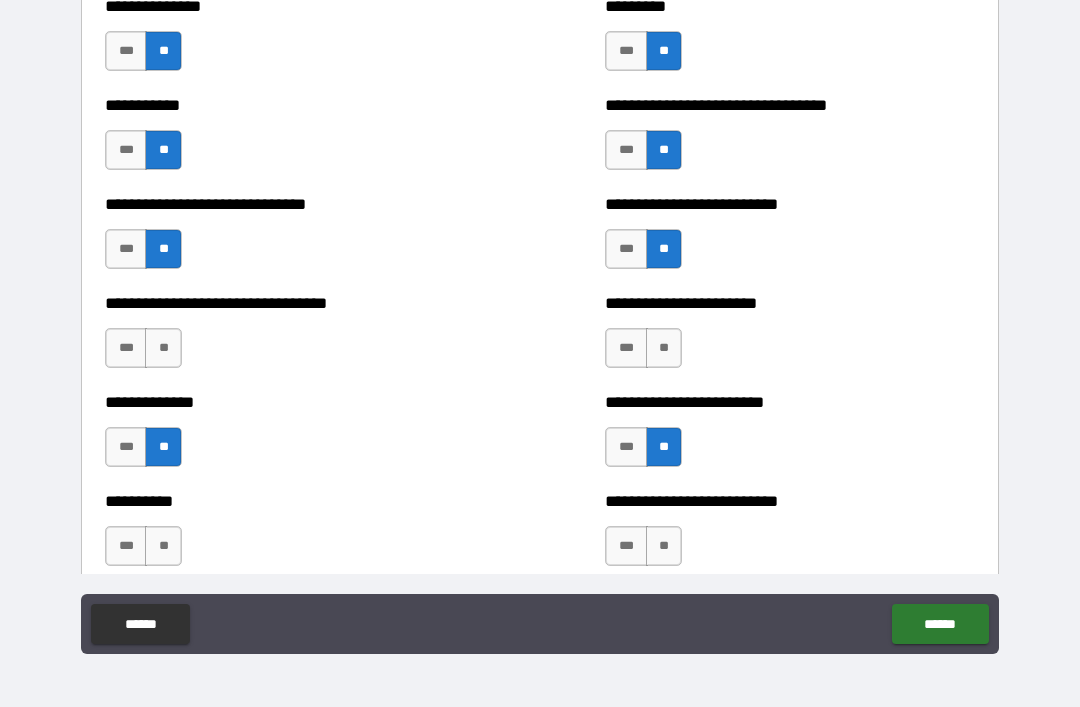 click on "***" at bounding box center [126, 348] 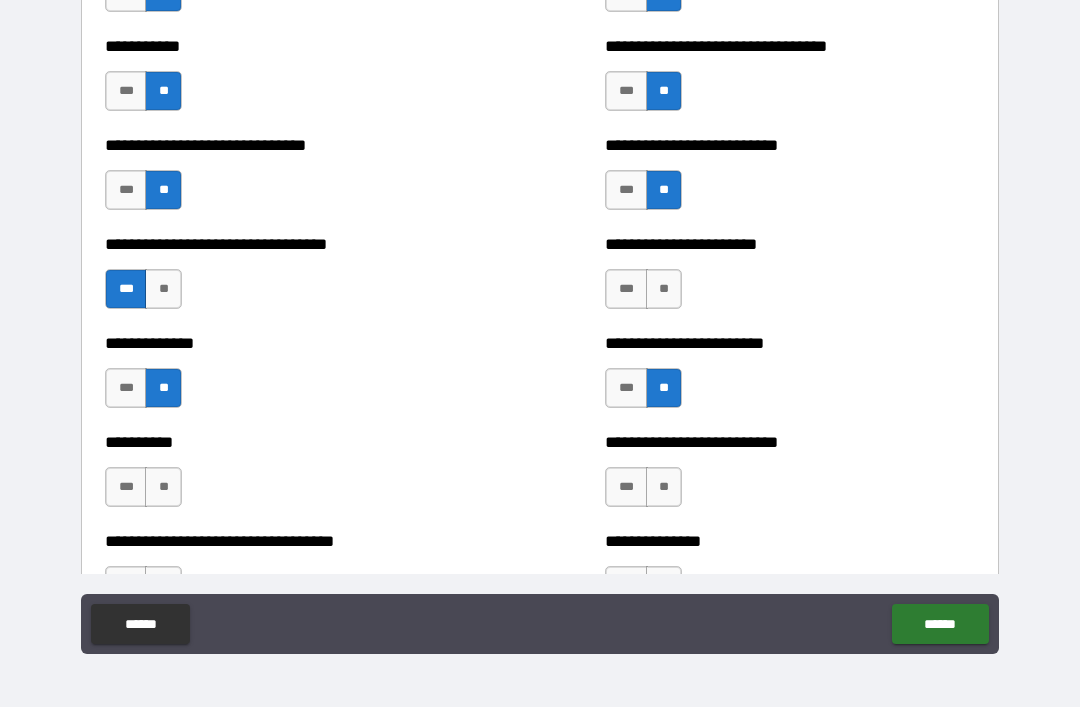 scroll, scrollTop: 5939, scrollLeft: 0, axis: vertical 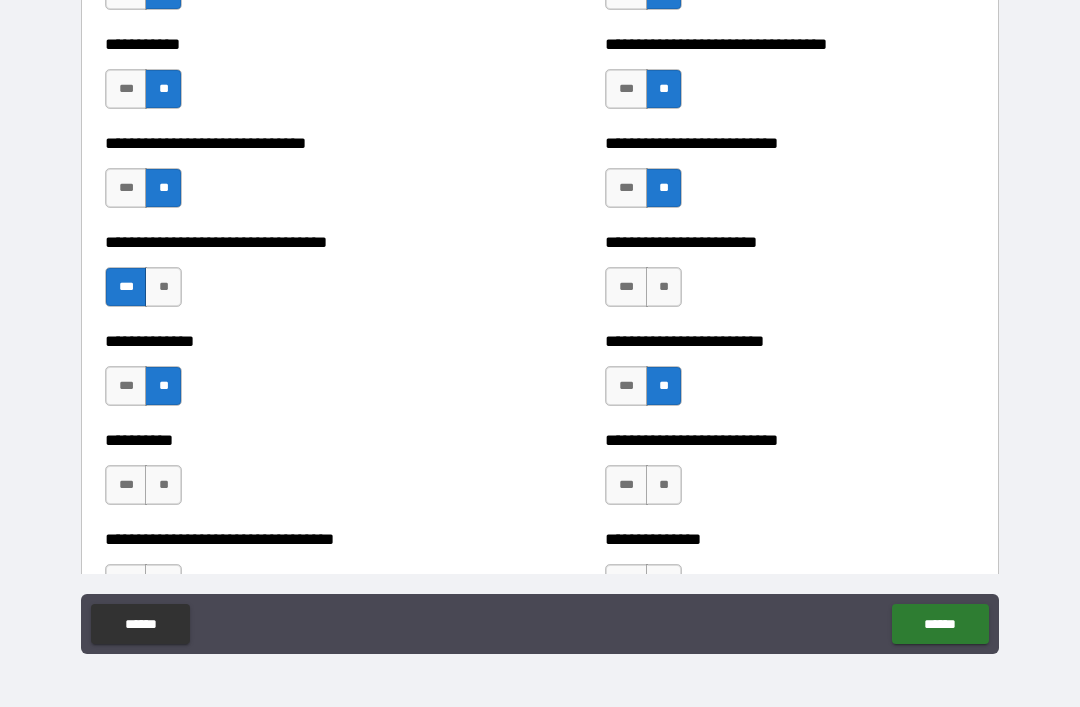 click on "**" at bounding box center [163, 485] 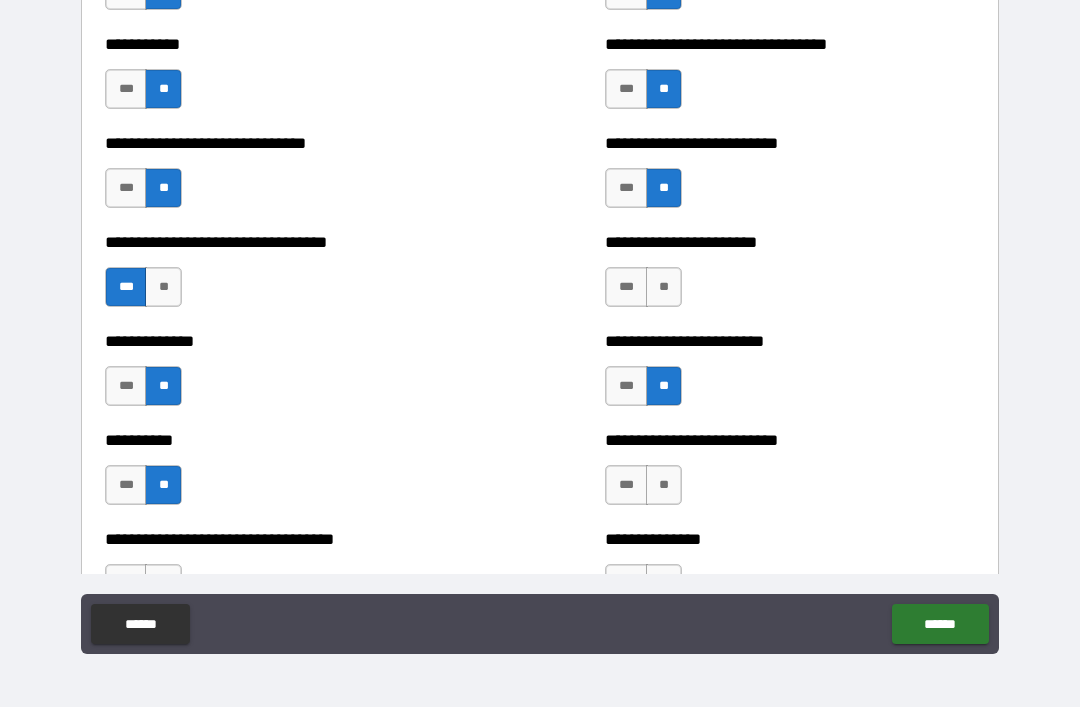 click on "**" at bounding box center (664, 485) 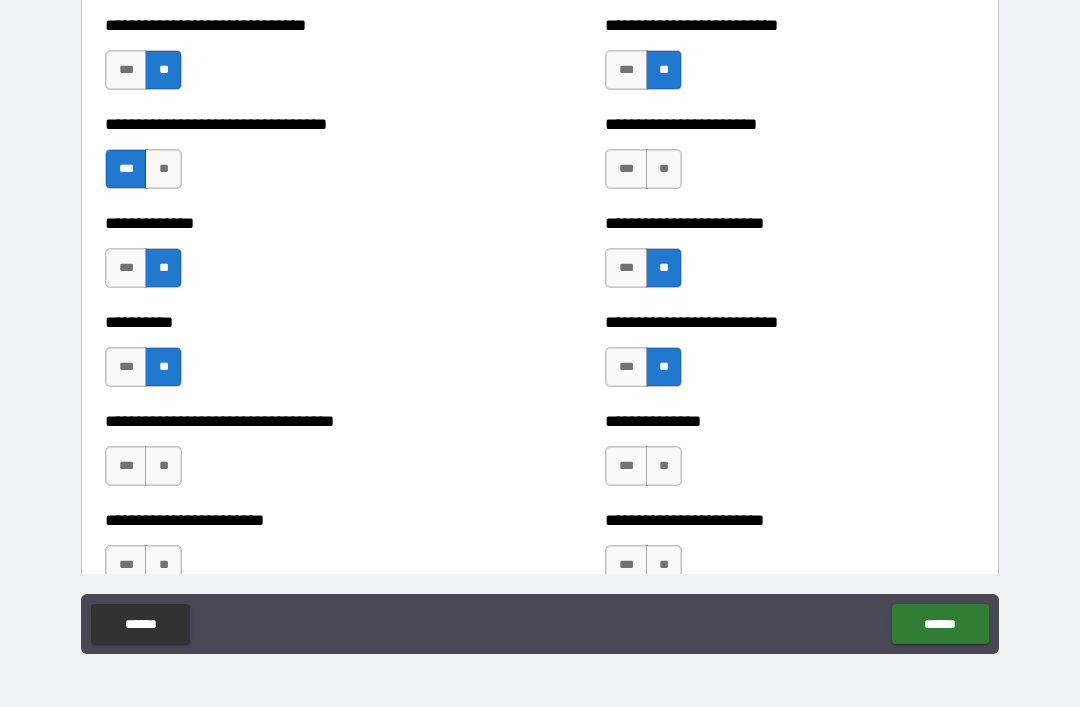 scroll, scrollTop: 6058, scrollLeft: 0, axis: vertical 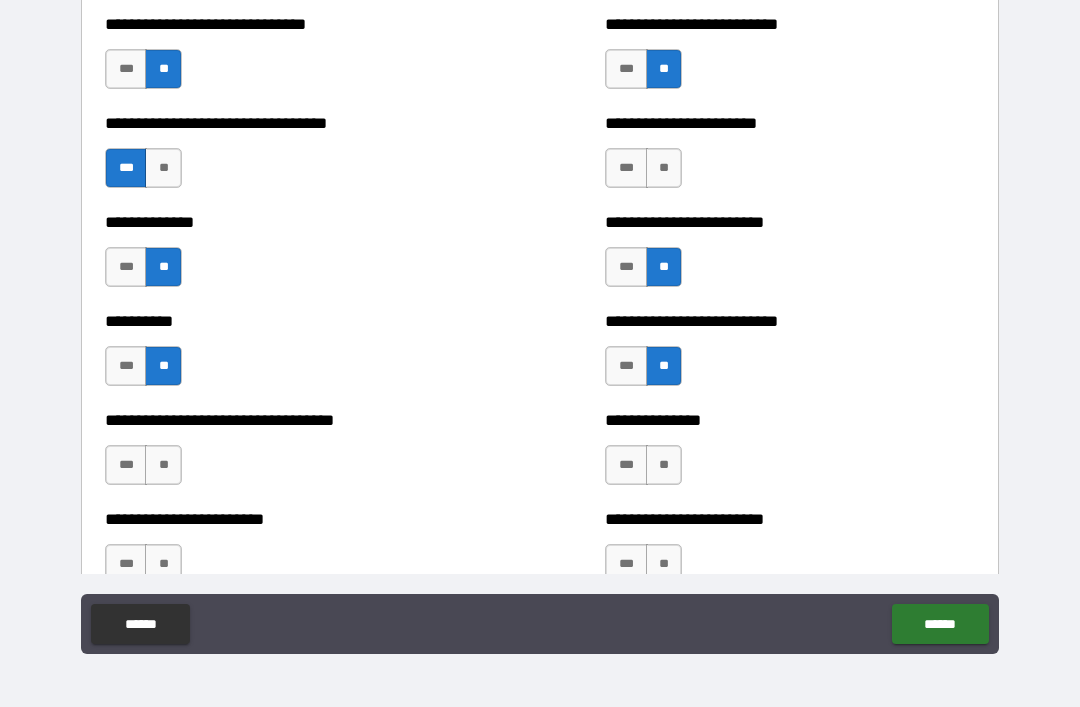 click on "**" at bounding box center [664, 465] 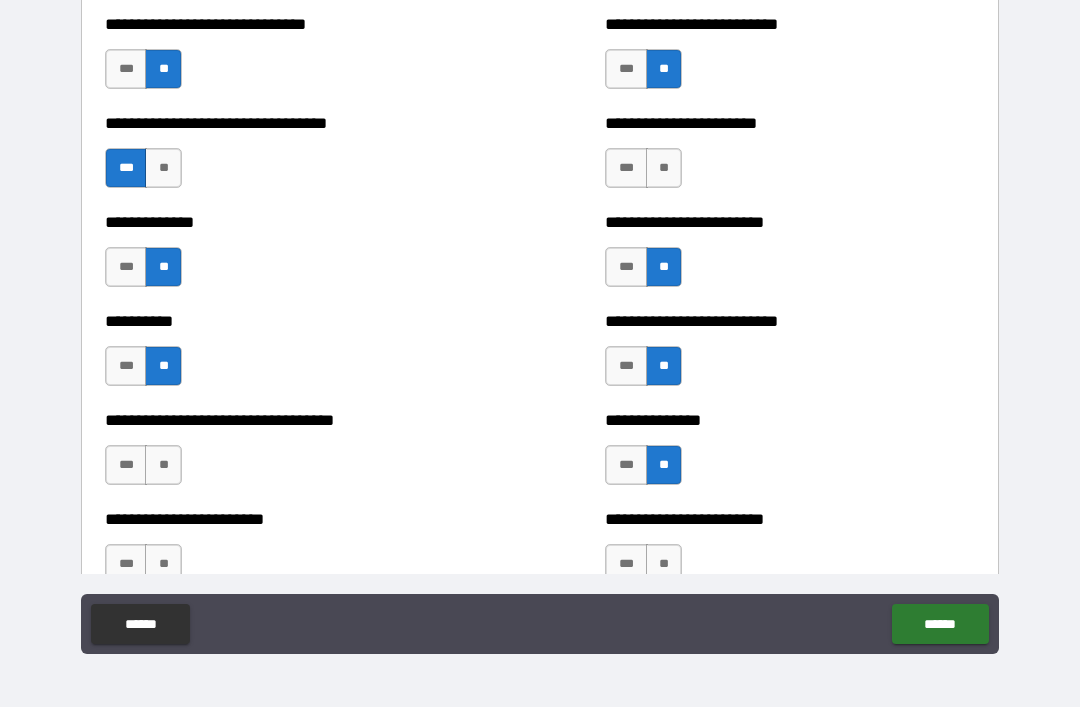 click on "**" at bounding box center [163, 465] 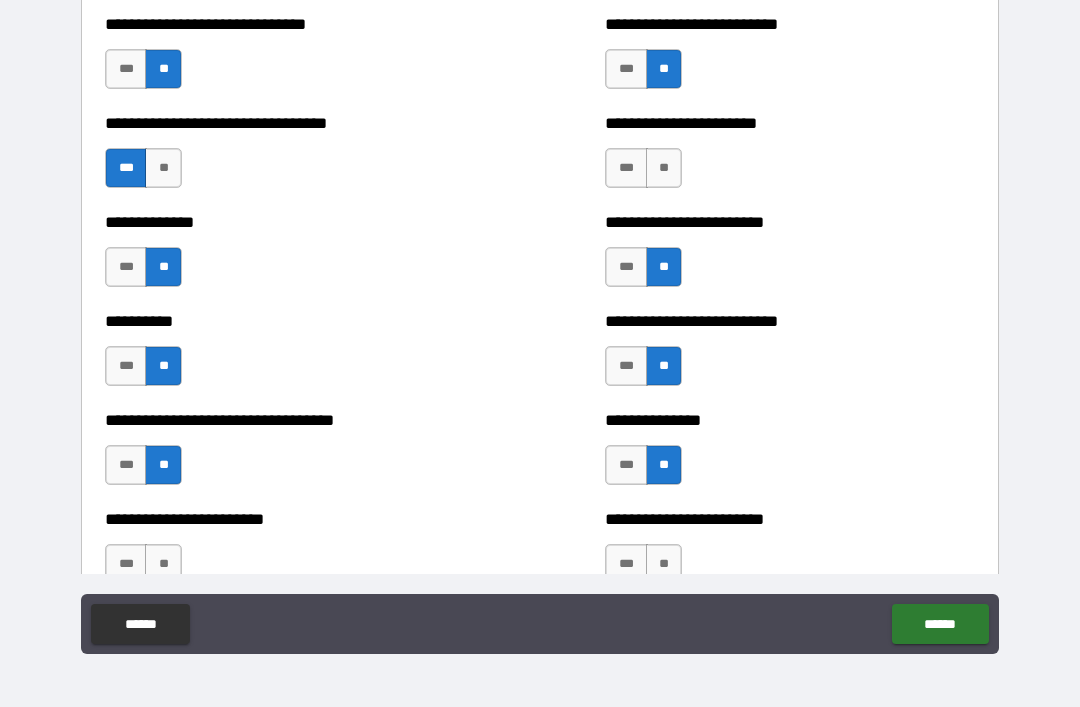 click on "**" at bounding box center [163, 564] 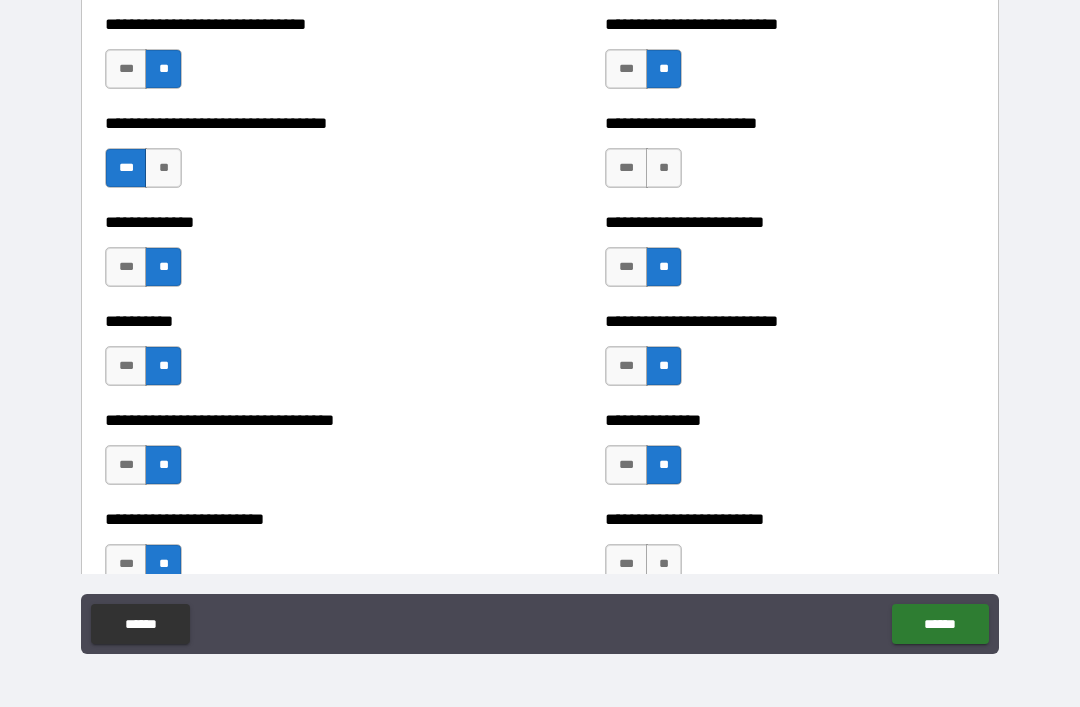 click on "**" at bounding box center (664, 564) 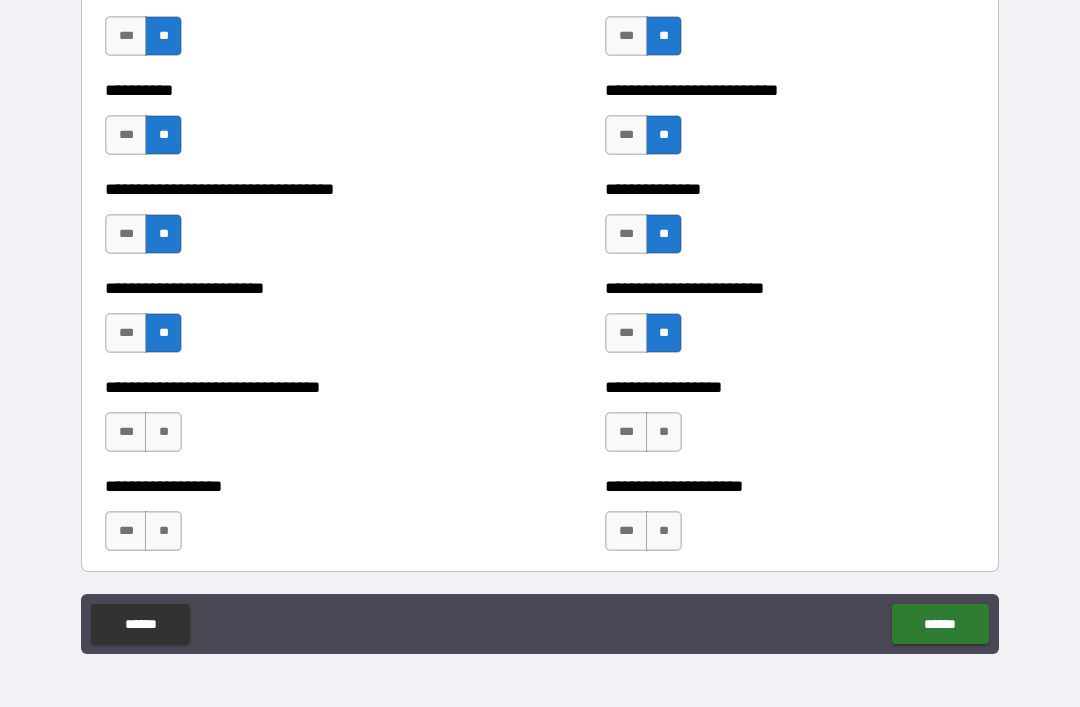 scroll, scrollTop: 6292, scrollLeft: 0, axis: vertical 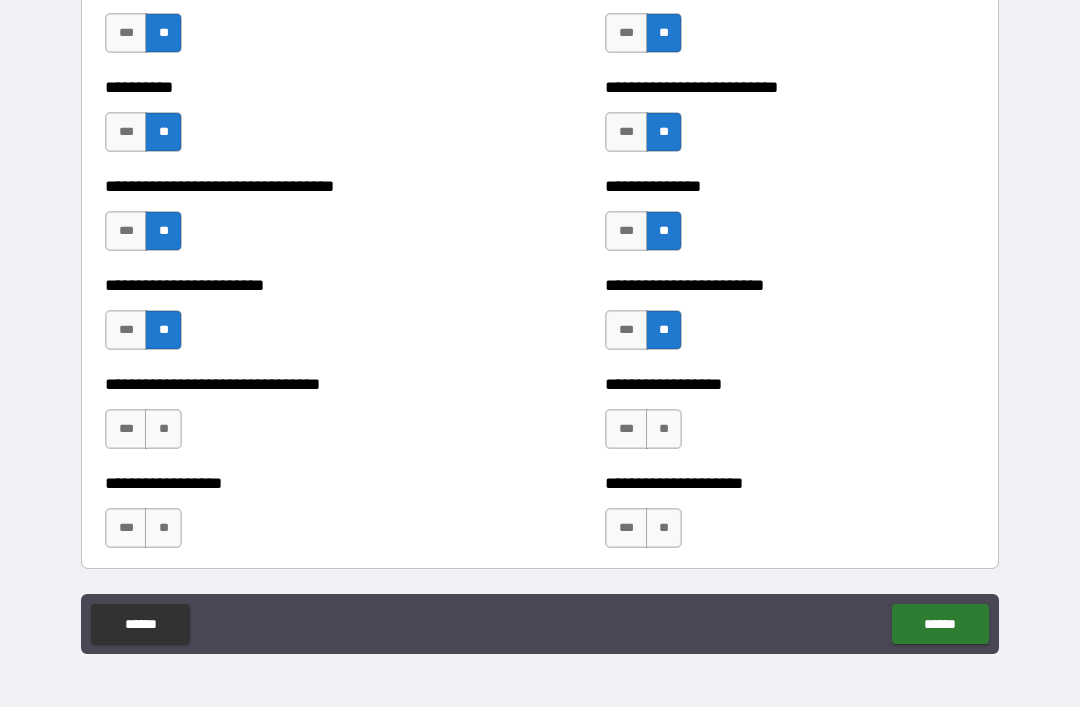 click on "**" at bounding box center (664, 429) 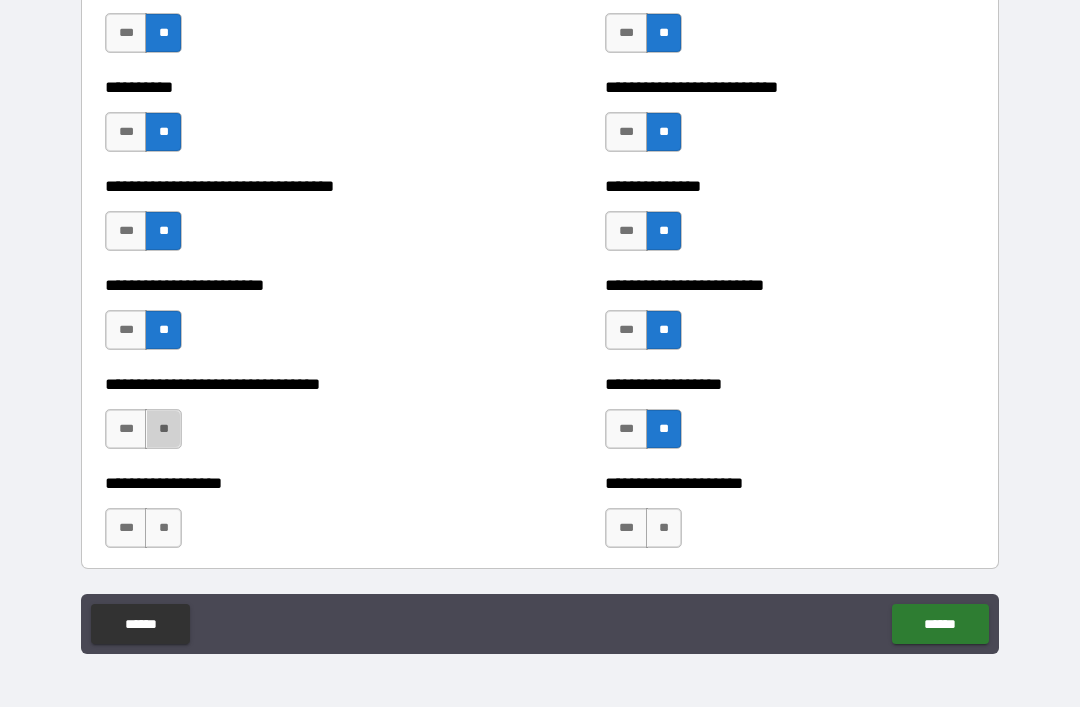 click on "**" at bounding box center [163, 429] 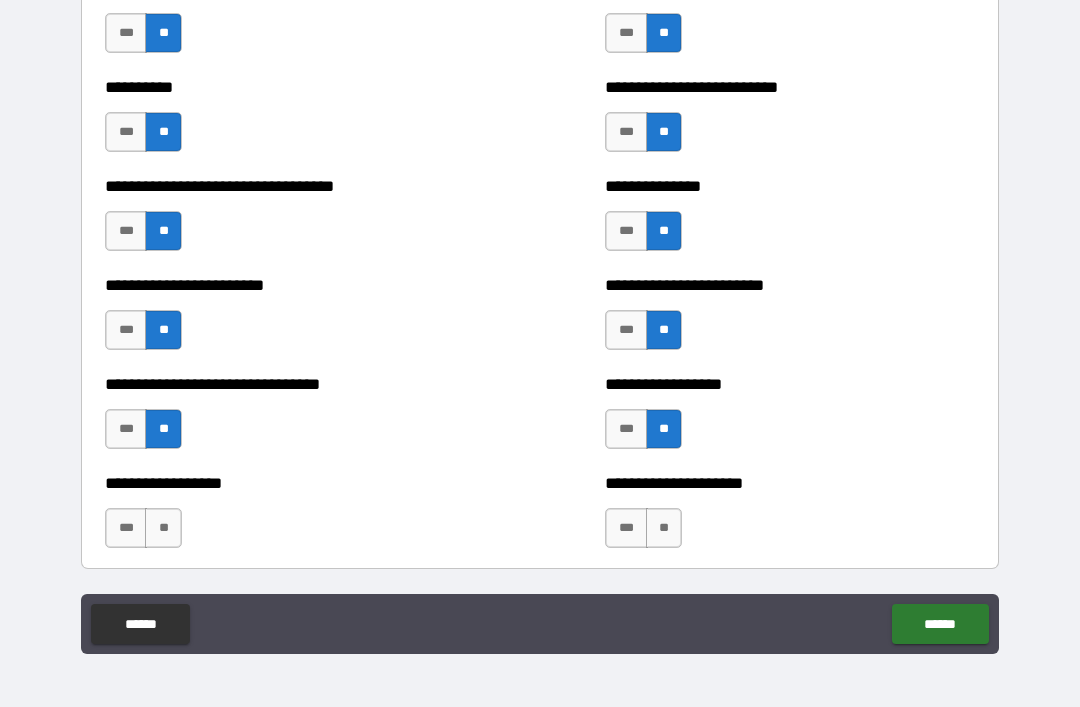 click on "**" at bounding box center (163, 528) 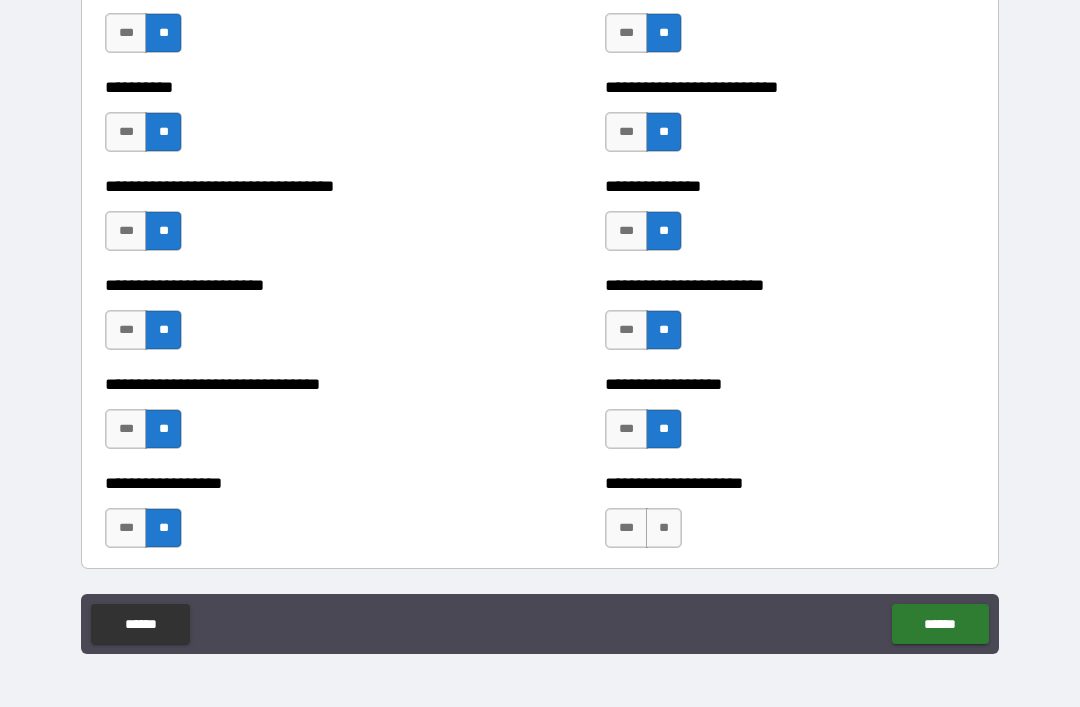 click on "**" at bounding box center [664, 528] 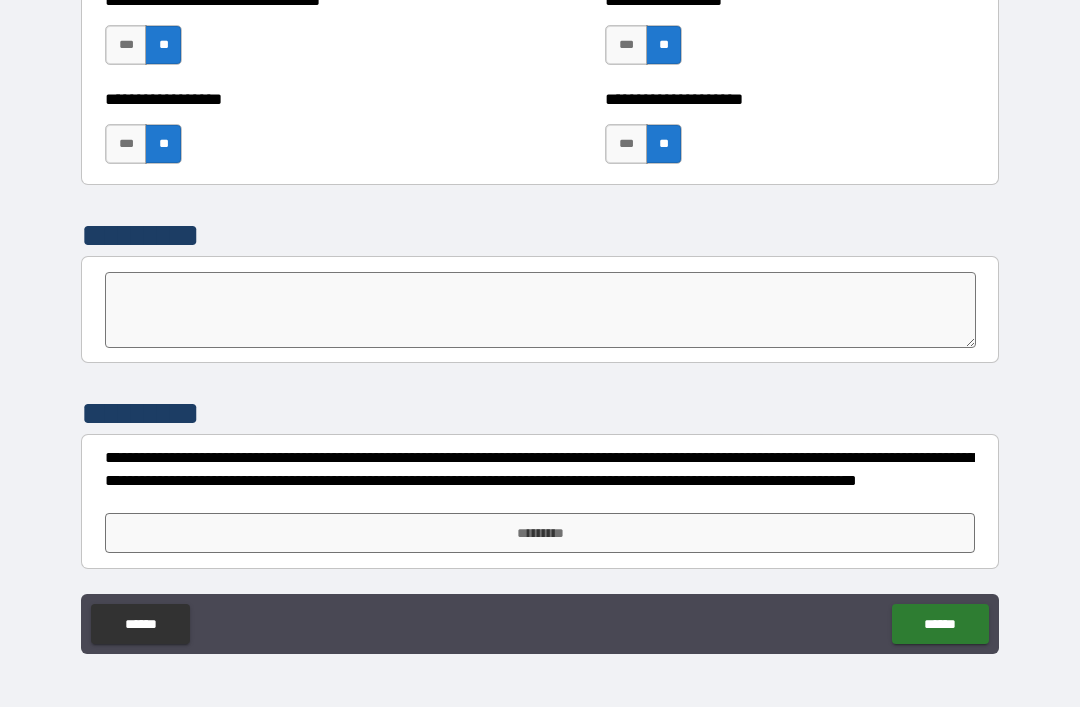 scroll, scrollTop: 6676, scrollLeft: 0, axis: vertical 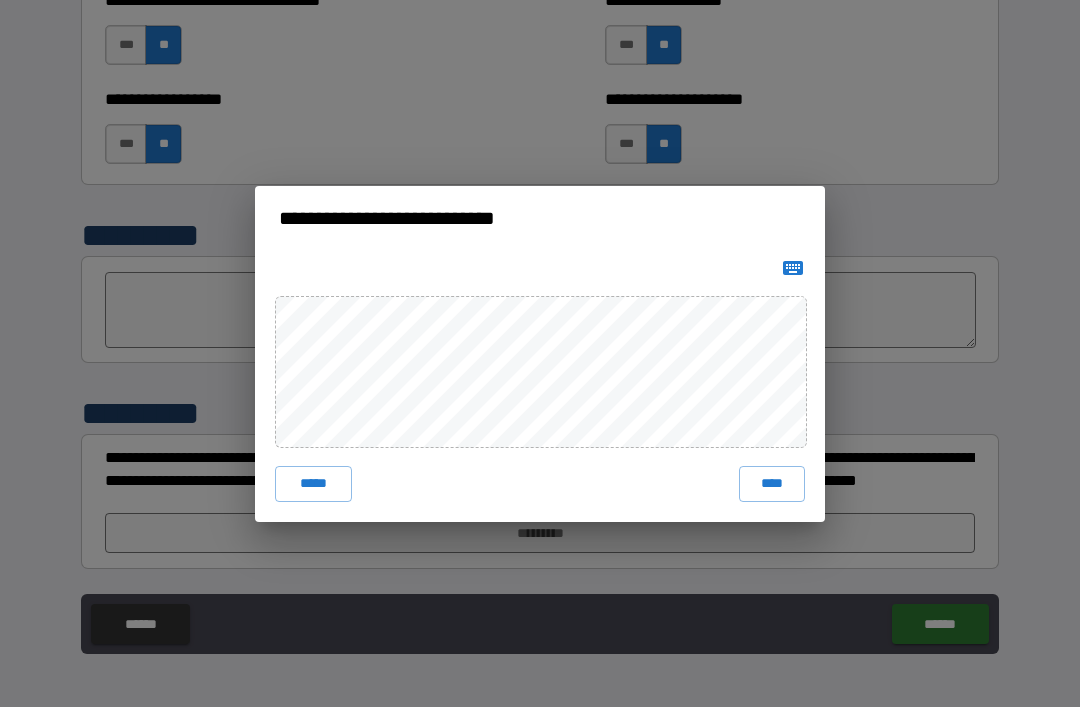 click on "****" at bounding box center [772, 484] 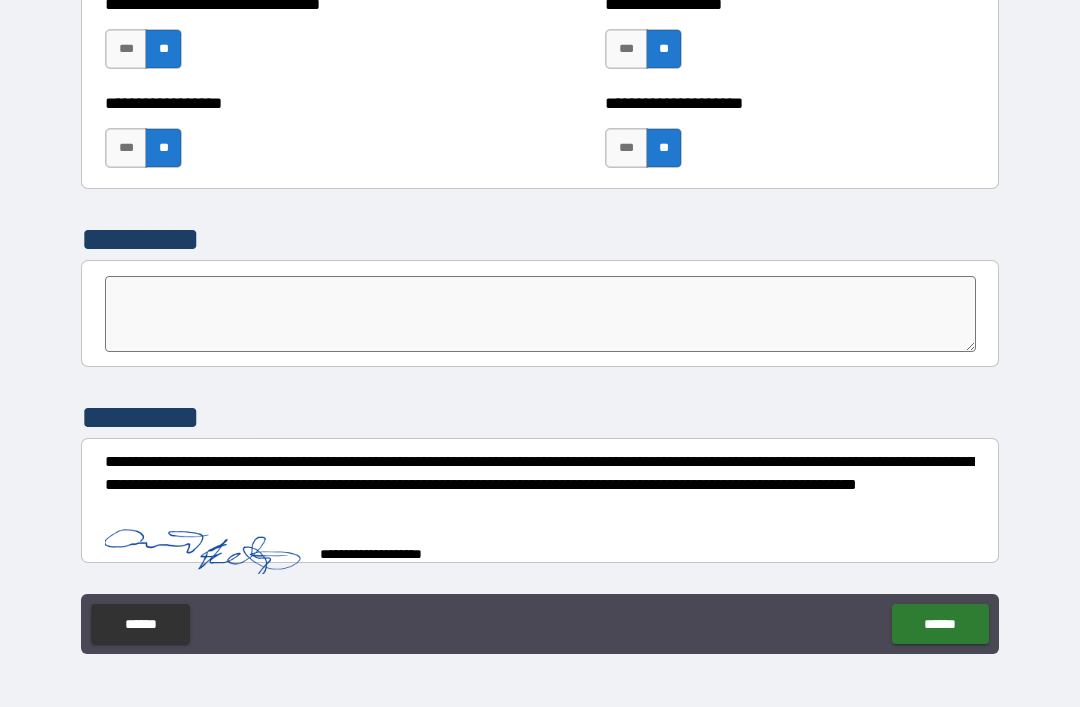 scroll, scrollTop: 6666, scrollLeft: 0, axis: vertical 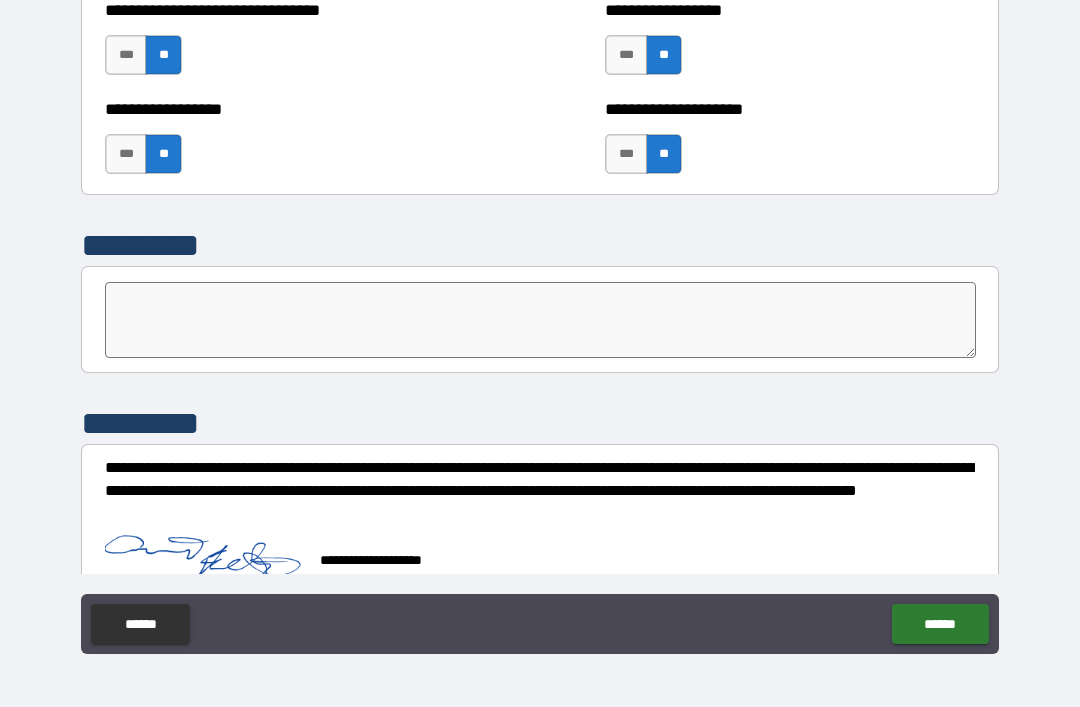 click on "******" at bounding box center (940, 624) 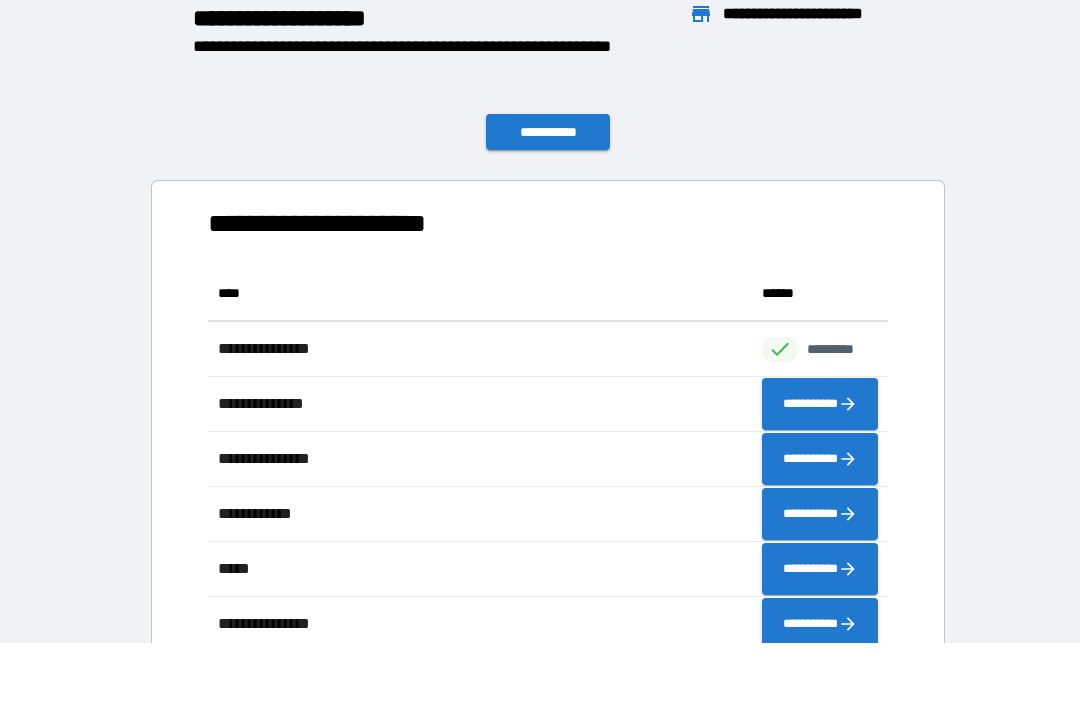scroll, scrollTop: 441, scrollLeft: 680, axis: both 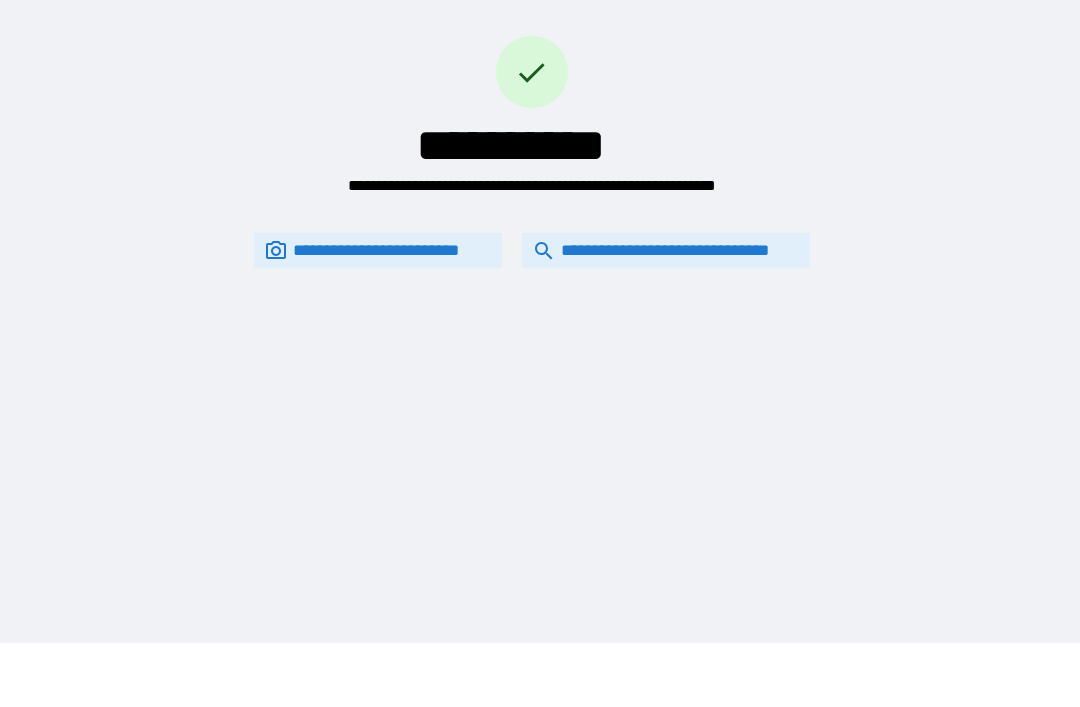 click on "**********" at bounding box center [666, 250] 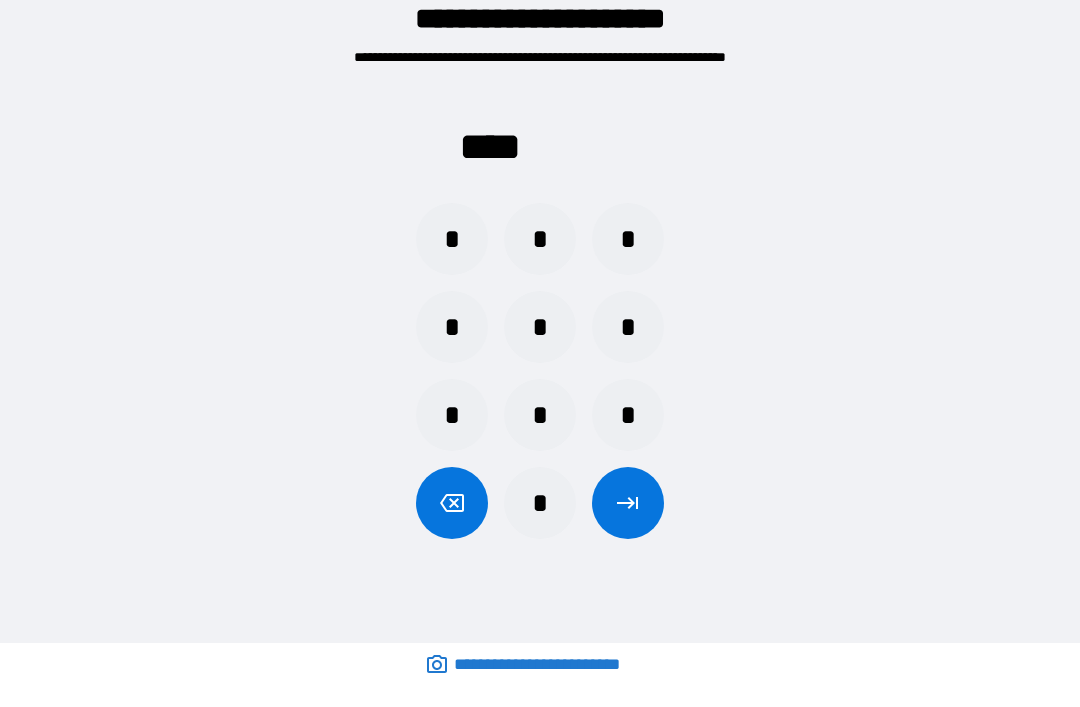 click on "*" at bounding box center [540, 327] 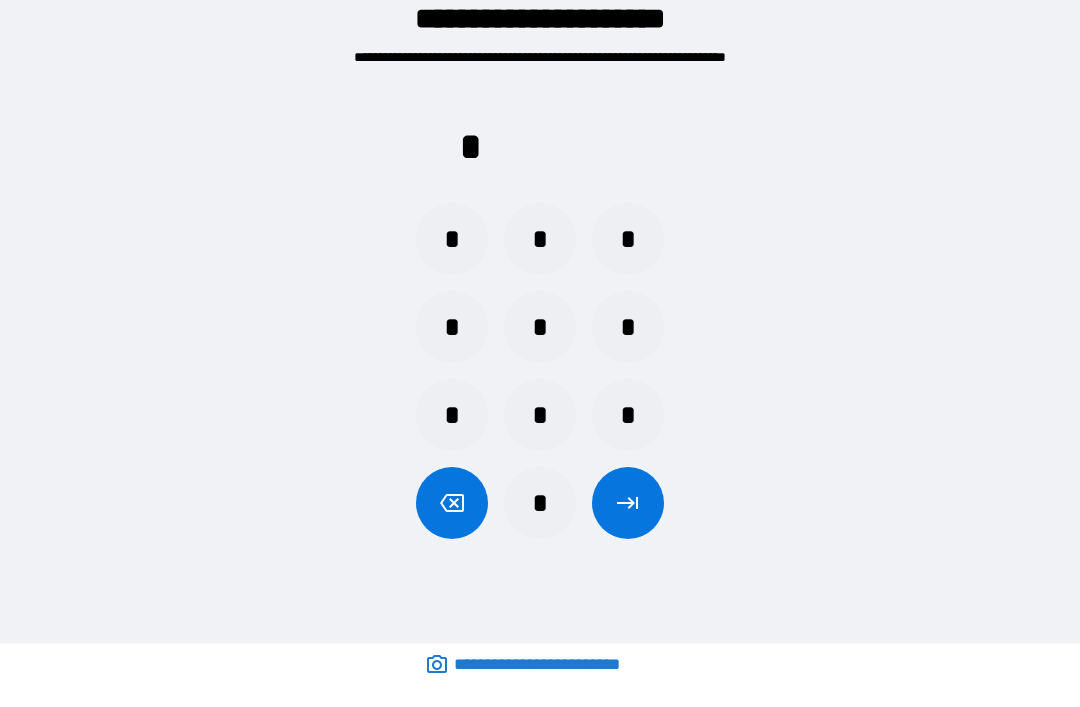 click on "*" at bounding box center (452, 327) 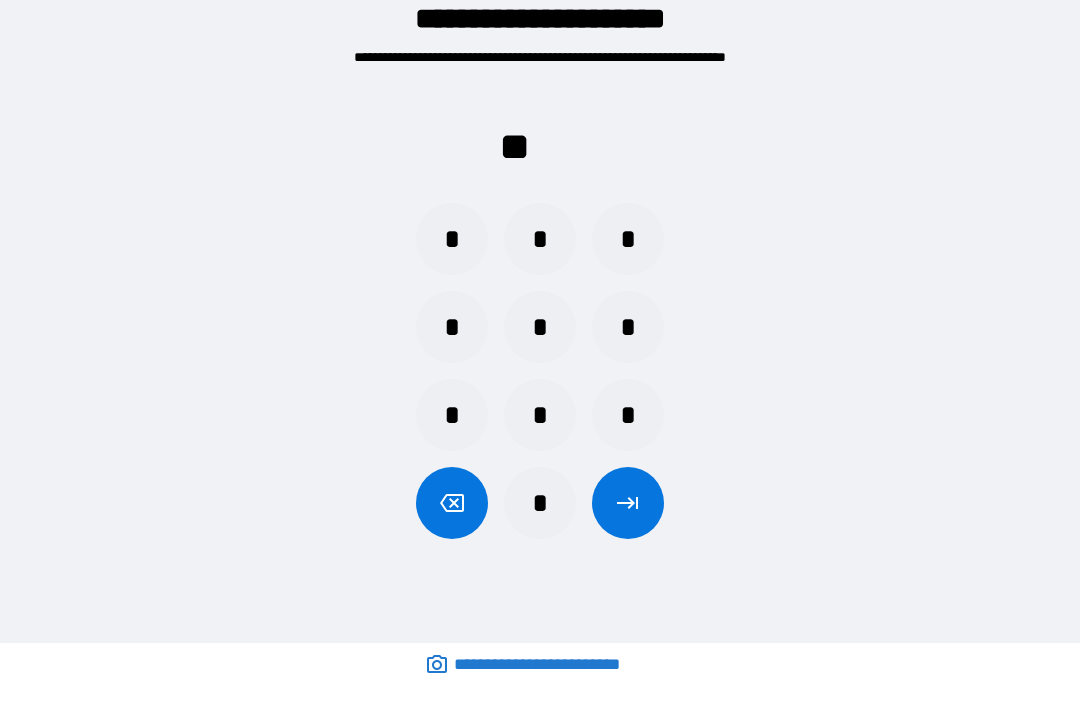 click on "*" at bounding box center [540, 503] 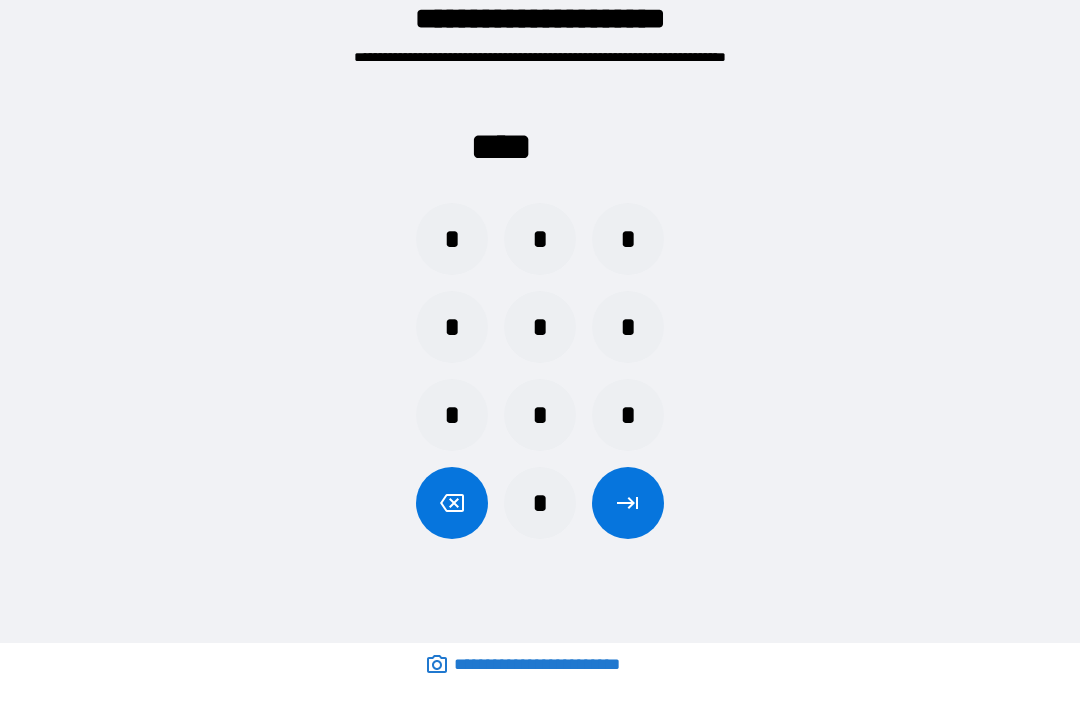 click at bounding box center (628, 503) 